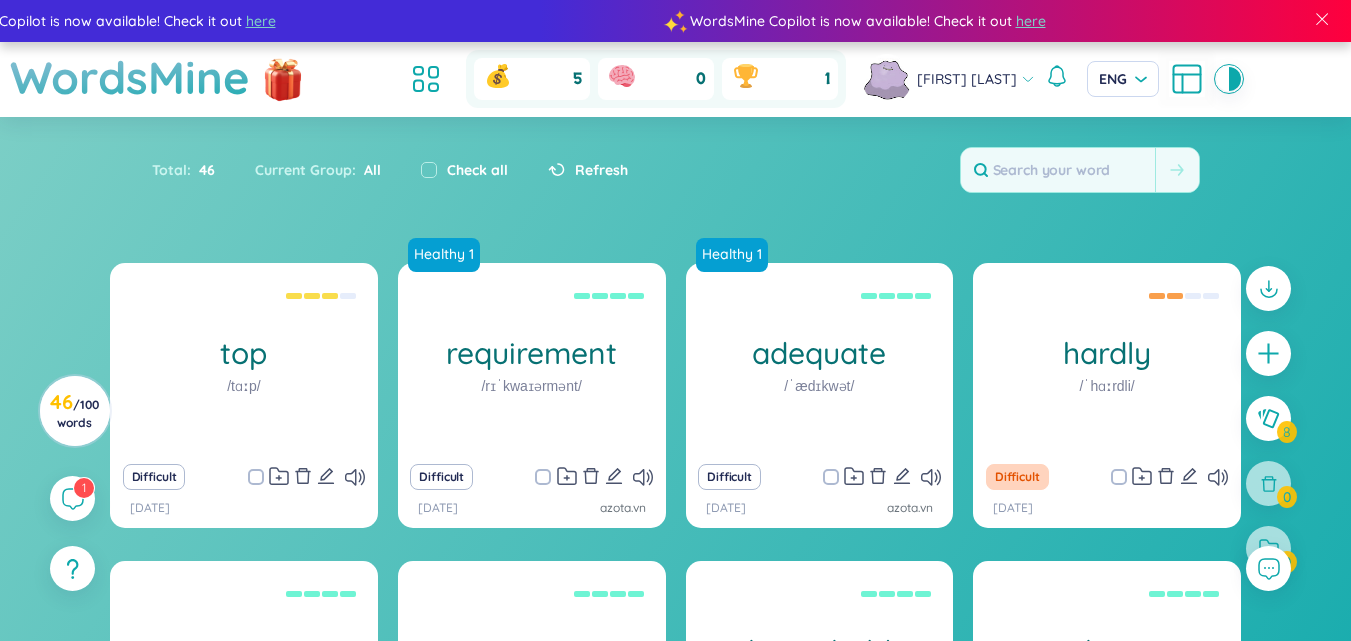 scroll, scrollTop: 0, scrollLeft: 0, axis: both 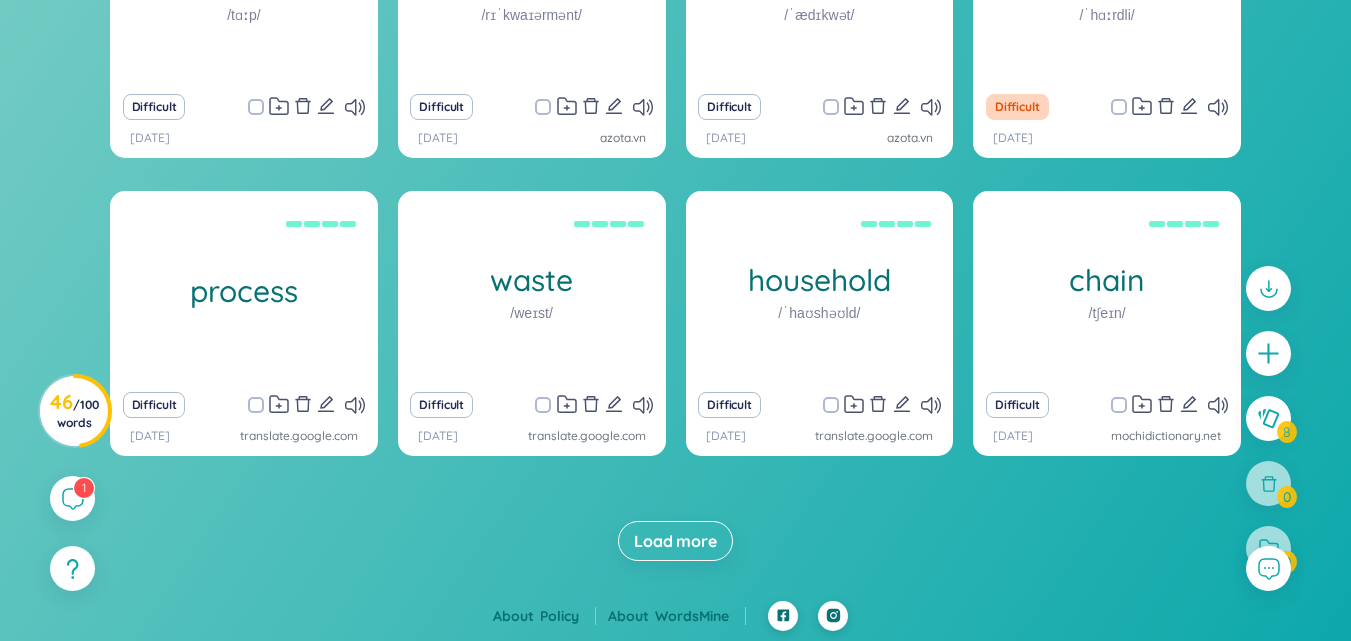 click on "Load more" at bounding box center (675, 541) 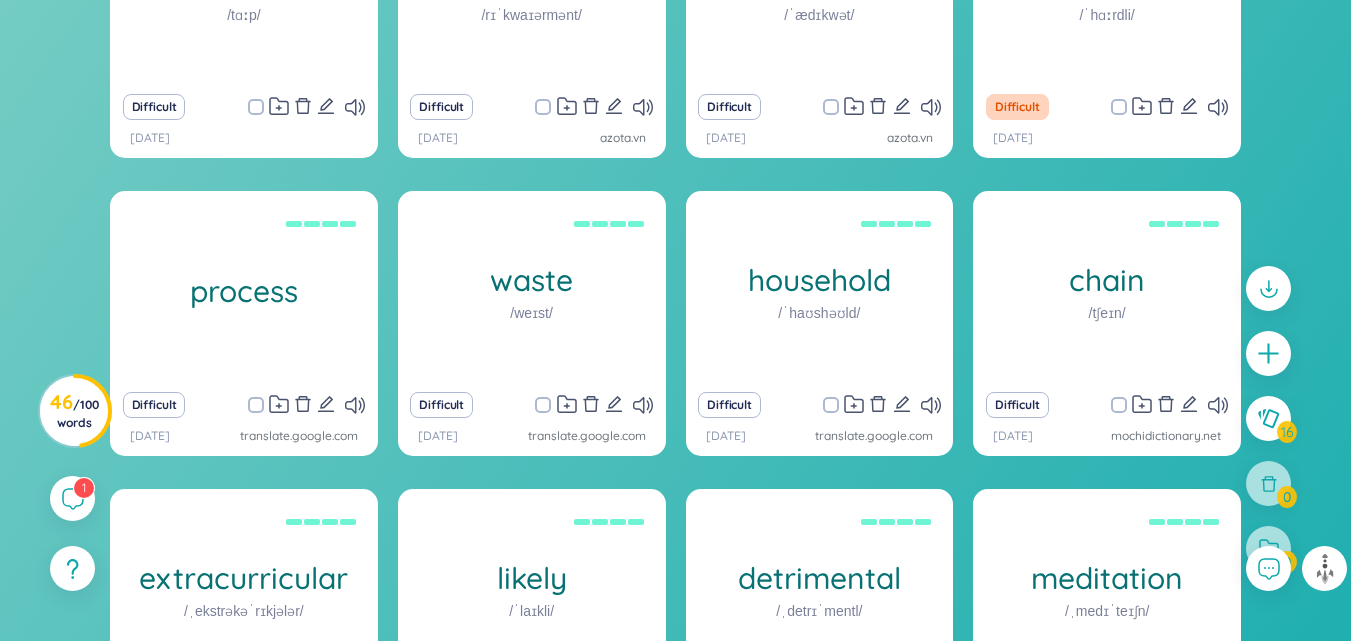scroll, scrollTop: 966, scrollLeft: 0, axis: vertical 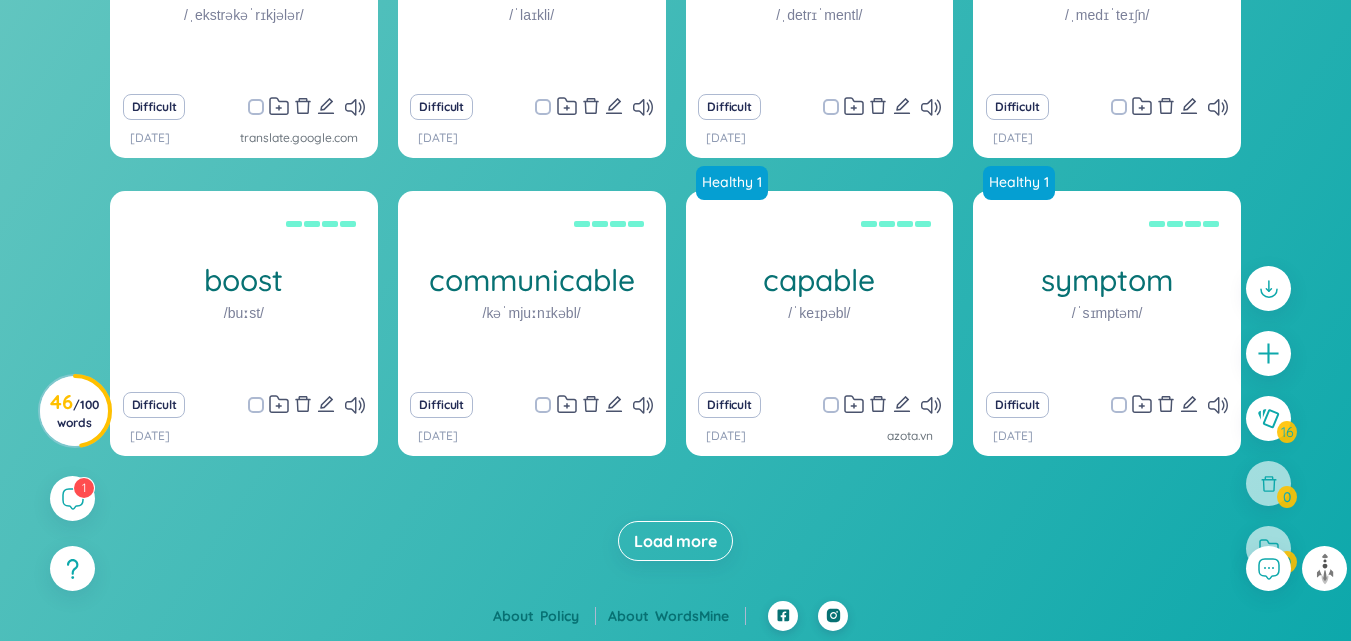 click on "Load more" at bounding box center (675, 541) 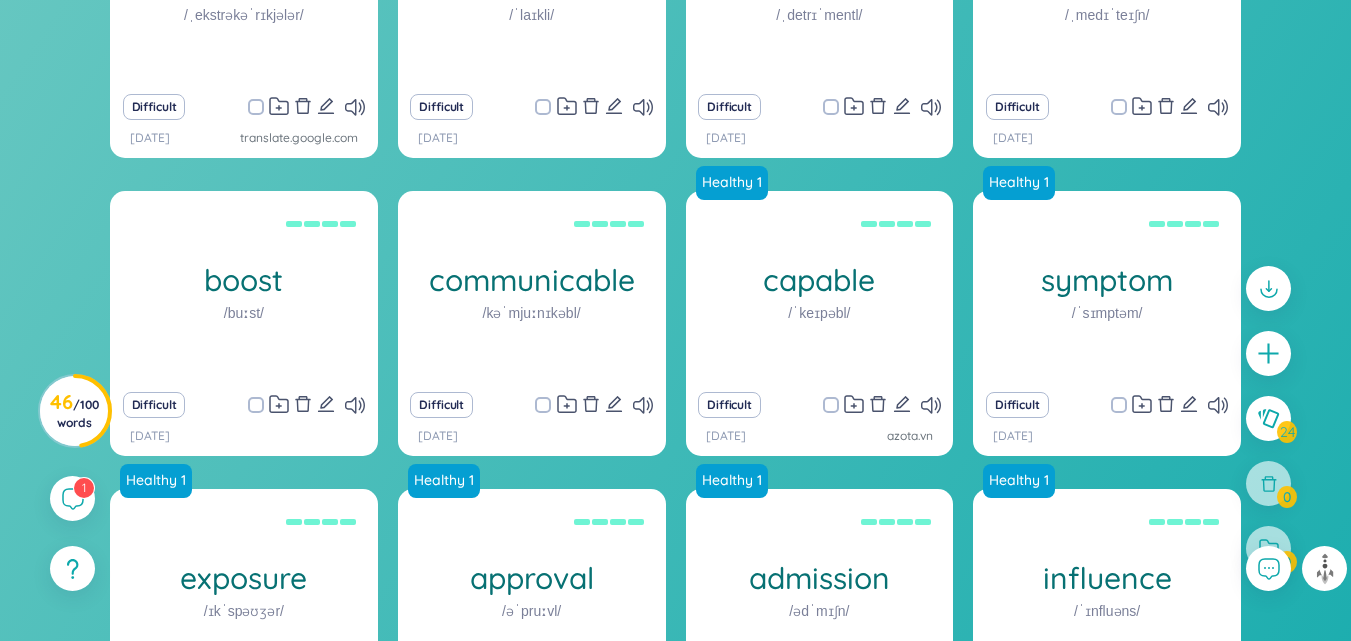scroll, scrollTop: 1562, scrollLeft: 0, axis: vertical 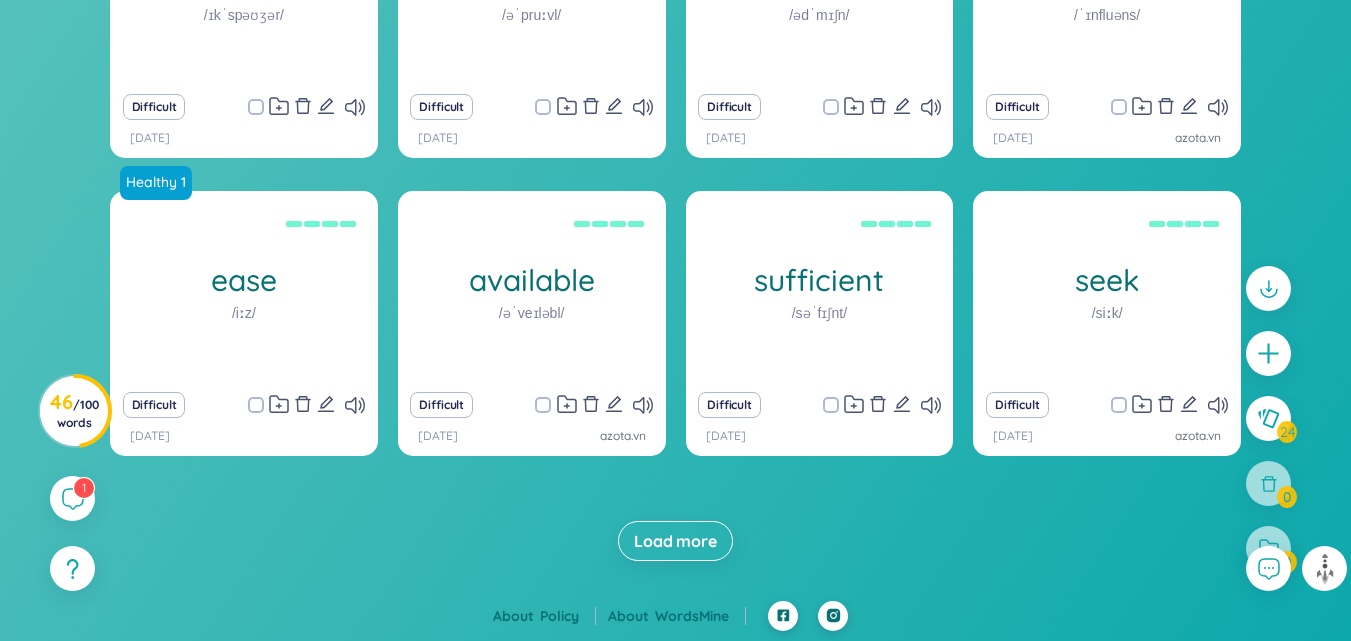 click on "Load more" at bounding box center [675, 541] 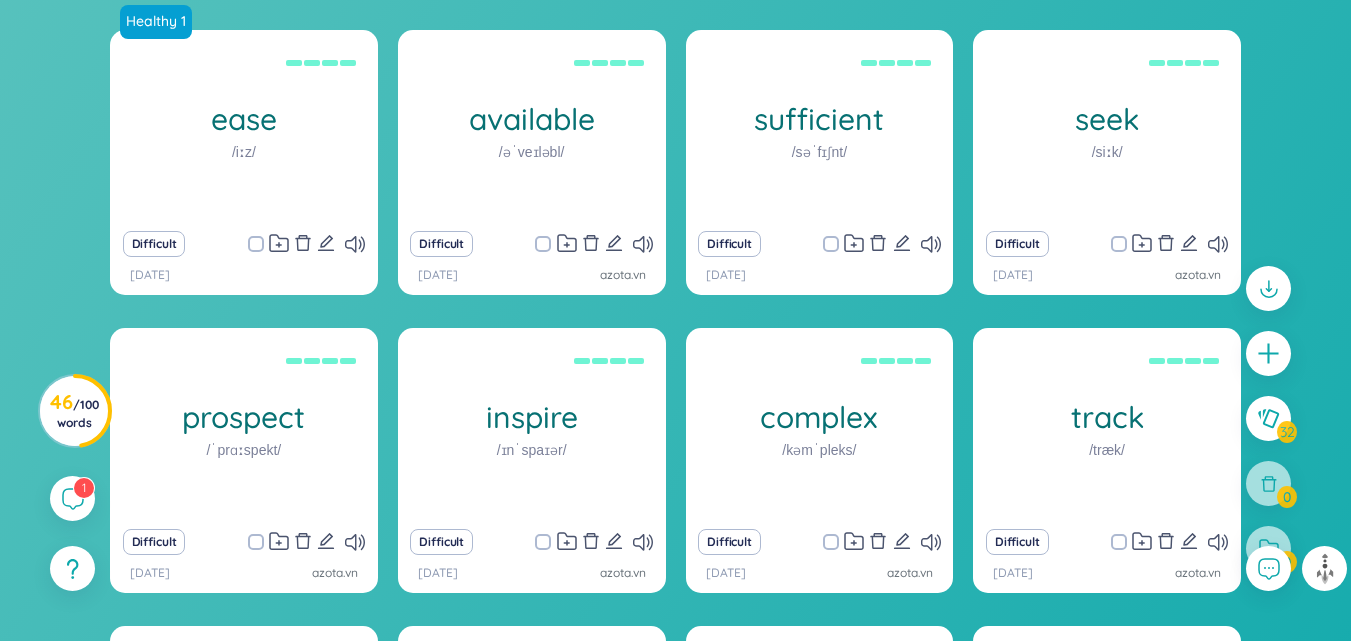 scroll, scrollTop: 2158, scrollLeft: 0, axis: vertical 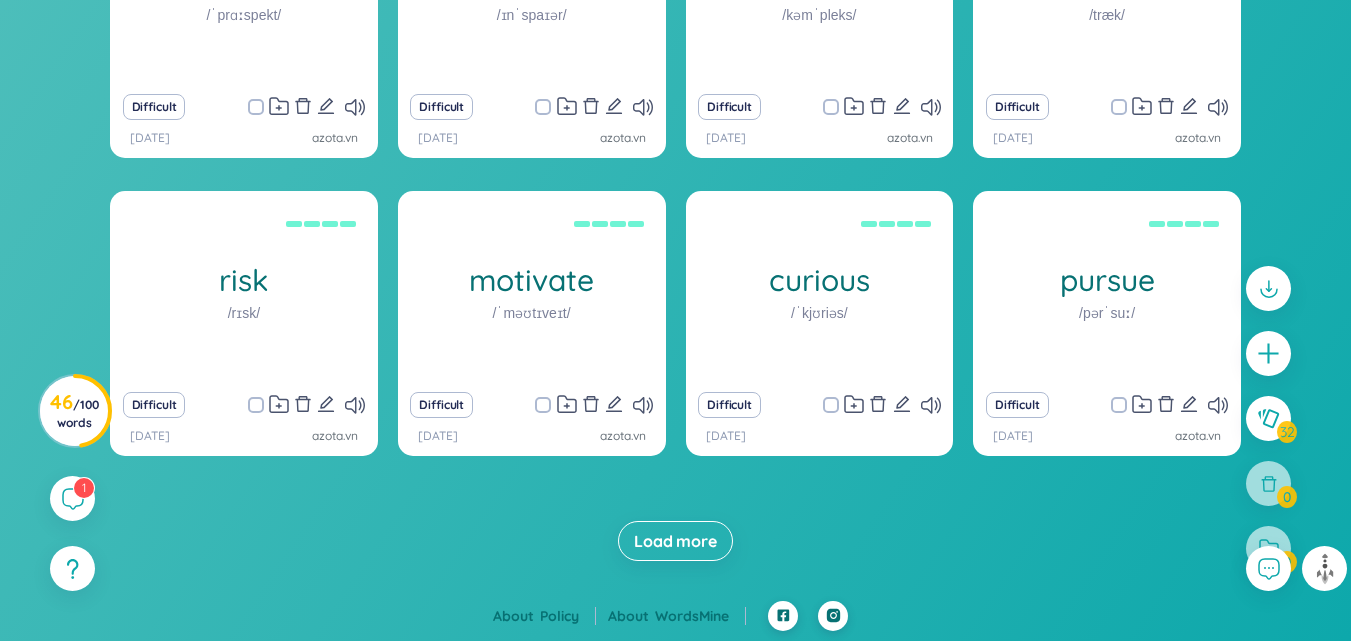 click on "Load more" at bounding box center (675, 541) 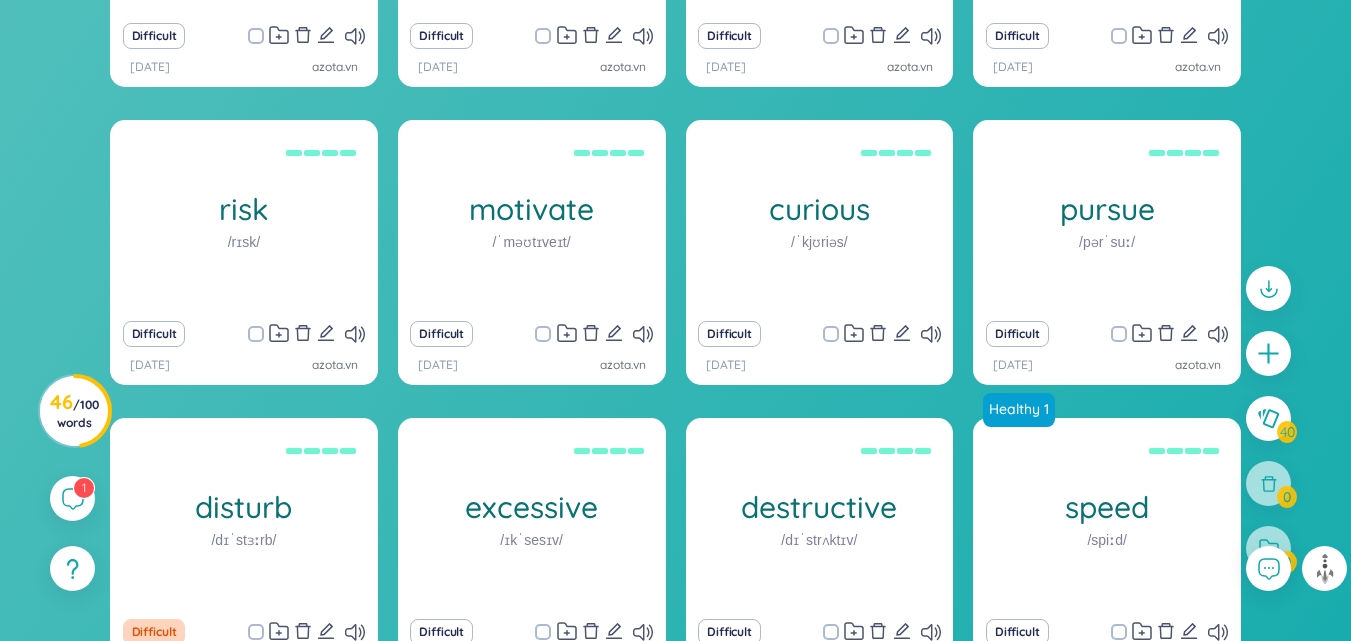 scroll, scrollTop: 2754, scrollLeft: 0, axis: vertical 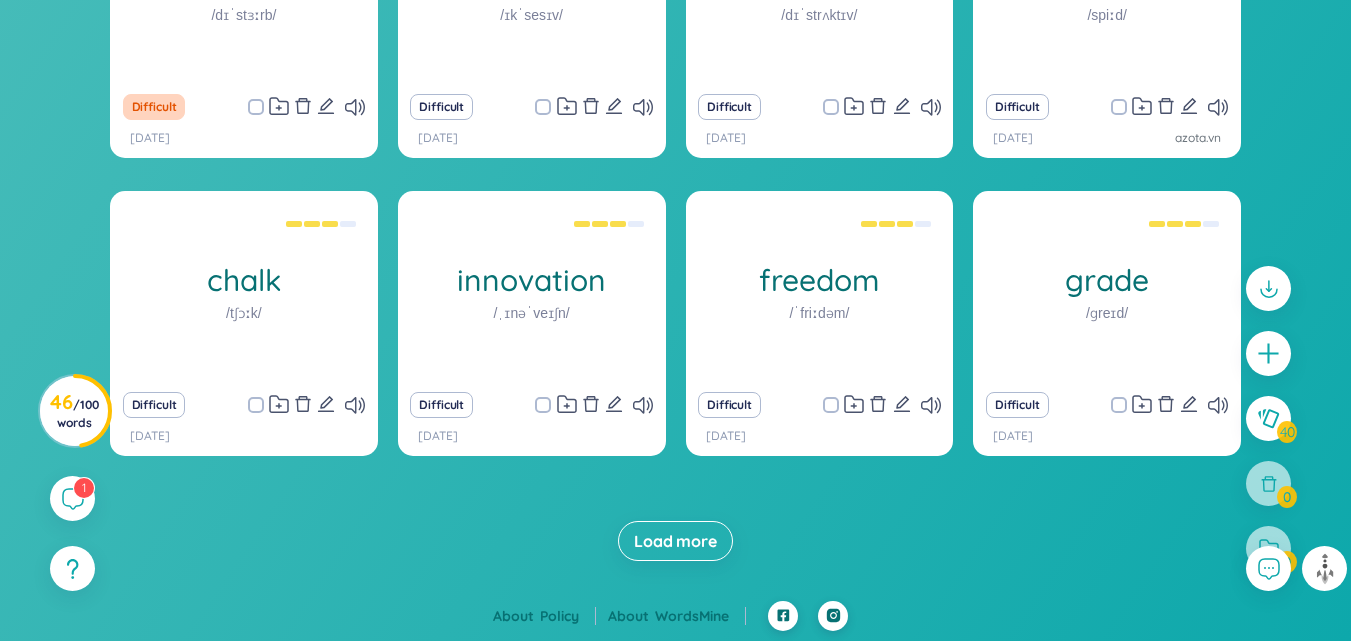 click on "Load more" at bounding box center (675, 541) 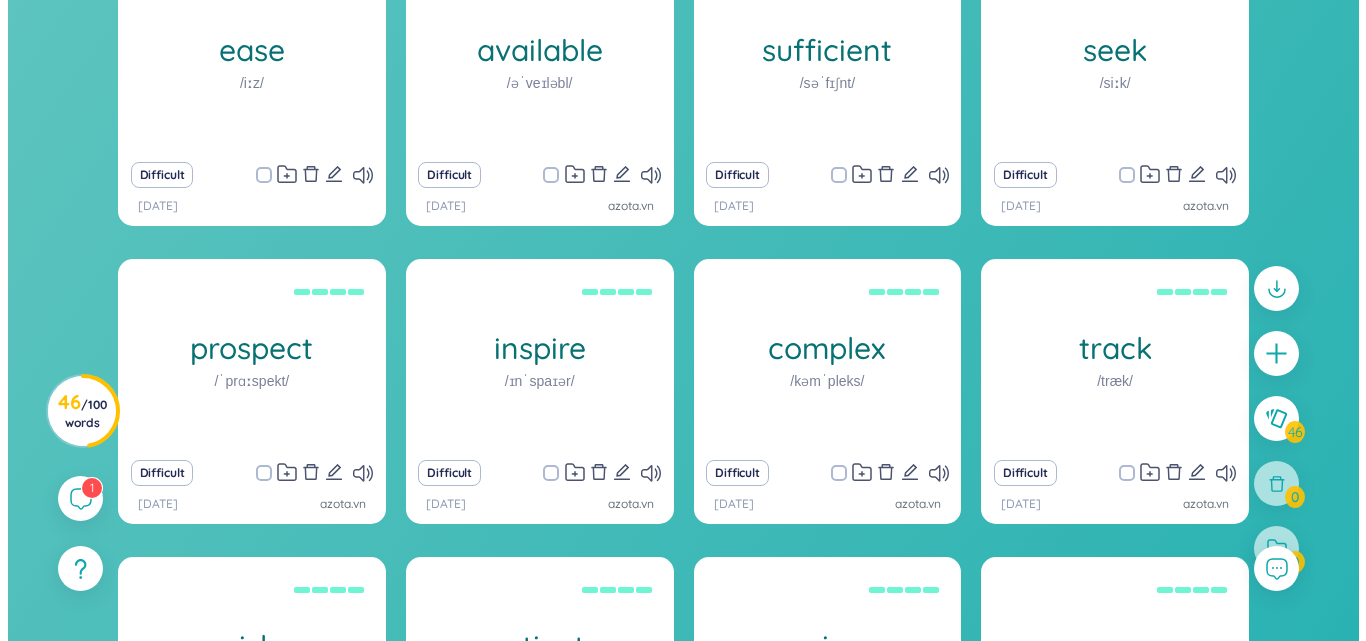 scroll, scrollTop: 0, scrollLeft: 0, axis: both 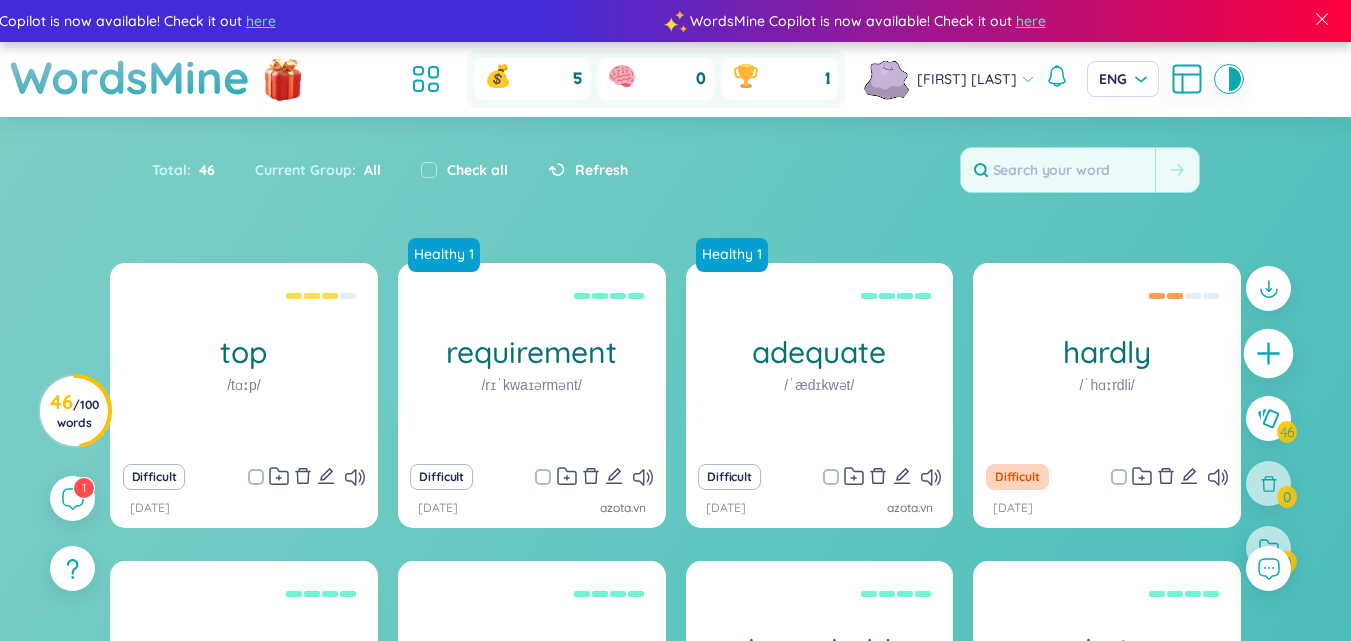 click at bounding box center (1269, 354) 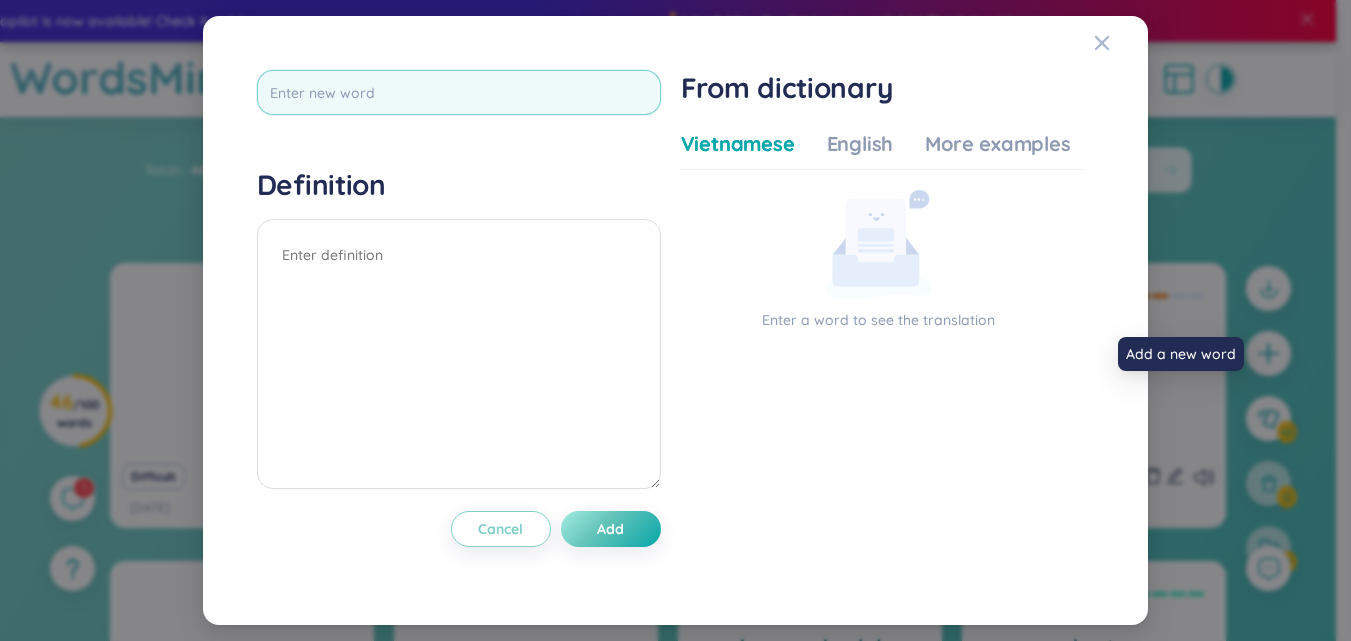 click at bounding box center [459, 92] 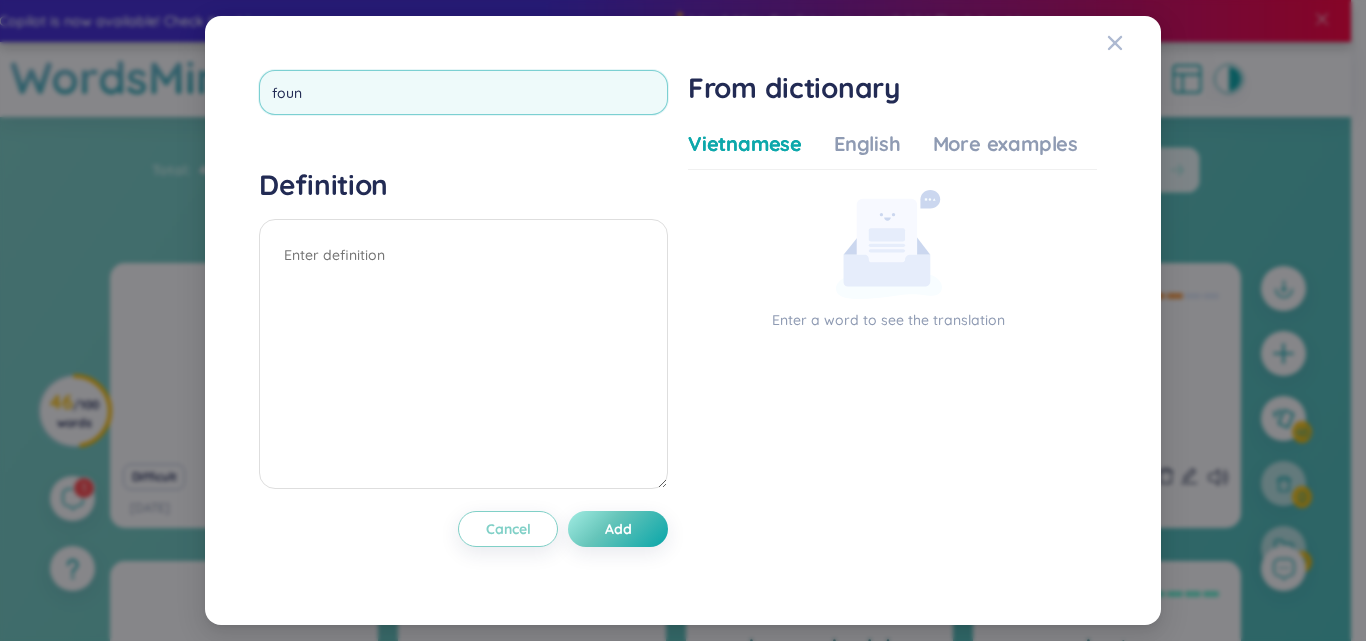 type on "found" 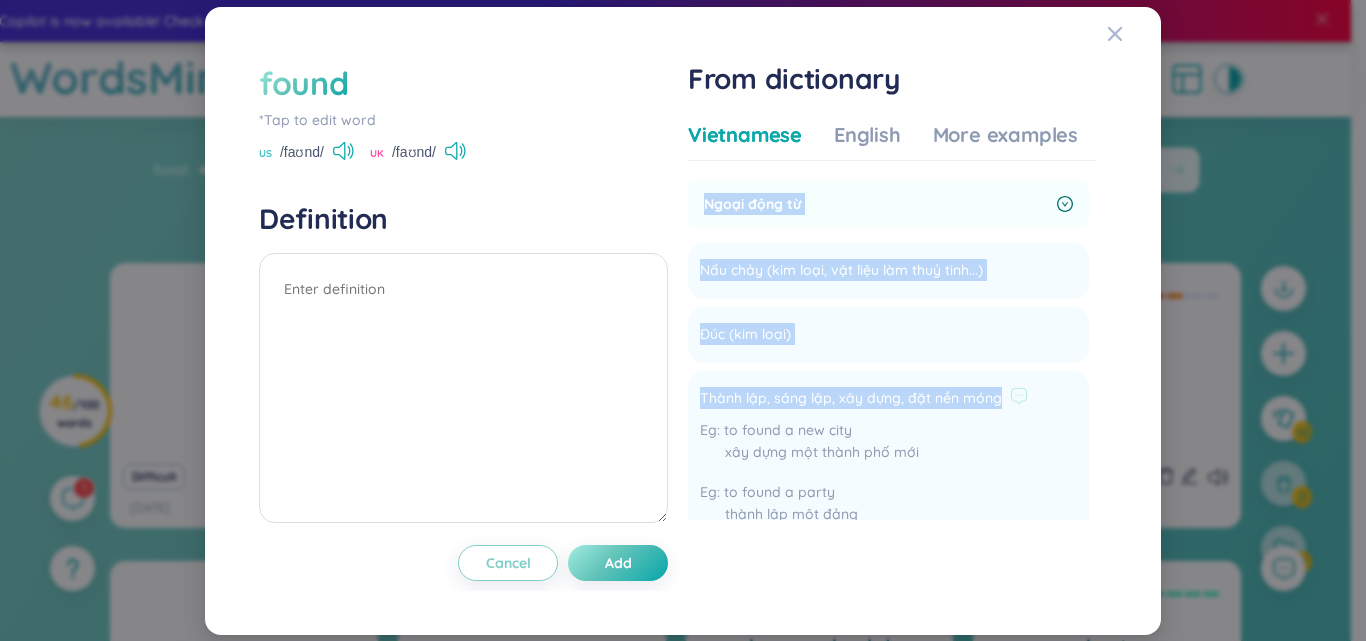 drag, startPoint x: 706, startPoint y: 202, endPoint x: 1008, endPoint y: 409, distance: 366.13248 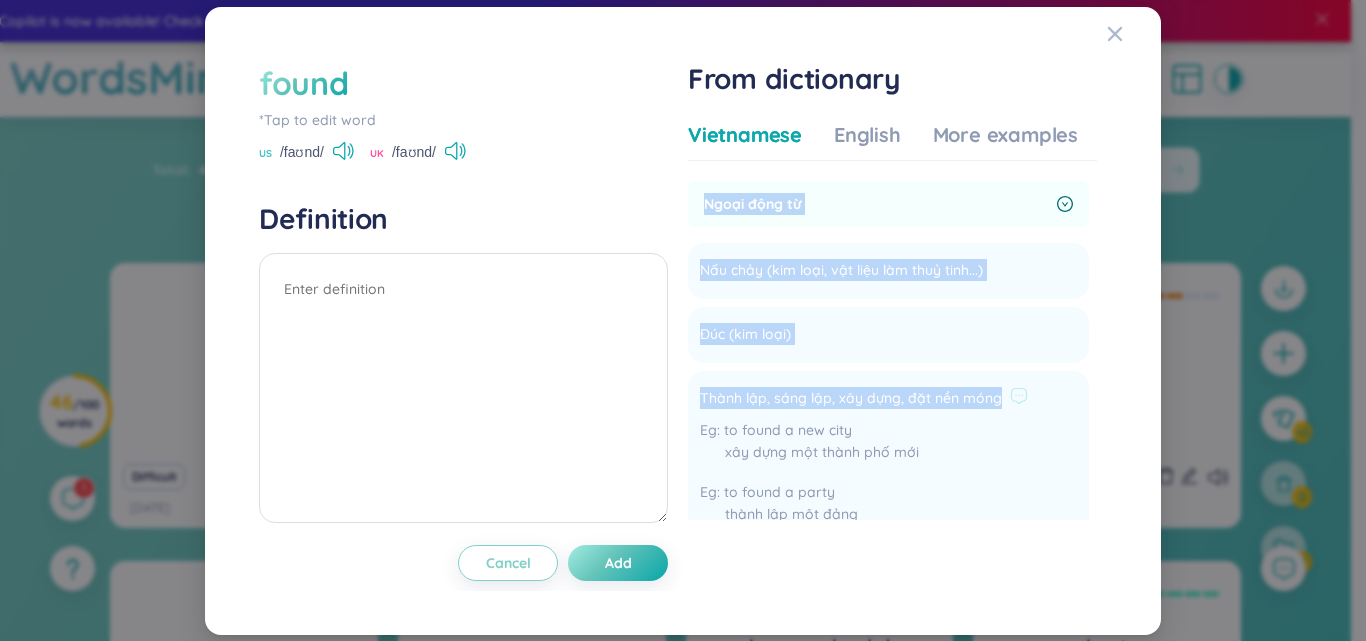click on "Ngoại động từ Nấu chảy (kim loại, vật liệu làm thuỷ tinh...) Add Đúc (kim loại) Add Thành lập, sáng lập, xây dựng, đặt nền móng to found a new city xây dựng một thành phố mới to found a party thành lập một đảng Add Căn cứ vào, dựa trên arguments founded on facts lý lẽ dựa trên sự việc thực tế Add" at bounding box center (888, 429) 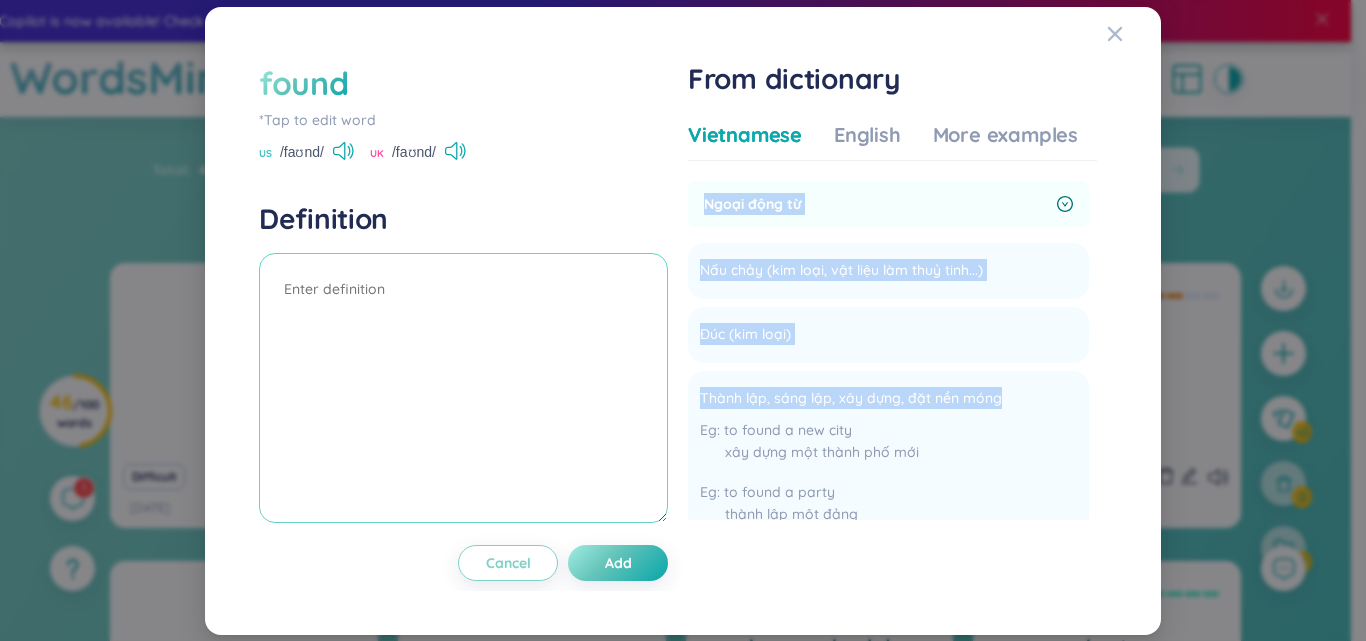 click at bounding box center [463, 388] 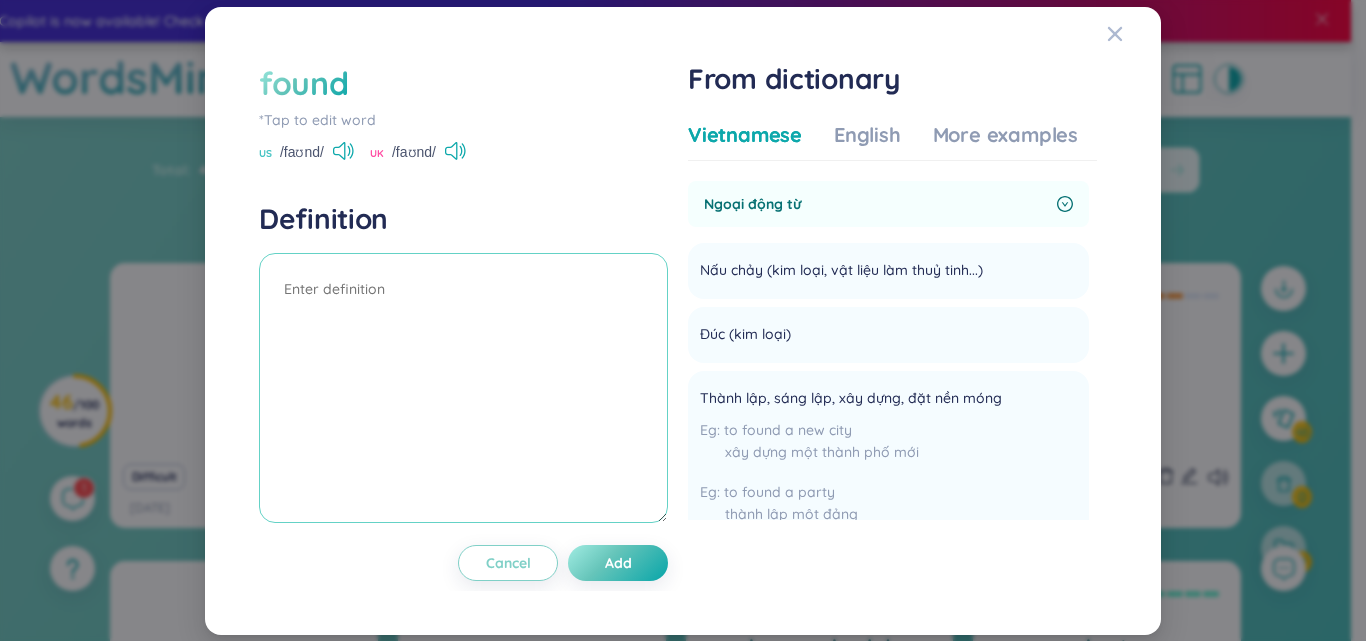 paste on "Ngoại động từ
Nấu chảy (kim loại, vật liệu làm thuỷ tinh...)
Đúc (kim loại)
Thành lập, sáng lập, xây dựng, đặt nền móng" 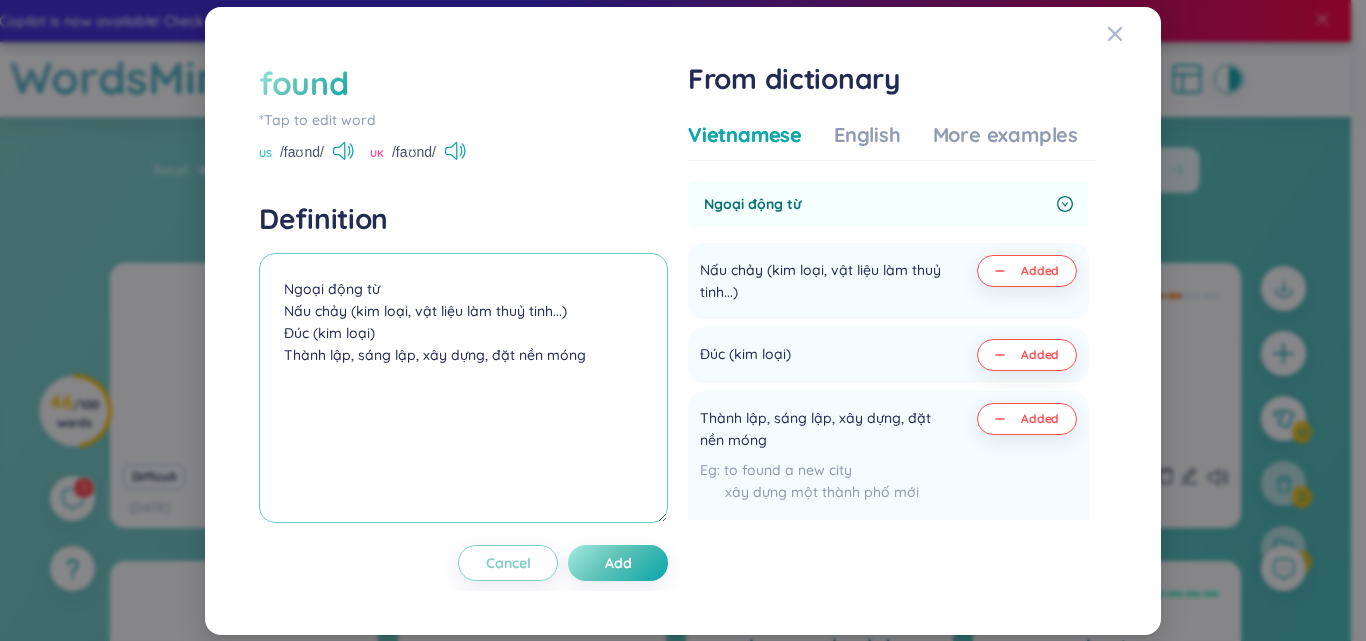 drag, startPoint x: 376, startPoint y: 336, endPoint x: 282, endPoint y: 319, distance: 95.524864 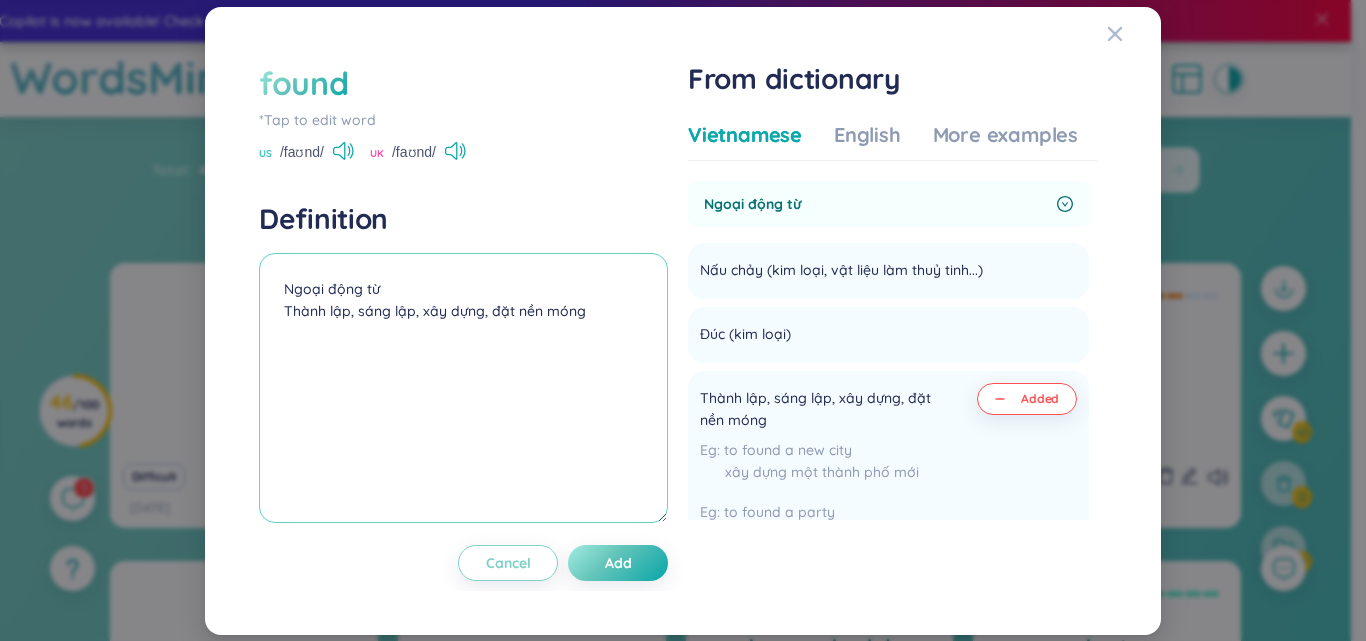 drag, startPoint x: 329, startPoint y: 296, endPoint x: 243, endPoint y: 295, distance: 86.00581 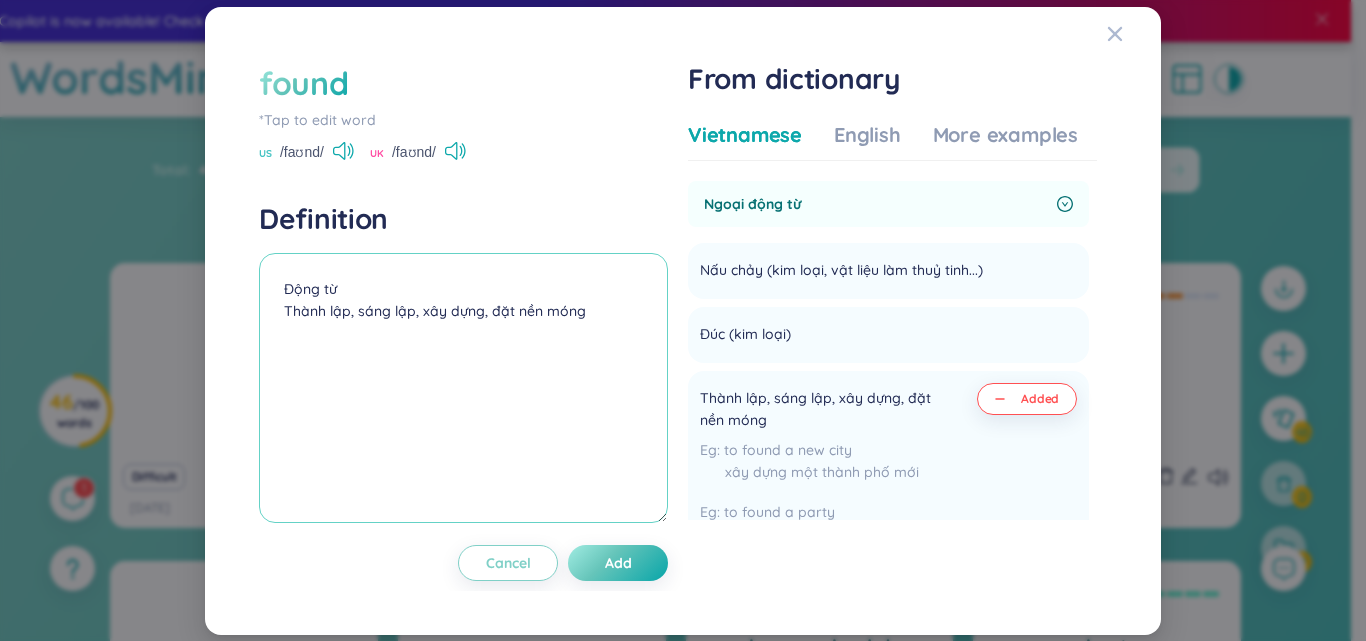 click on "Động từ
Thành lập, sáng lập, xây dựng, đặt nền móng" at bounding box center [463, 388] 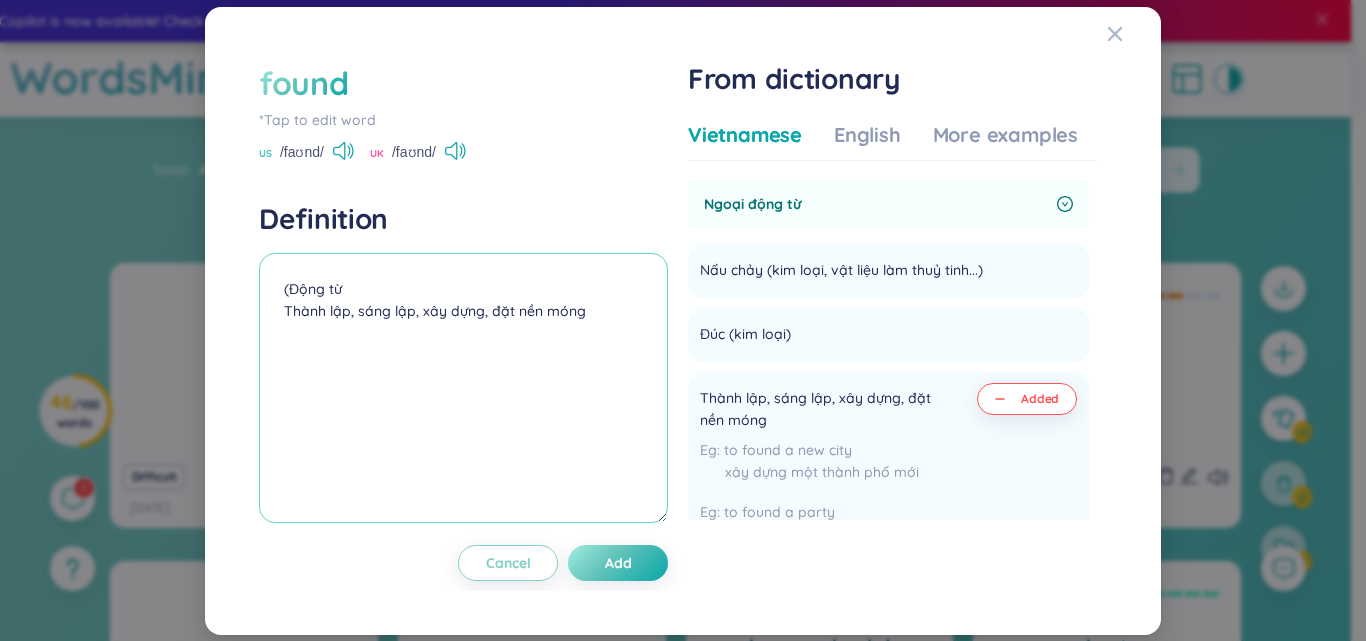 click on "(Động từ
Thành lập, sáng lập, xây dựng, đặt nền móng" at bounding box center (463, 388) 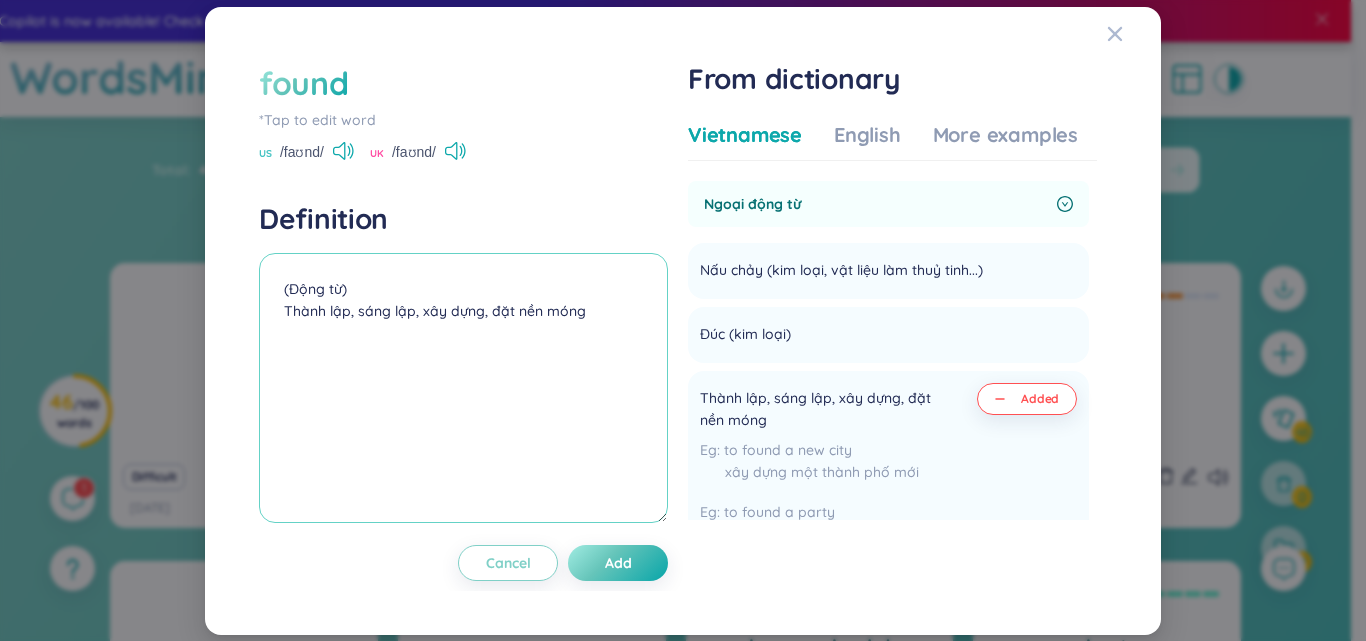 click on "(Động từ)
Thành lập, sáng lập, xây dựng, đặt nền móng" at bounding box center (463, 388) 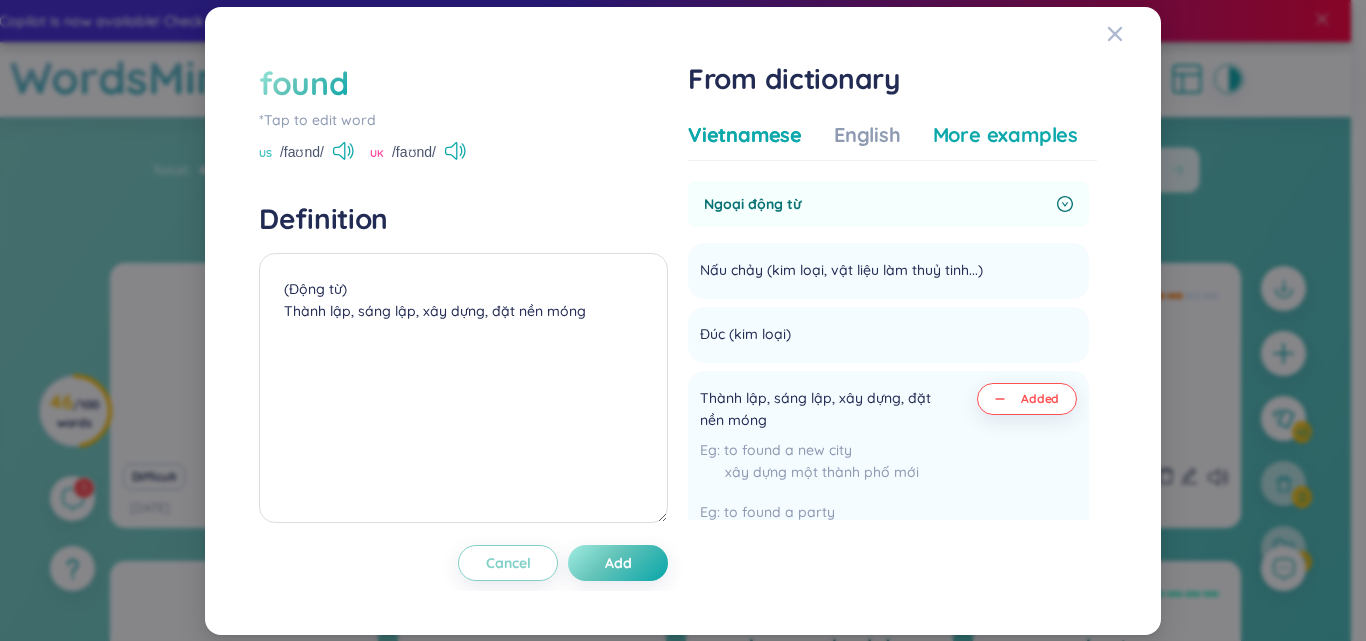 click on "More examples" at bounding box center (1005, 135) 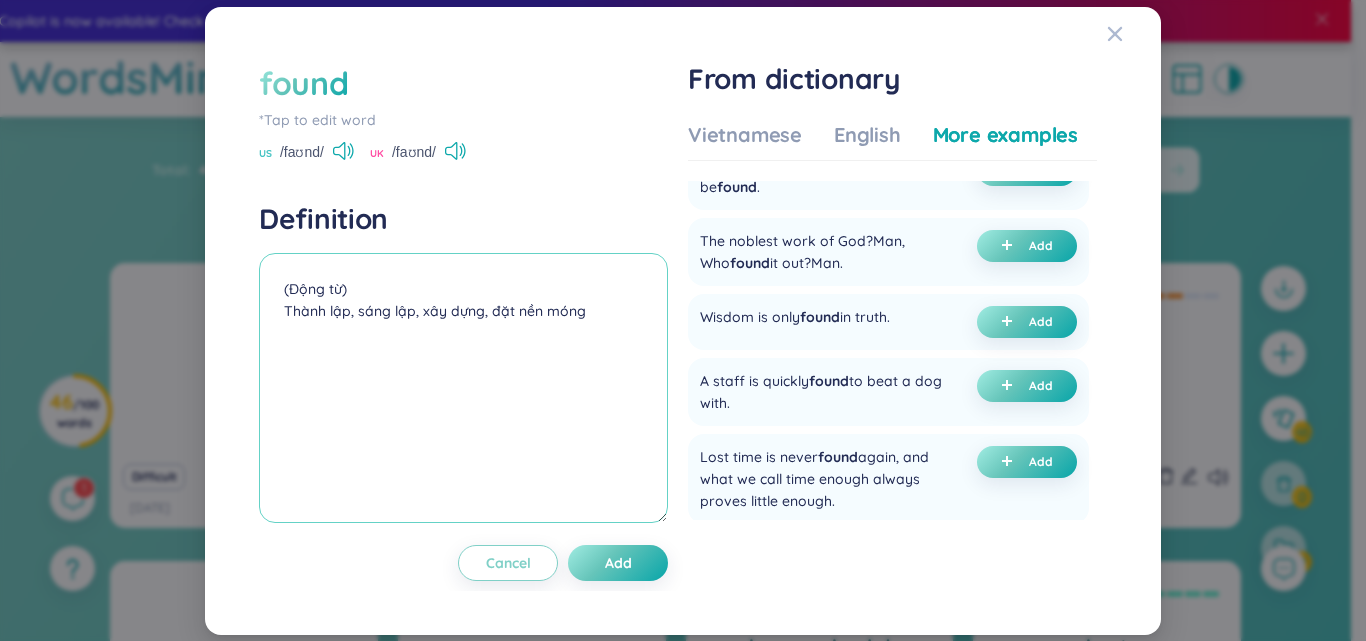 scroll, scrollTop: 0, scrollLeft: 0, axis: both 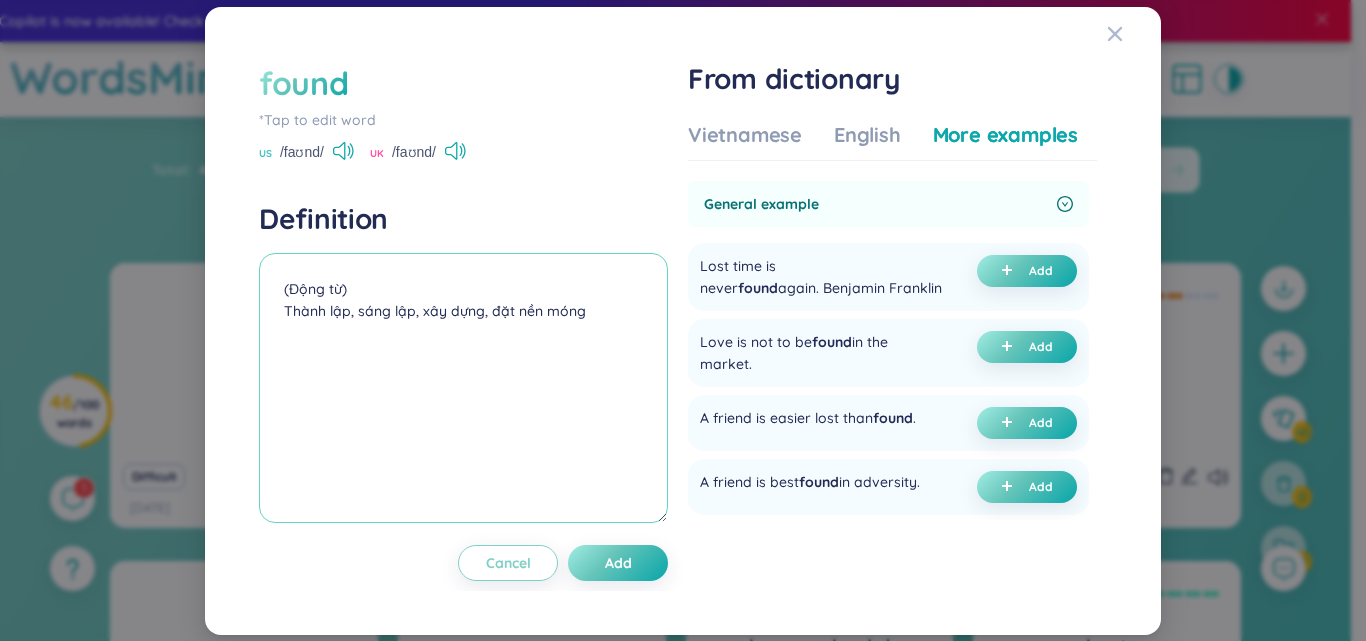 click on "(Động từ)
Thành lập, sáng lập, xây dựng, đặt nền móng" at bounding box center [463, 388] 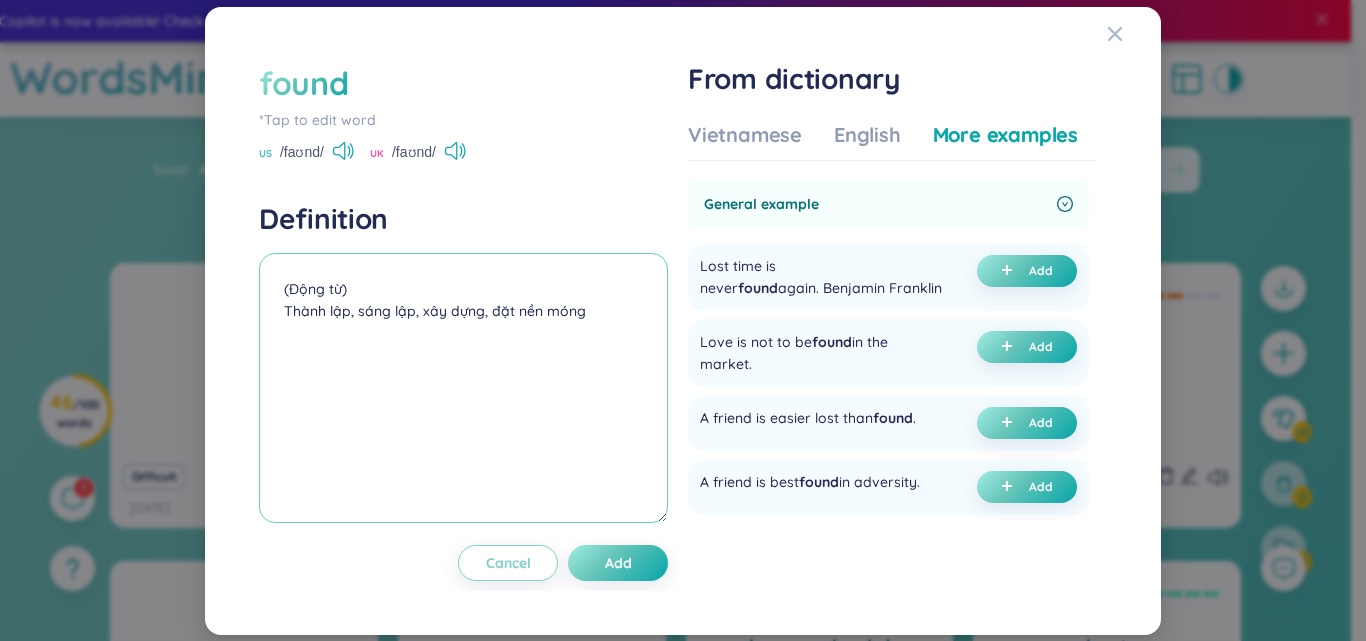 click on "(Động từ)
Thành lập, sáng lập, xây dựng, đặt nền móng" at bounding box center [463, 388] 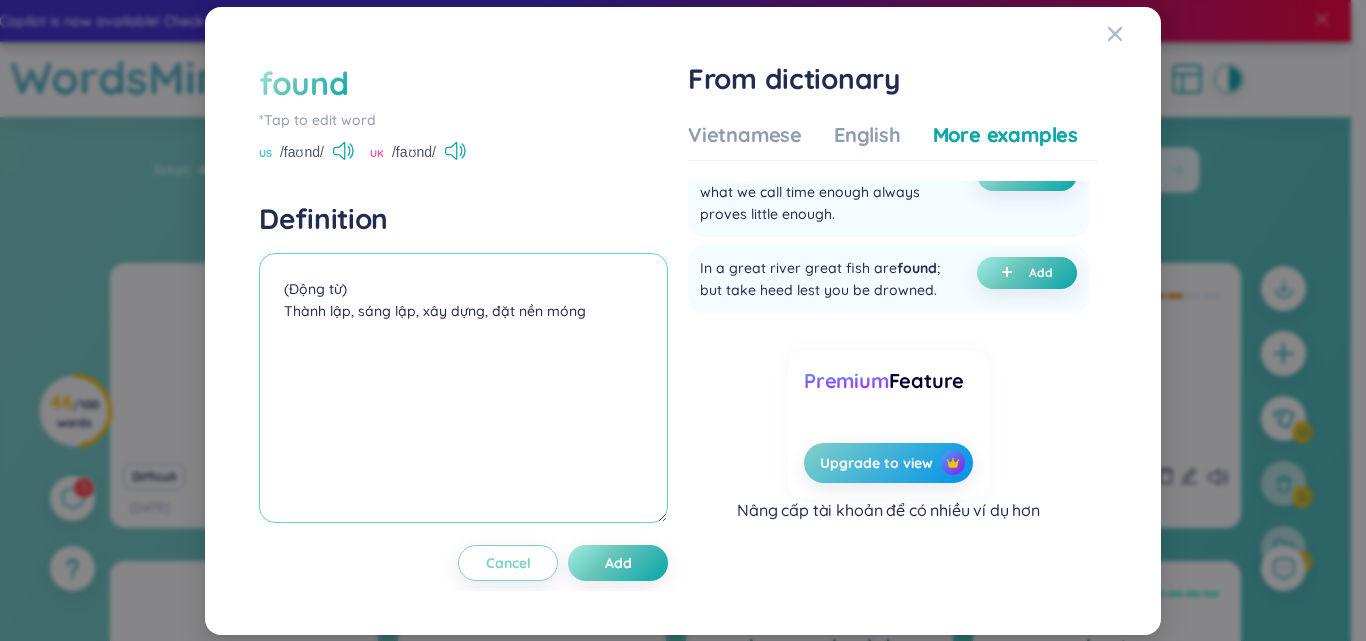 scroll, scrollTop: 0, scrollLeft: 0, axis: both 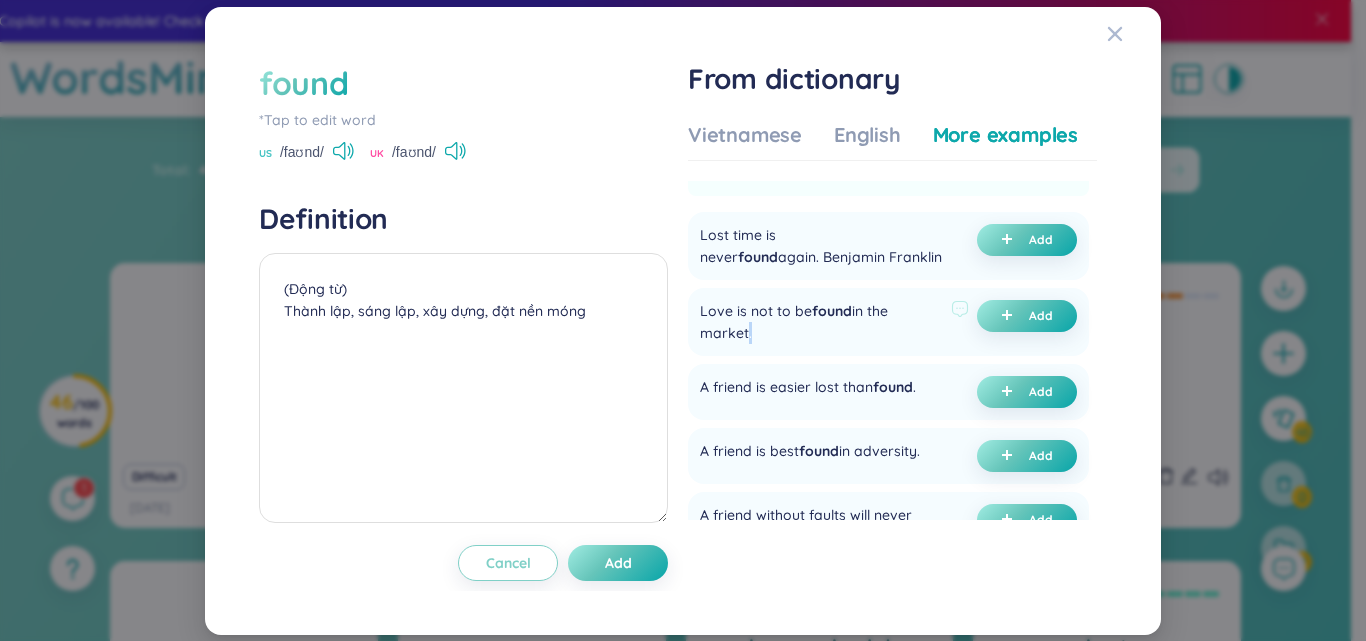 click on "Love is not to be  found  in the market." at bounding box center (821, 322) 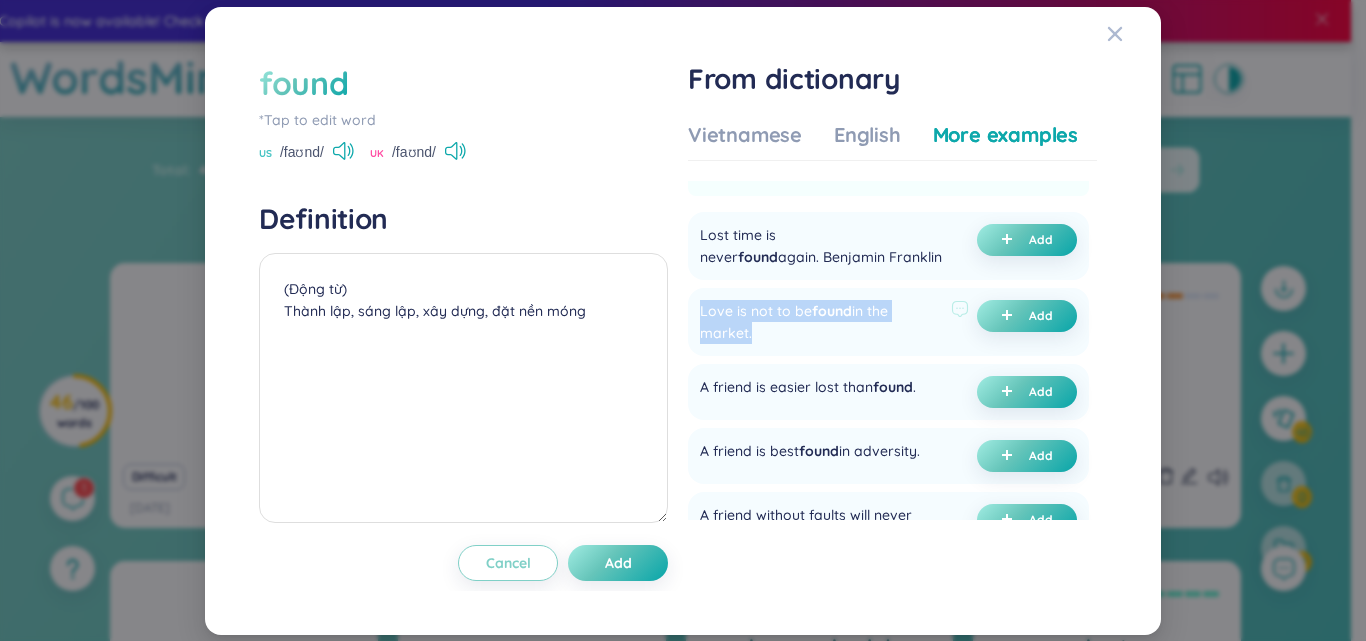 drag, startPoint x: 746, startPoint y: 338, endPoint x: 695, endPoint y: 319, distance: 54.42426 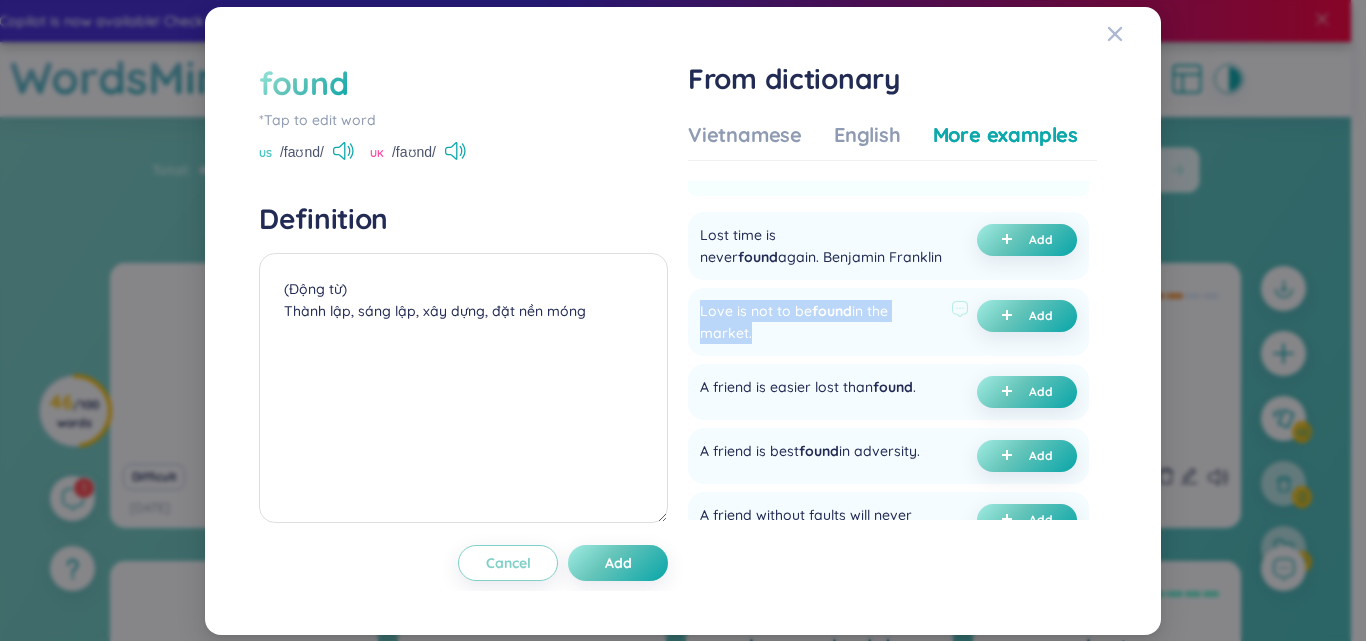 copy on "Love is not to be  found  in the market" 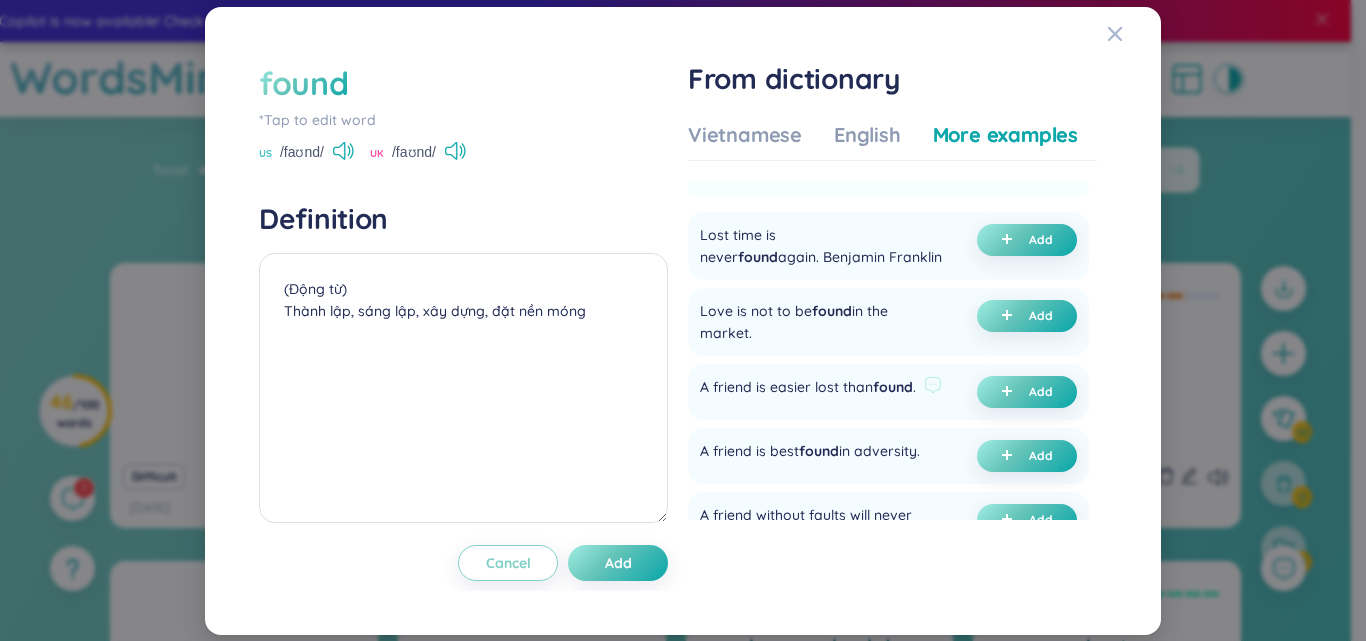 click on "A friend is easier lost than  found ." at bounding box center (808, 392) 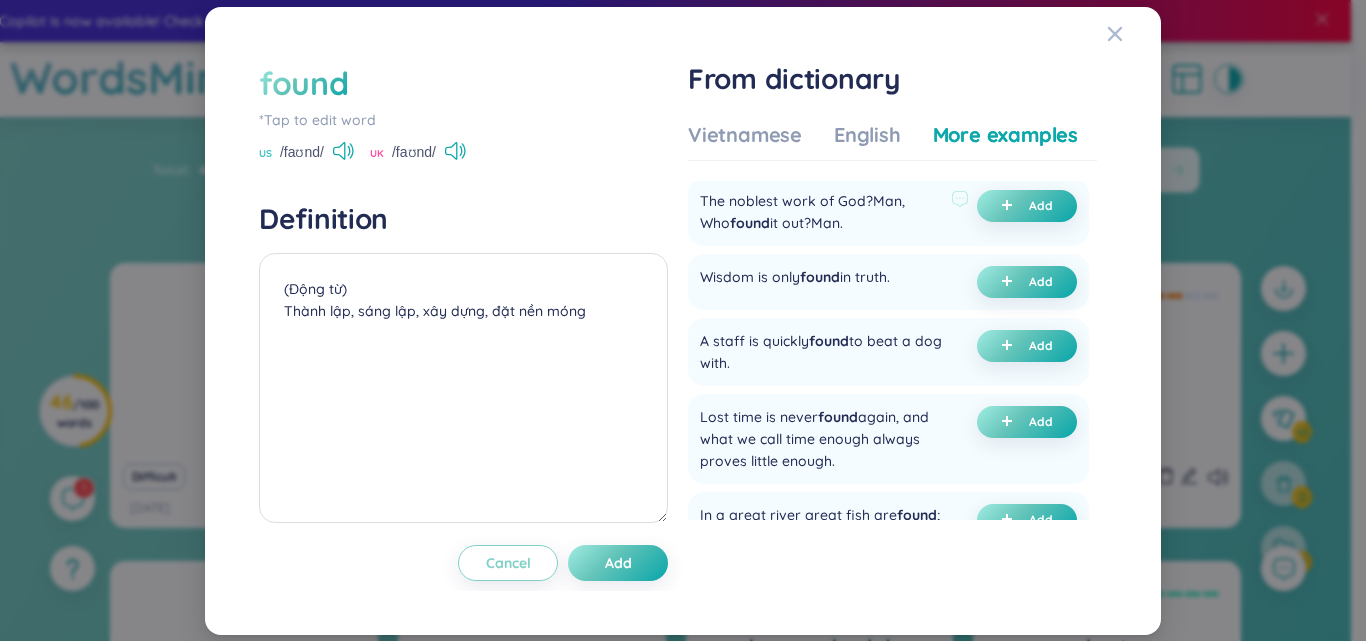 scroll, scrollTop: 420, scrollLeft: 0, axis: vertical 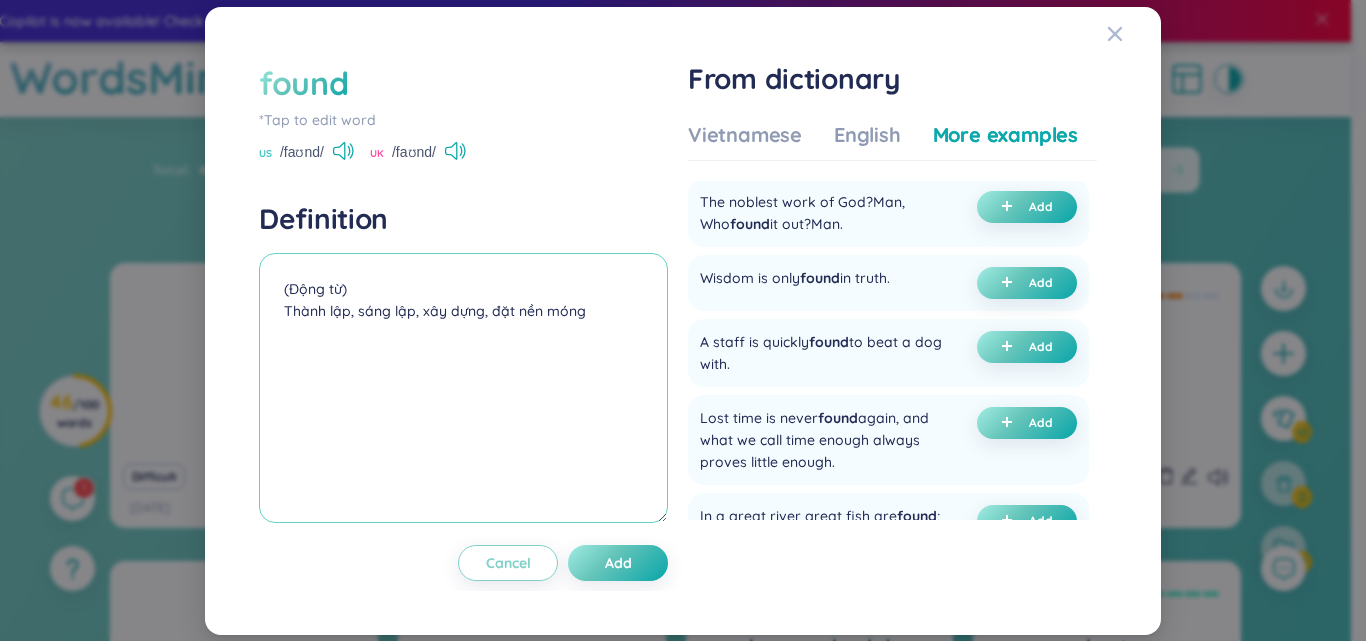 click on "(Động từ)
Thành lập, sáng lập, xây dựng, đặt nền móng" at bounding box center (463, 388) 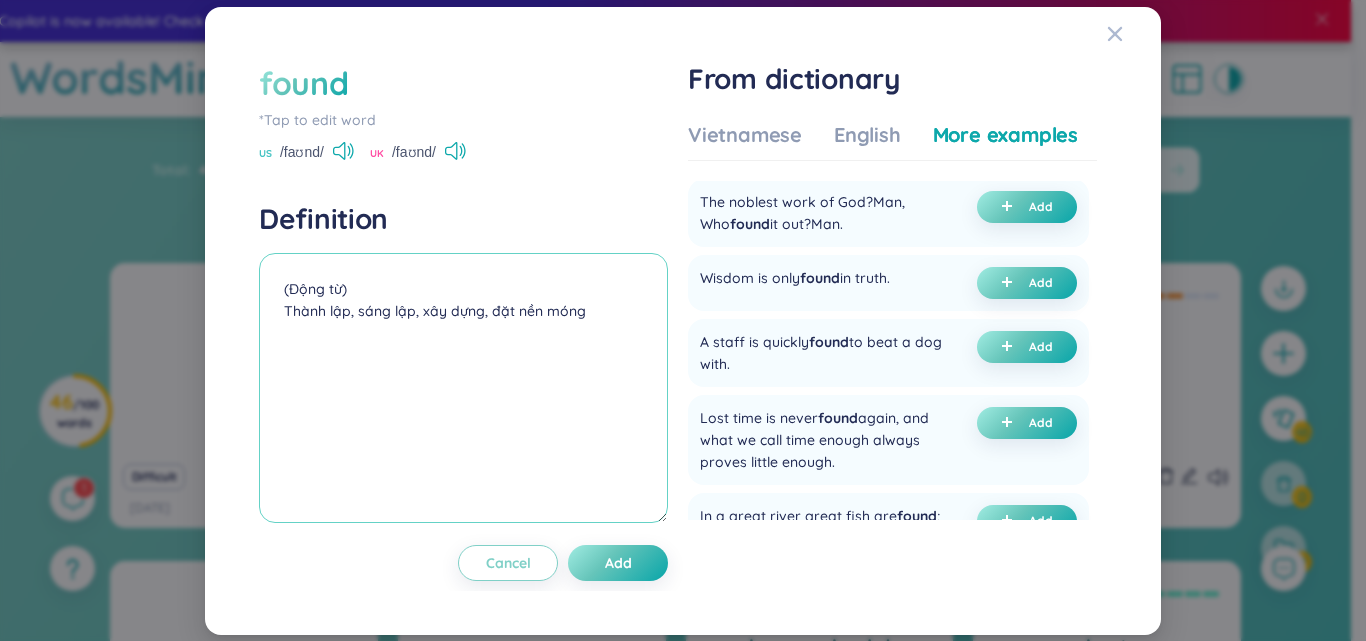 click on "(Động từ)
Thành lập, sáng lập, xây dựng, đặt nền móng" at bounding box center (463, 388) 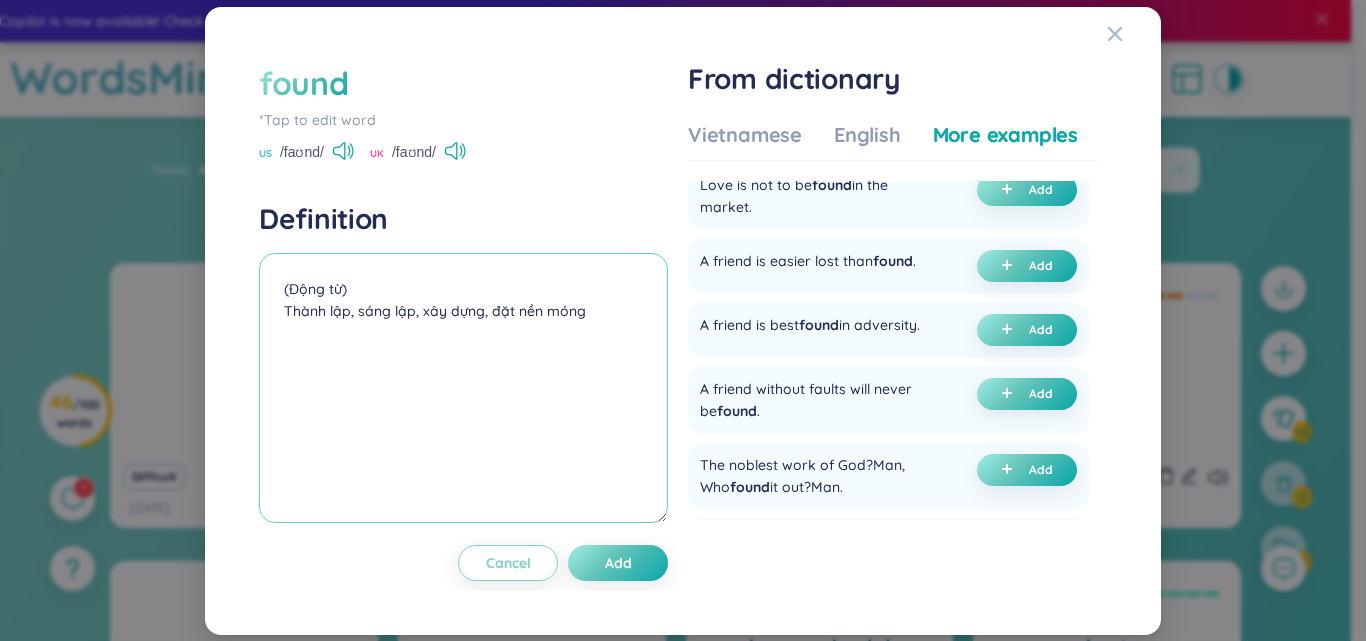 scroll, scrollTop: 0, scrollLeft: 0, axis: both 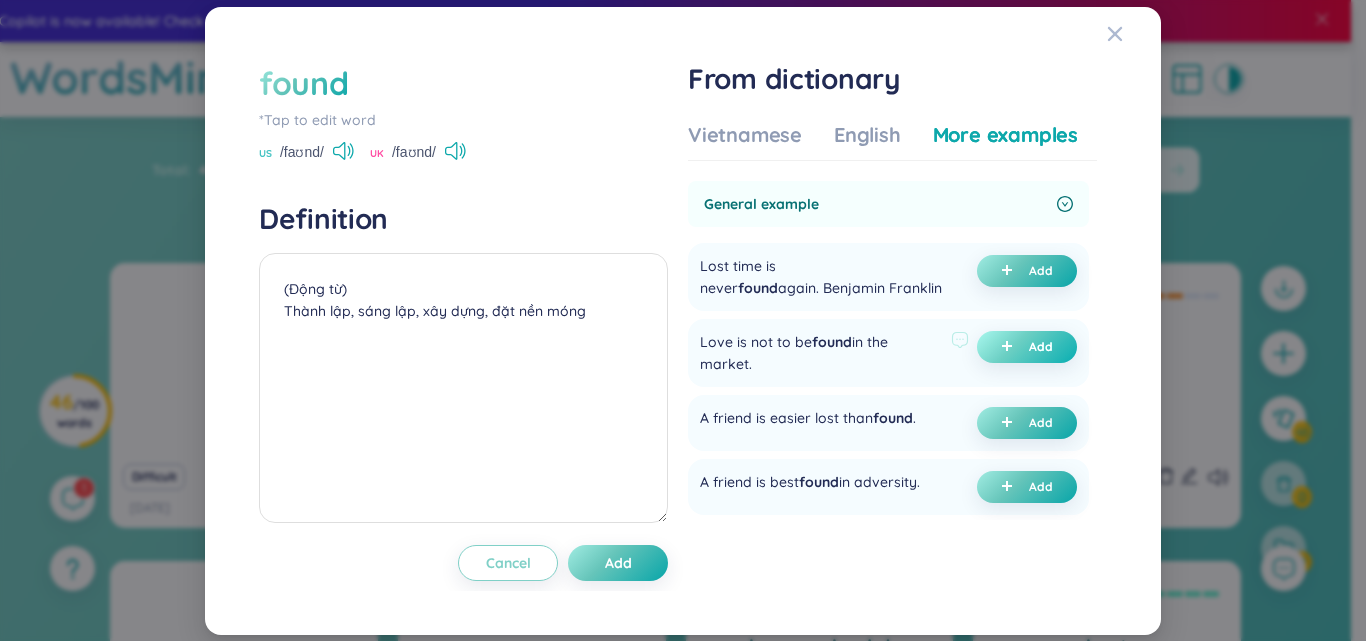 click on "Add" at bounding box center [1027, 347] 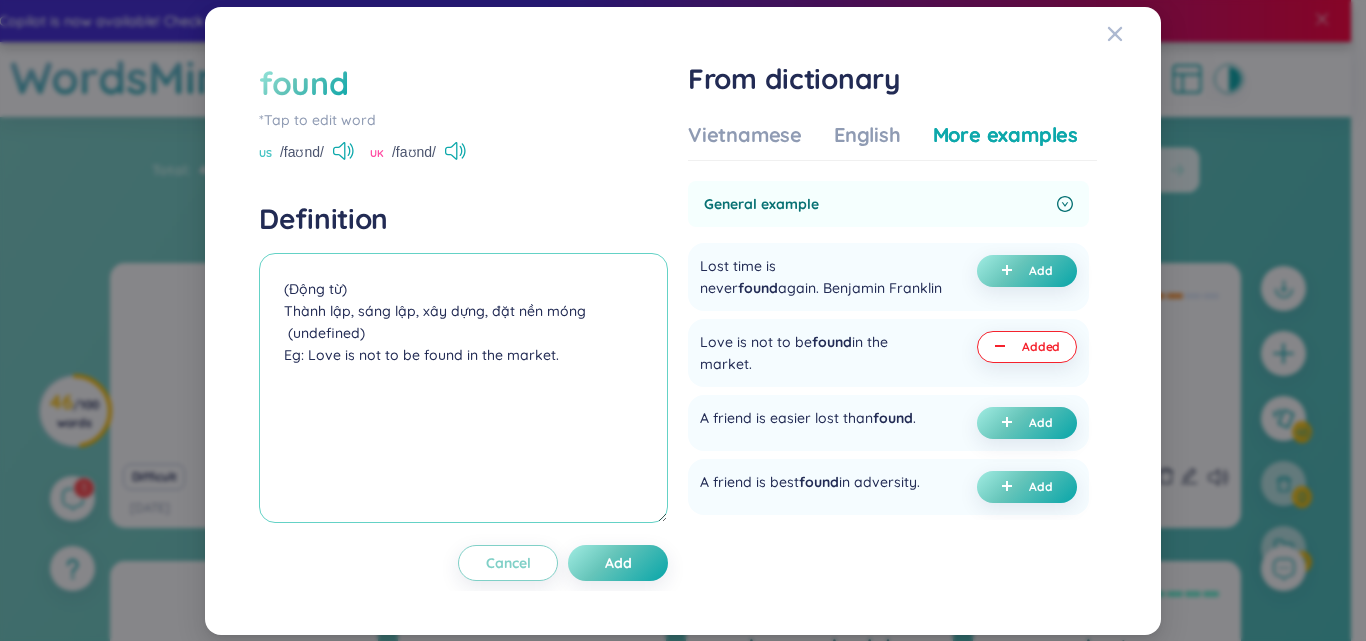 drag, startPoint x: 411, startPoint y: 338, endPoint x: 197, endPoint y: 334, distance: 214.03738 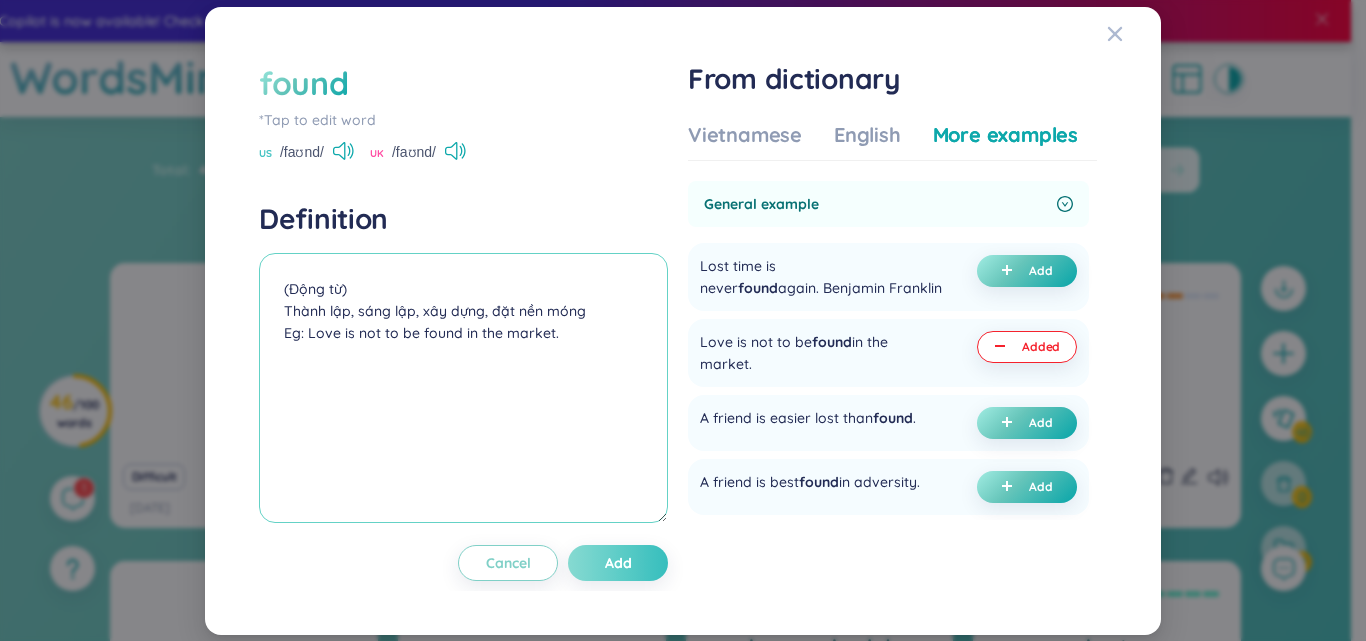 type on "(Động từ)
Thành lập, sáng lập, xây dựng, đặt nền móng
Eg: Love is not to be found in the market." 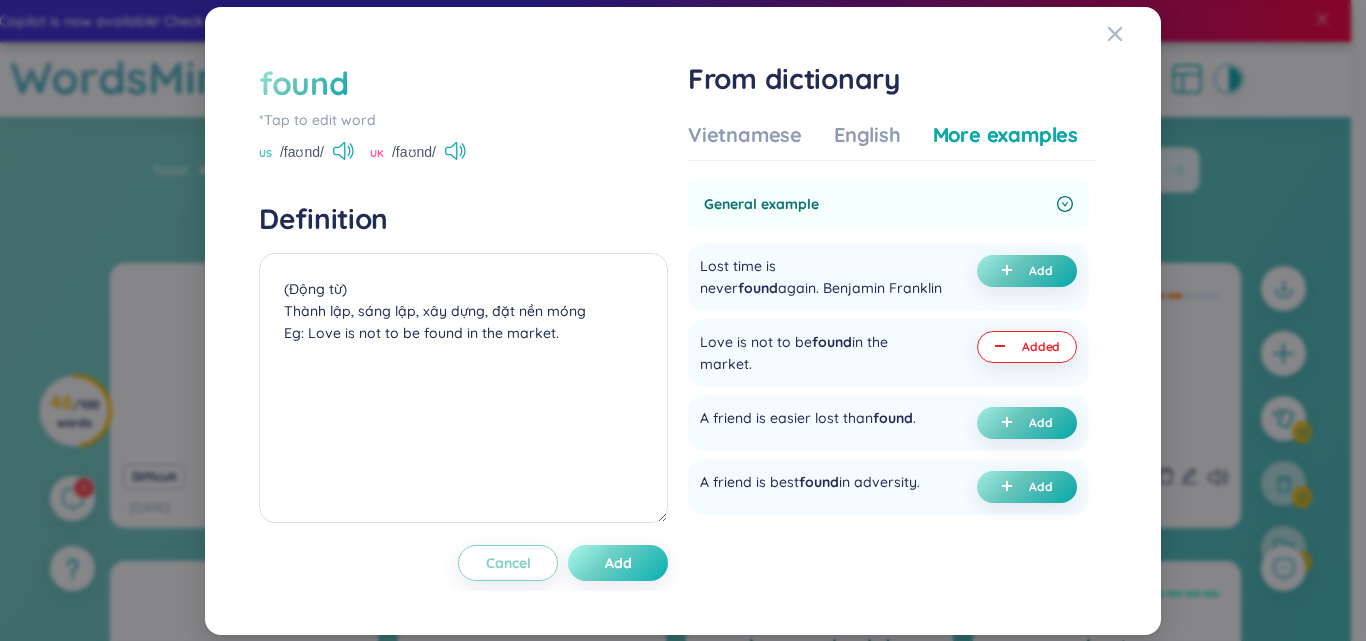 click on "Add" at bounding box center [618, 563] 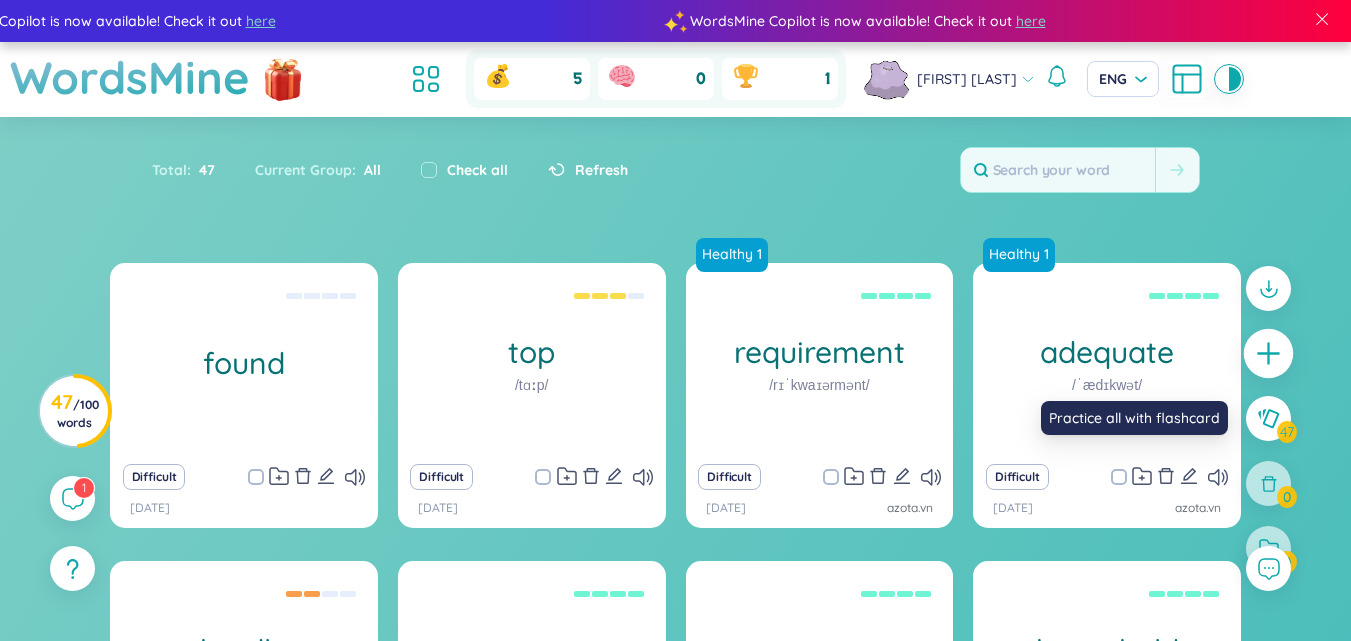 click 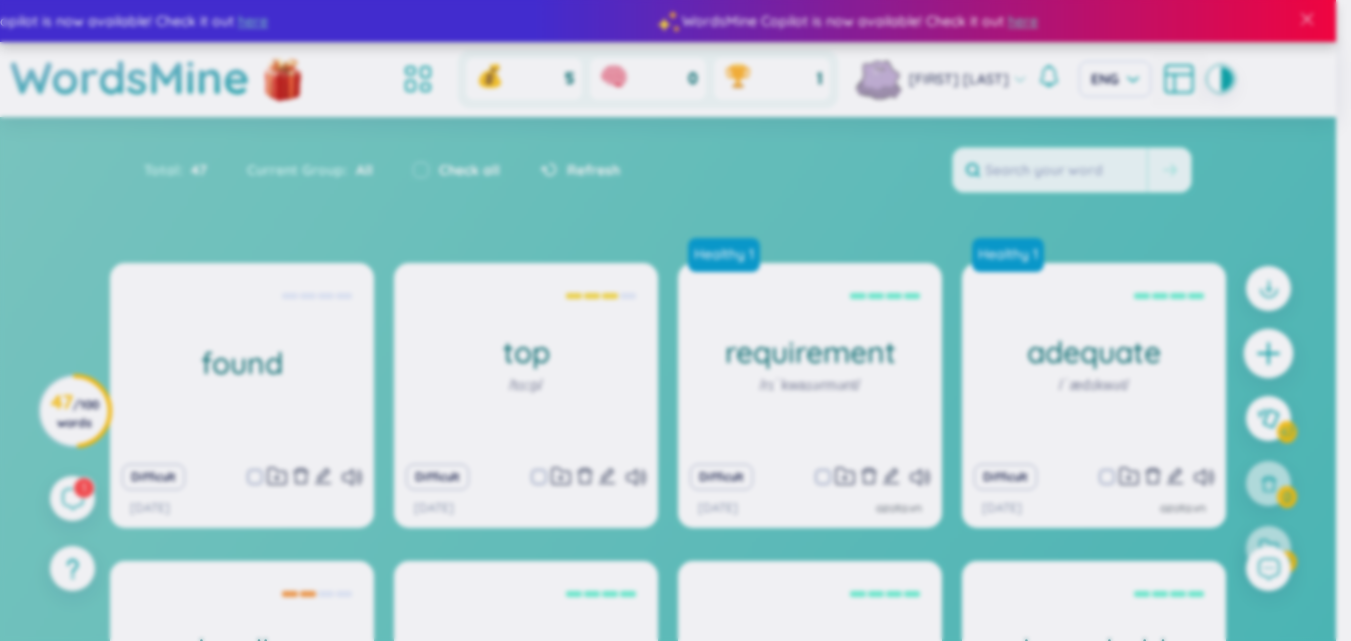 type 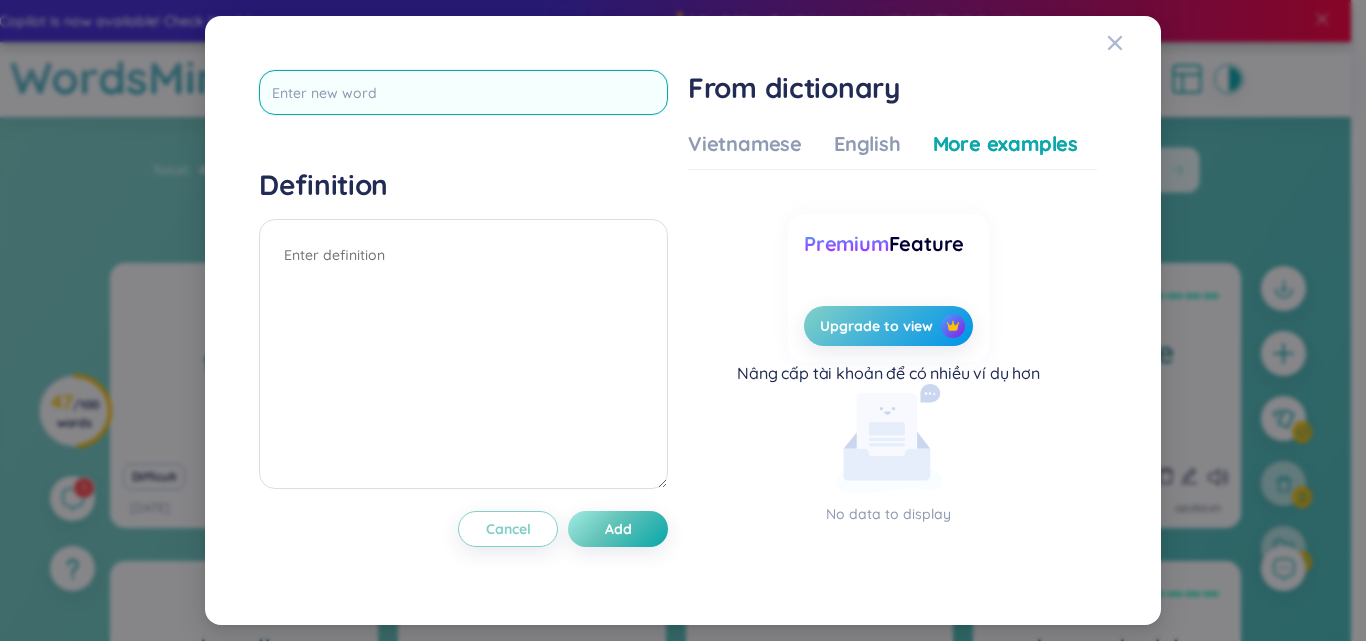 click at bounding box center (463, 92) 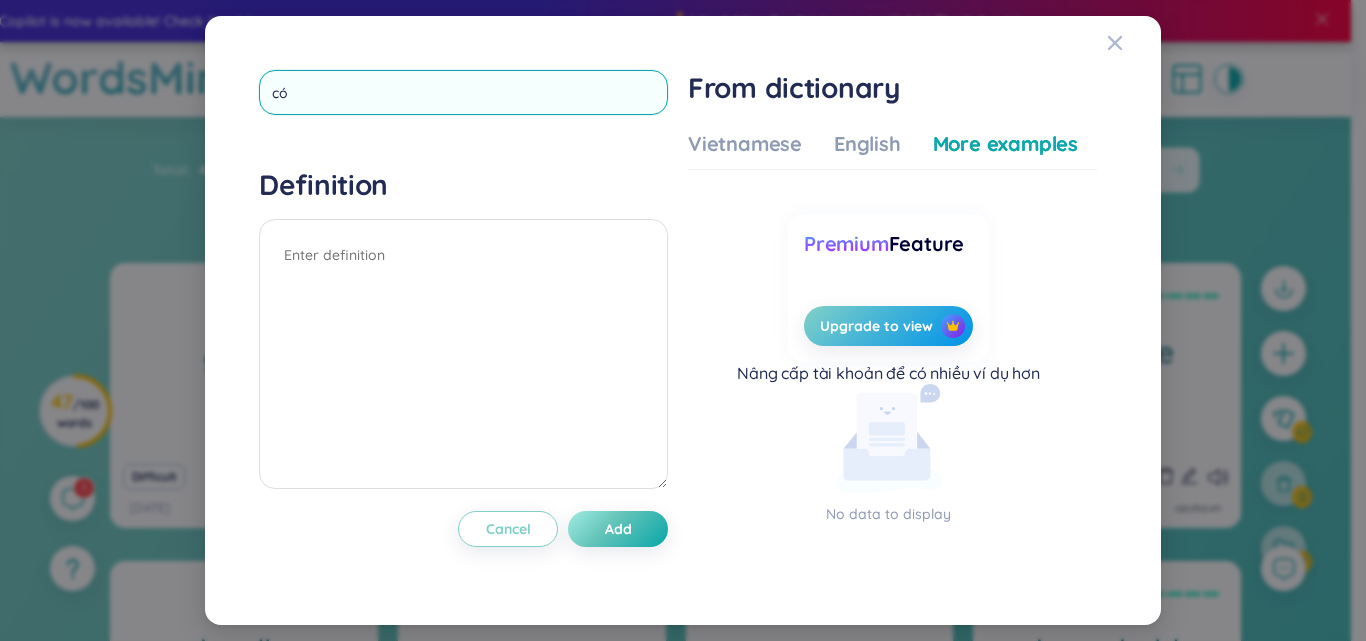 type on "c" 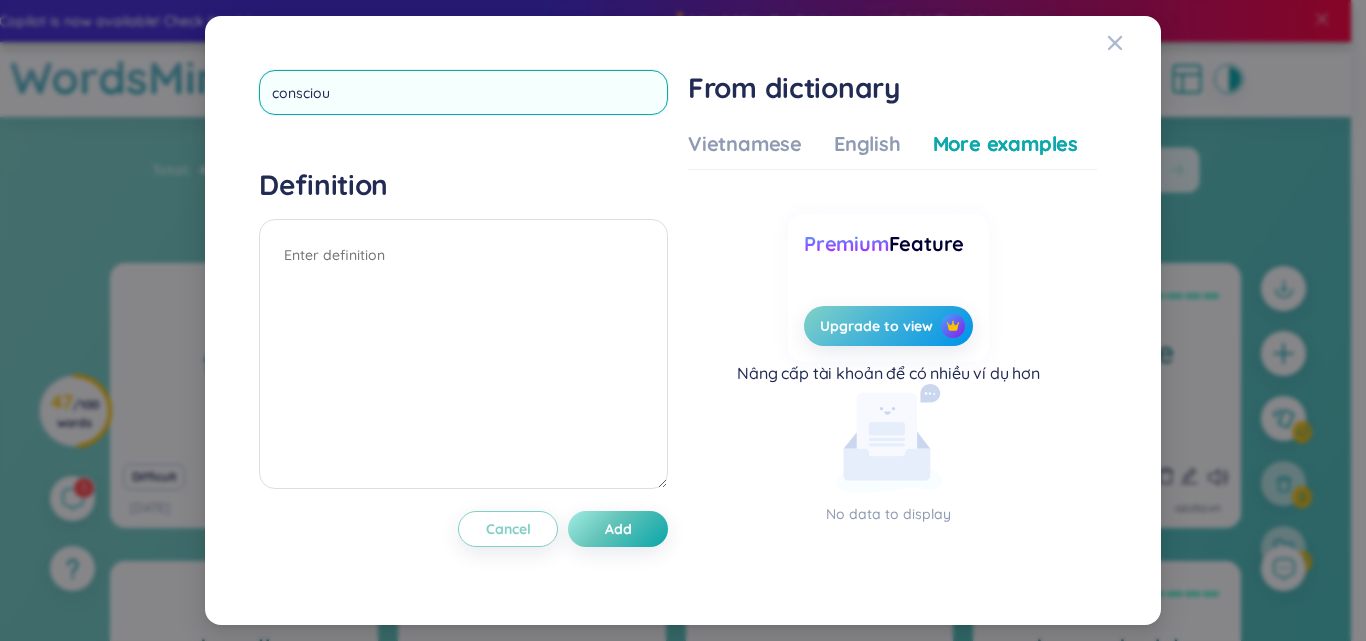 type on "conscious" 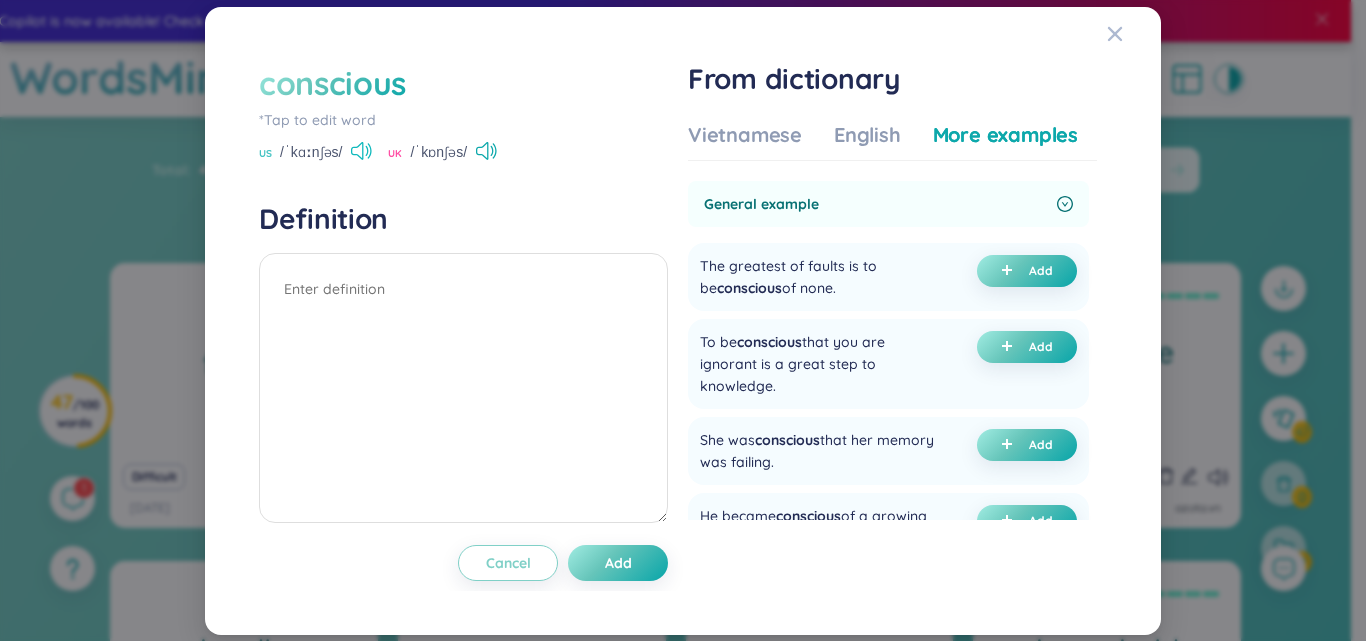 click 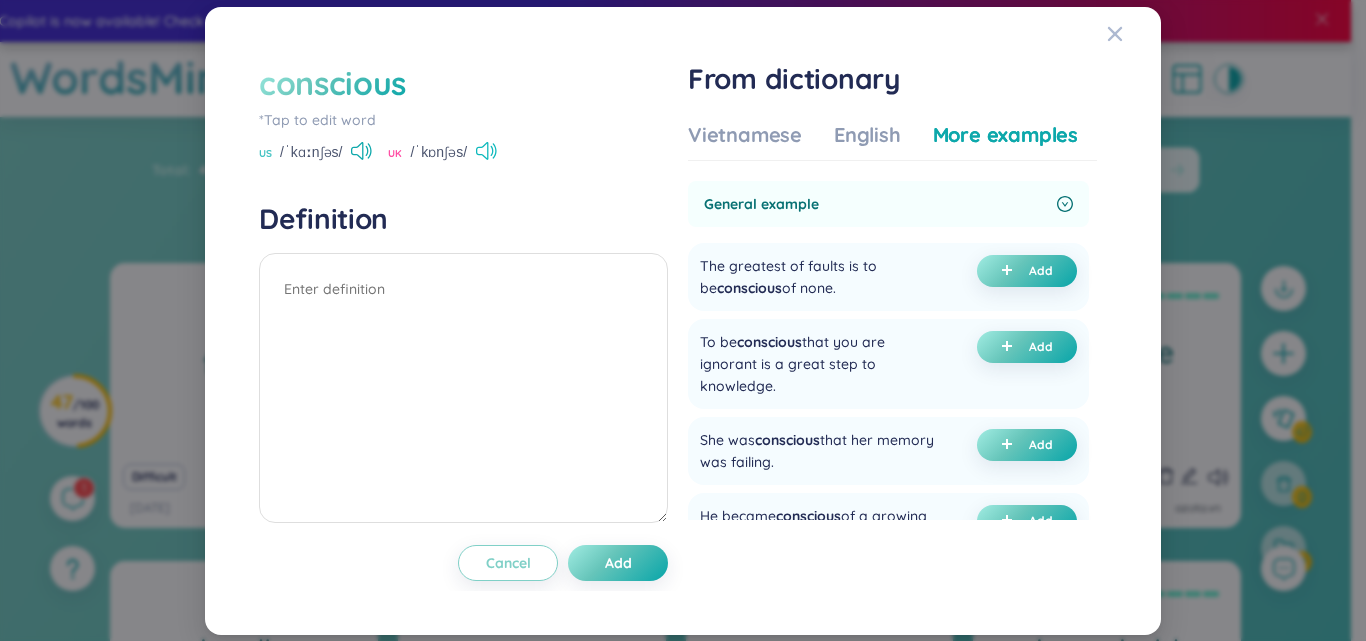 click 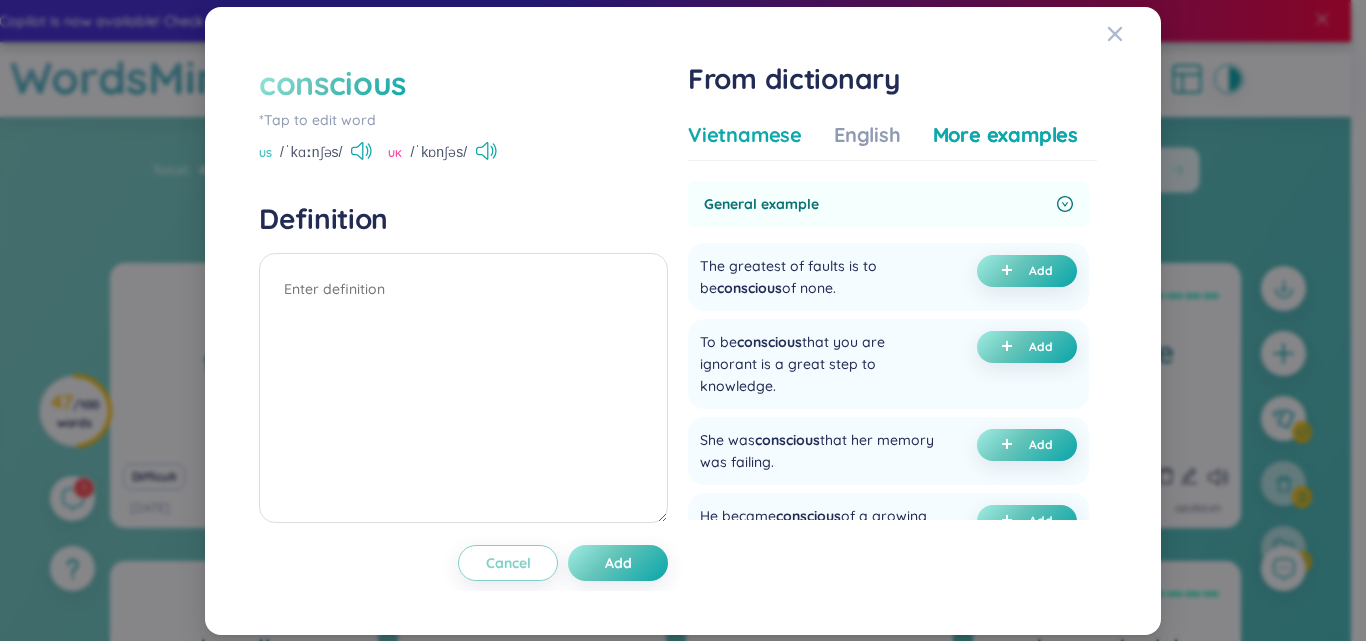 click on "Vietnamese" at bounding box center (745, 135) 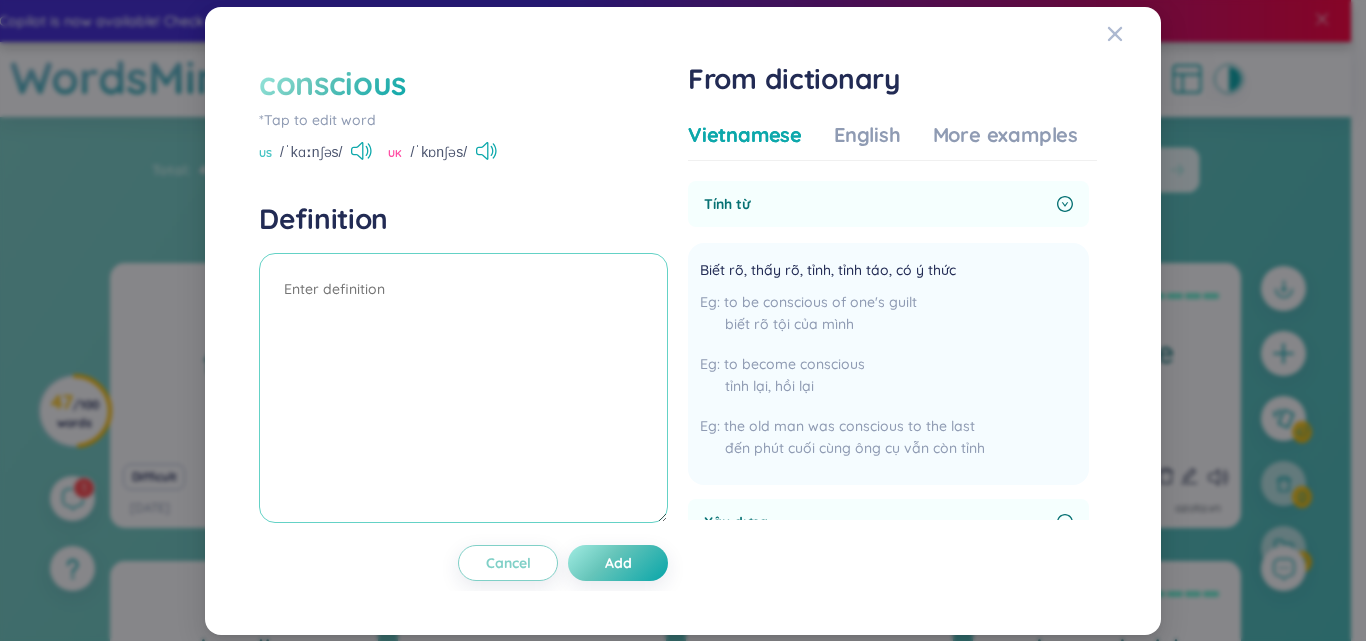 click at bounding box center [463, 388] 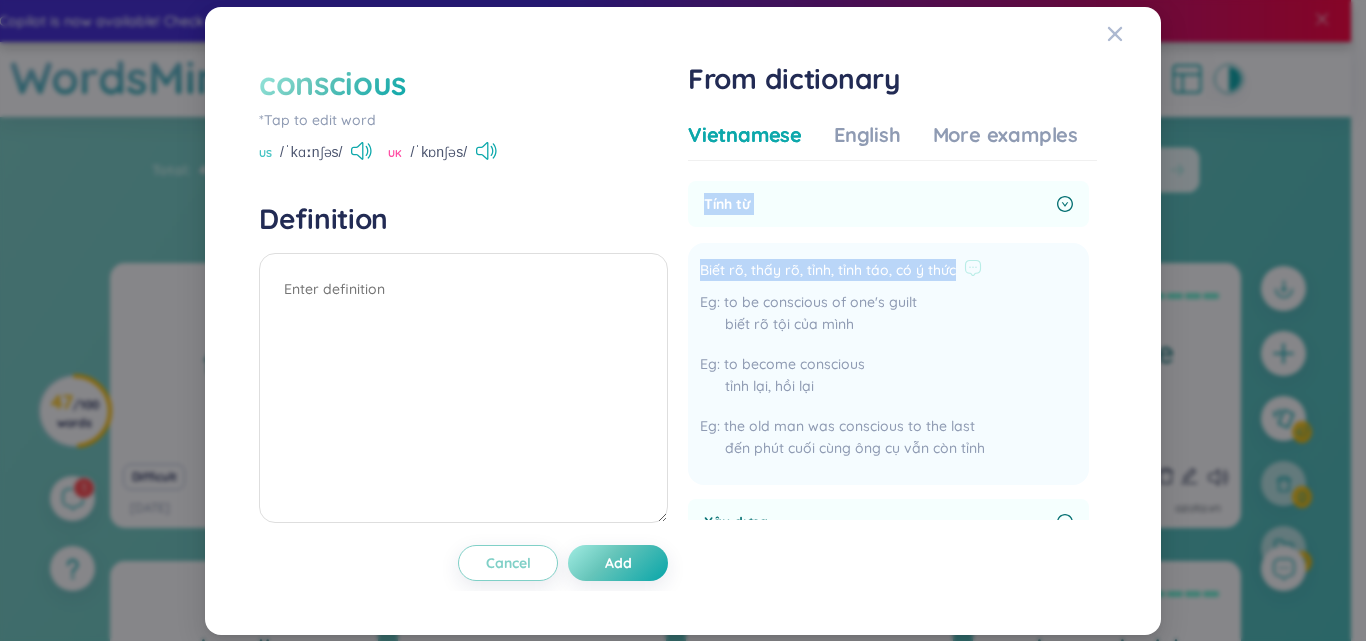 drag, startPoint x: 708, startPoint y: 194, endPoint x: 988, endPoint y: 271, distance: 290.39456 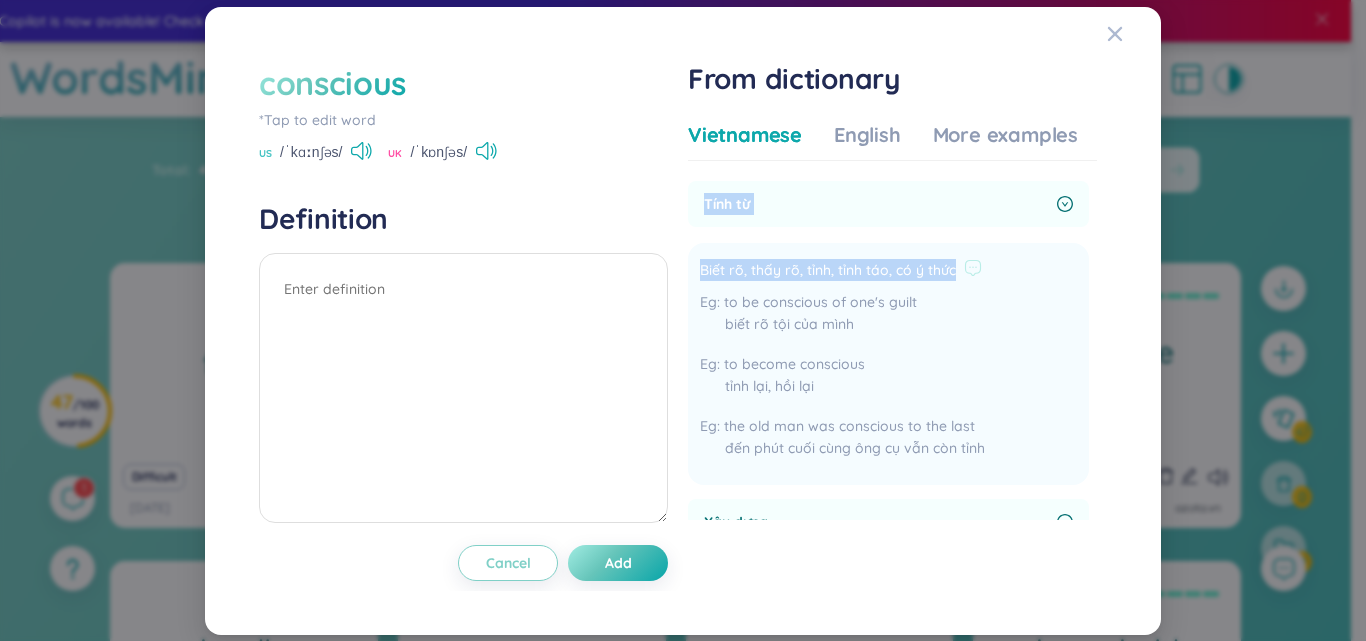 click on "Tính từ Biết rõ, thấy rõ, tỉnh, tỉnh táo, có ý thức to be conscious of one's guilt biết rõ tội của mình to become conscious tỉnh lại, hồi lại the old man was conscious to the last đến phút cuối cùng ông cụ vẫn còn tỉnh Add" at bounding box center (888, 333) 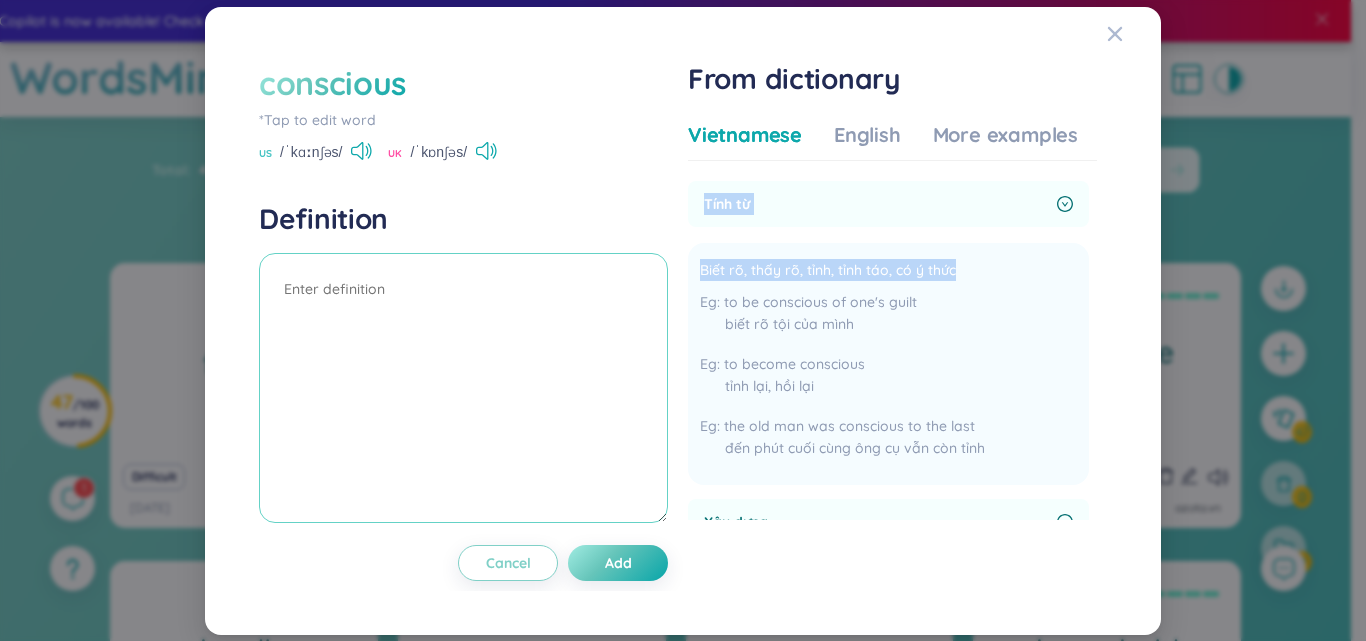 click at bounding box center [463, 388] 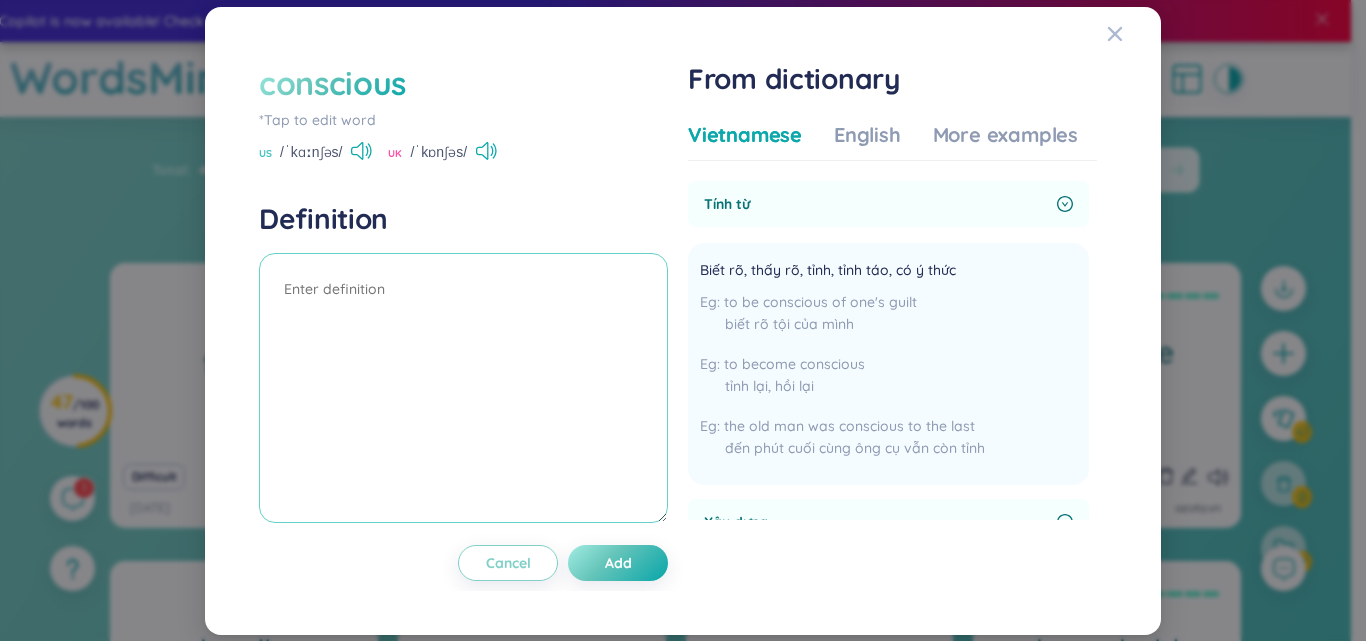 paste on "Tính từ
Biết rõ, thấy rõ, tỉnh, tỉnh táo, có ý thức" 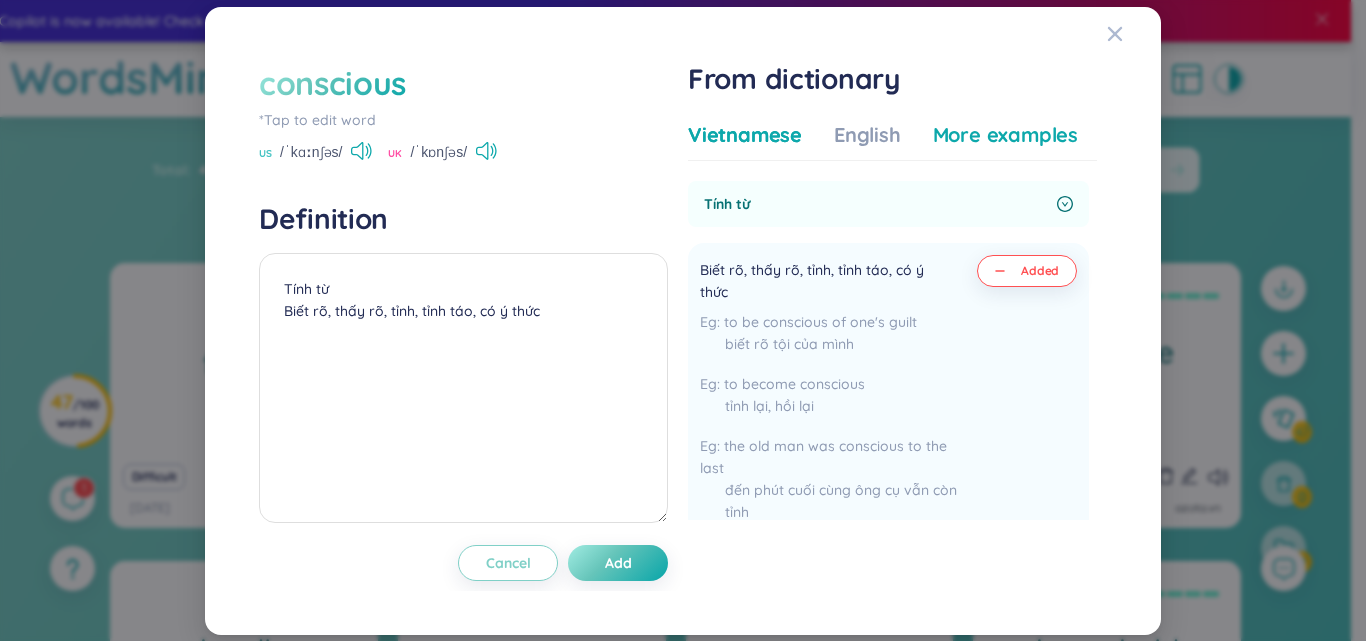 click on "More examples" at bounding box center [1005, 135] 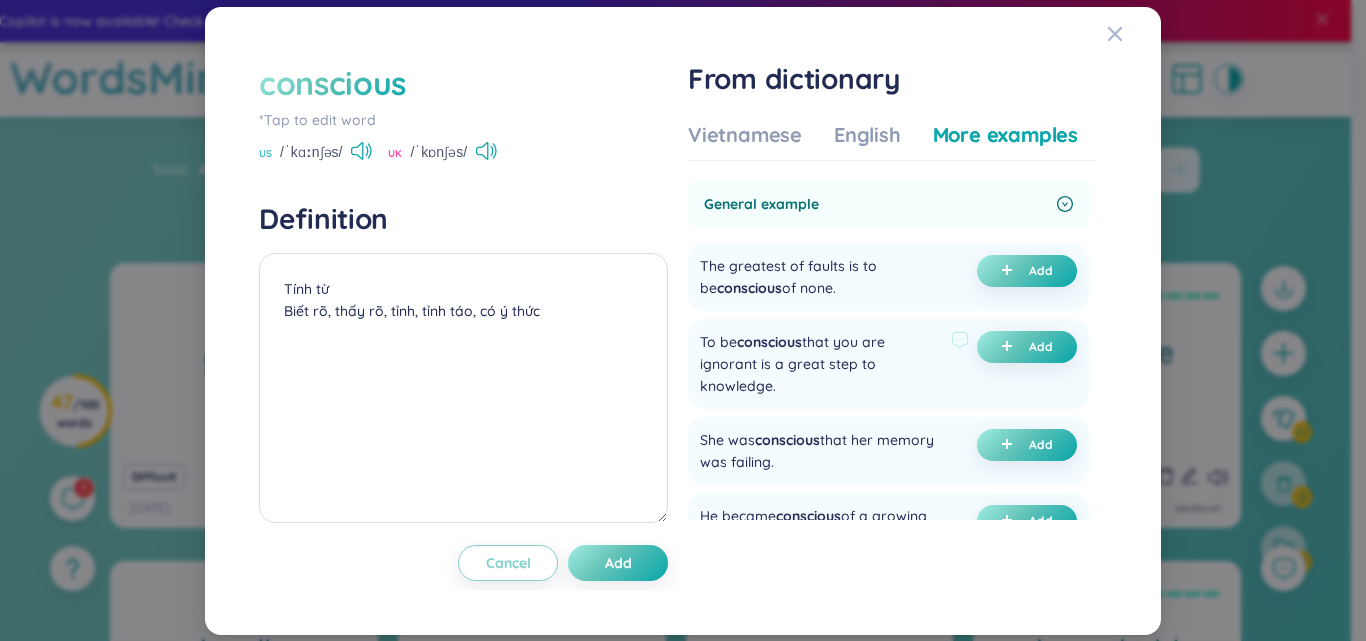 scroll, scrollTop: 140, scrollLeft: 0, axis: vertical 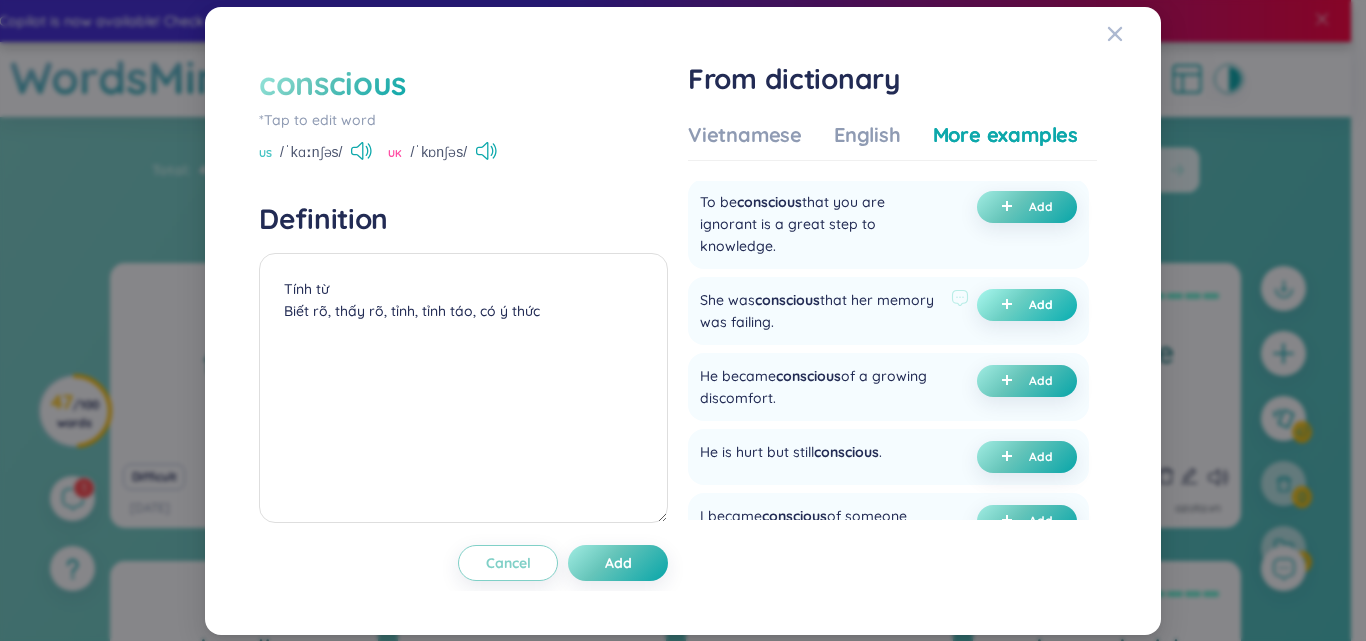 click at bounding box center [1011, 305] 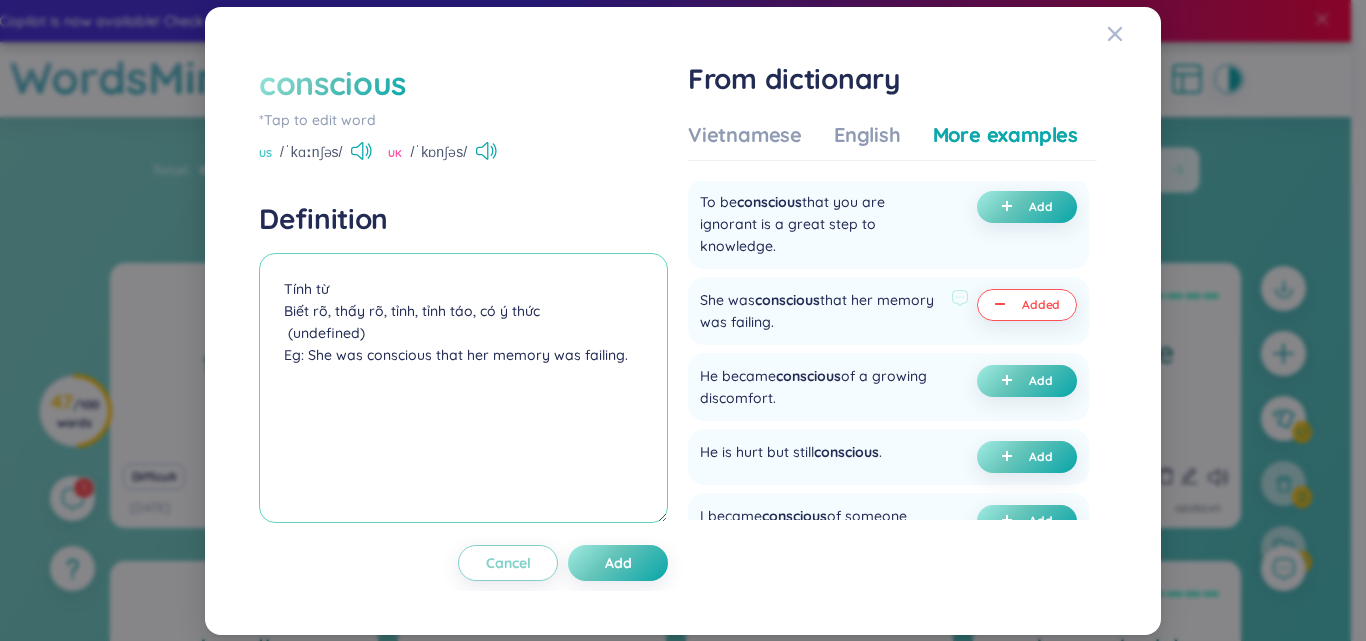 drag, startPoint x: 377, startPoint y: 330, endPoint x: 235, endPoint y: 338, distance: 142.22517 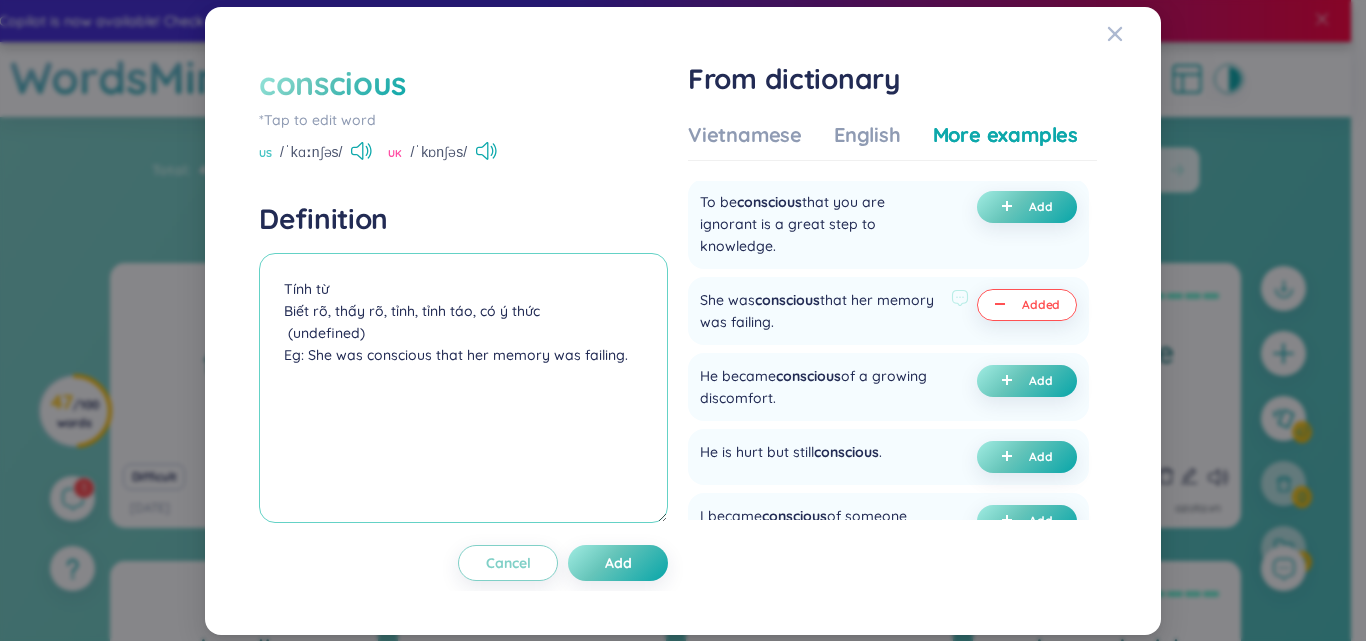 click on "conscious *Tap to edit word US /ˈkɑːnʃəs/ UK /ˈkɒnʃəs/ Definition Tính từ
Biết rõ, thấy rõ, tỉnh, tỉnh táo, có ý thức
(undefined)
Eg: She was conscious that her memory was failing.
Cancel Add From dictionary Vietnamese English More examples Tính từ Biết rõ, thấy rõ, tỉnh, tỉnh táo, có ý thức to be conscious of one's guilt biết rõ tội của mình to become conscious tỉnh lại, hồi lại the old man was conscious to the last đến phút cuối cùng ông cụ vẫn còn tỉnh Added Xây dựng tỉnh táo Add Premium Feature Upgrade to view Nâng cấp tài khoản để có nhiều định nghĩa hơn No data to display General example The greatest of faults is to be conscious of none. Add To be conscious that you are ignorant is a great step to knowledge. Add She was conscious that her memory was failing. Added He became conscious of a growing discomfort. Add He is hurt but still conscious . Add I became conscious Add She's very" at bounding box center (683, 321) 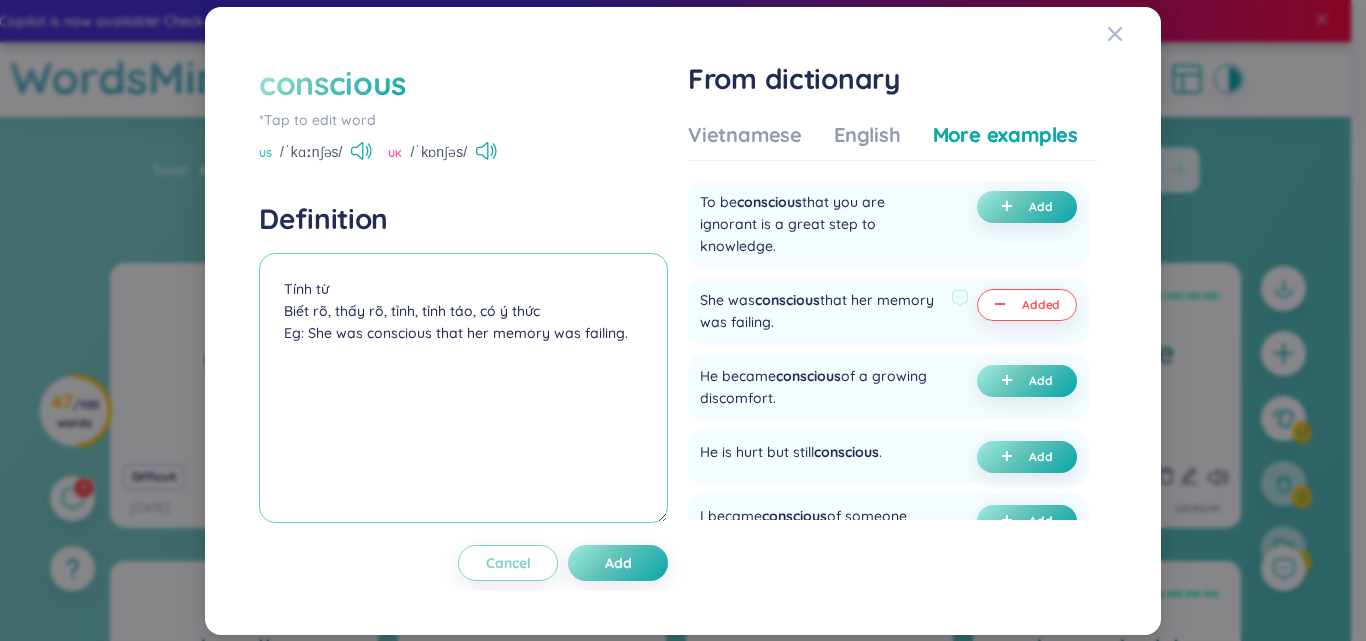 click on "Tính từ
Biết rõ, thấy rõ, tỉnh, tỉnh táo, có ý thức
Eg: She was conscious that her memory was failing." at bounding box center [463, 388] 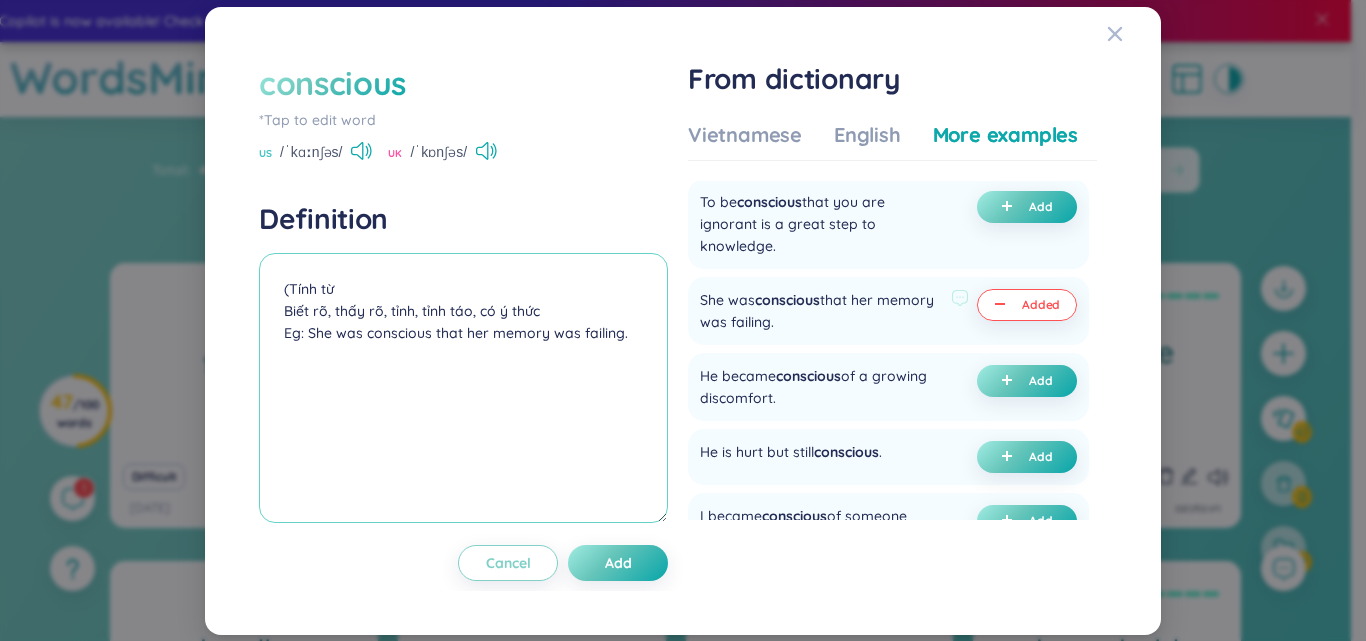 click on "(Tính từ
Biết rõ, thấy rõ, tỉnh, tỉnh táo, có ý thức
Eg: She was conscious that her memory was failing." at bounding box center (463, 388) 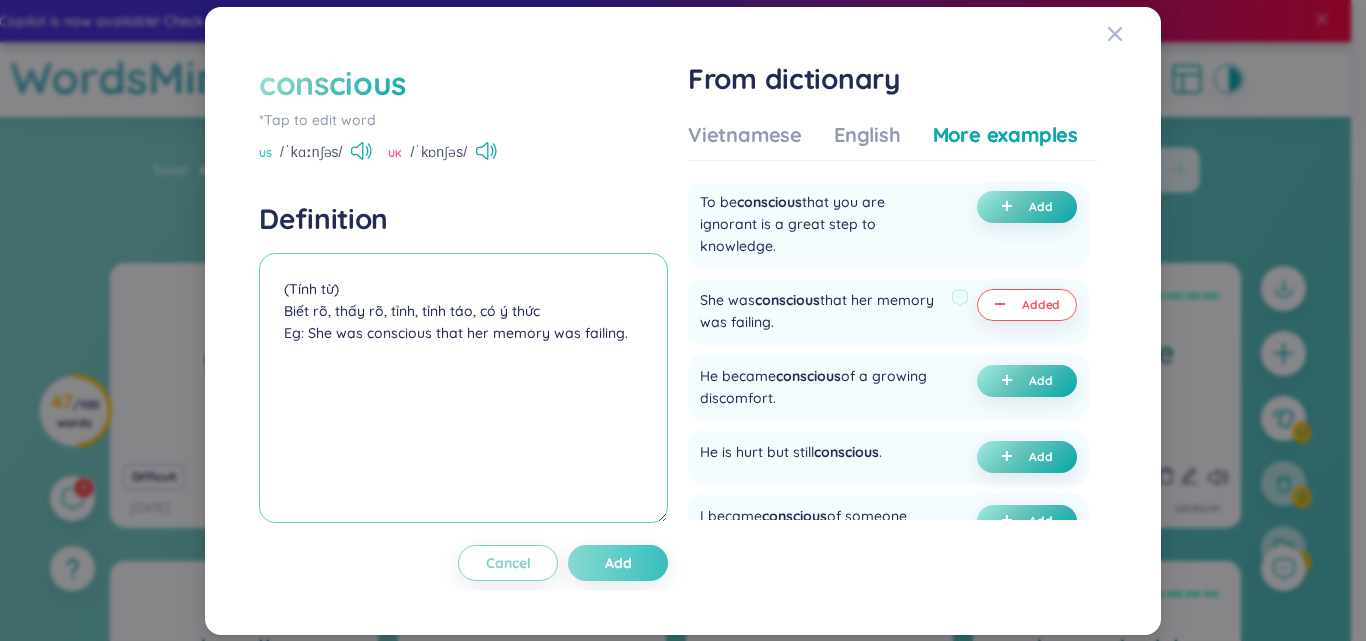 type on "(Tính từ)
Biết rõ, thấy rõ, tỉnh, tỉnh táo, có ý thức
Eg: She was conscious that her memory was failing." 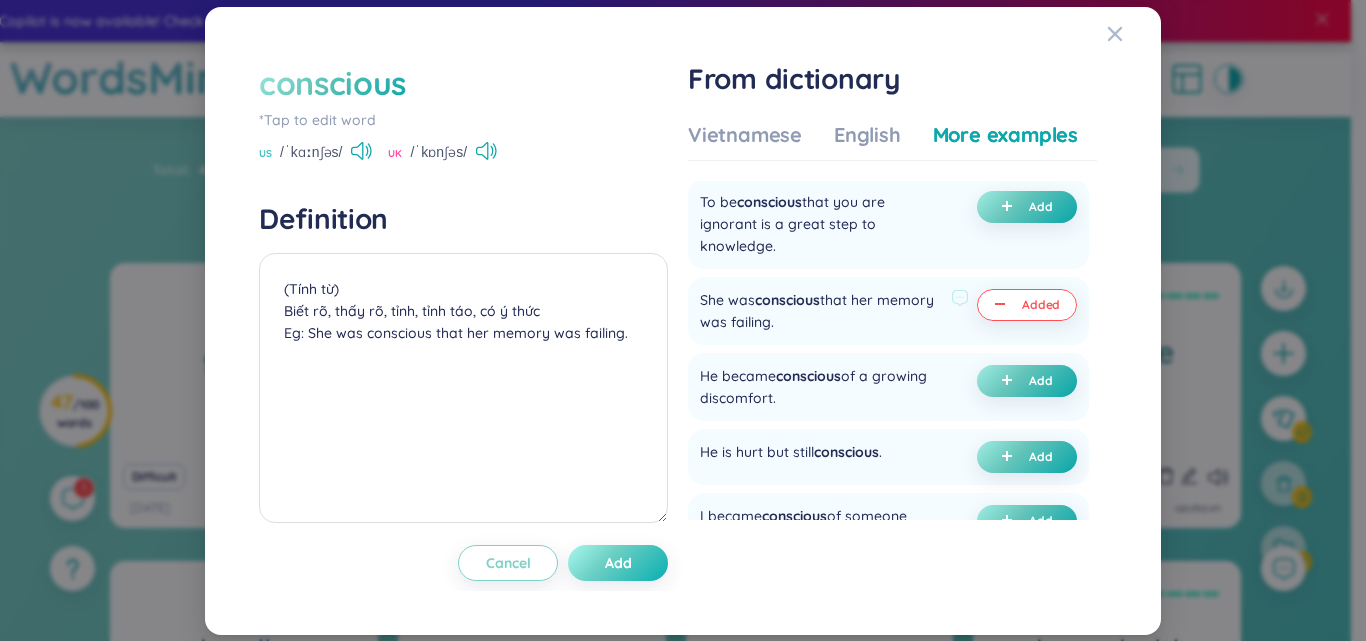 click on "Add" at bounding box center [618, 563] 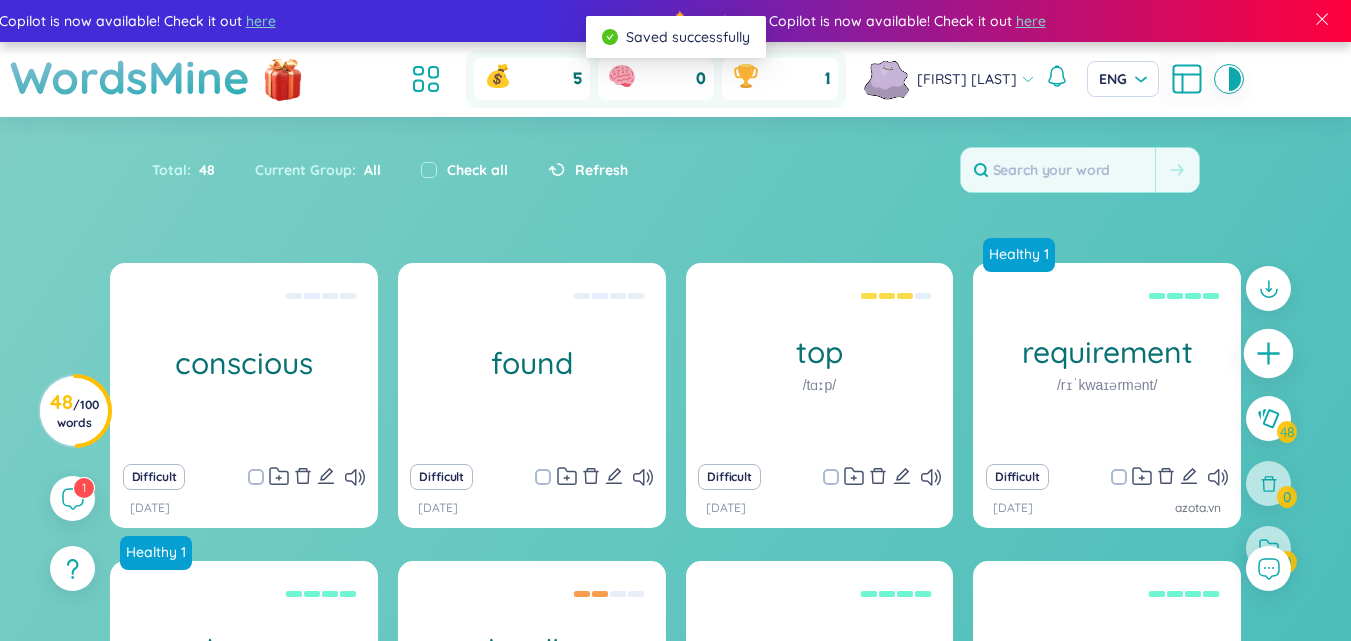 click 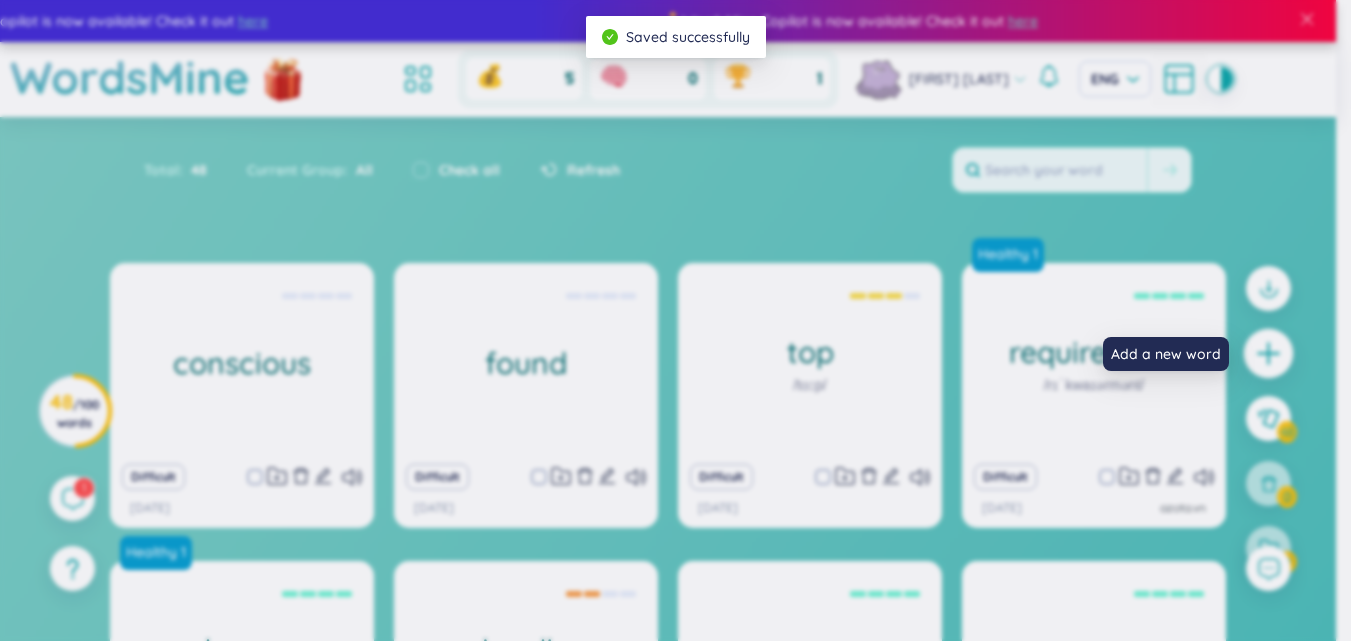 type 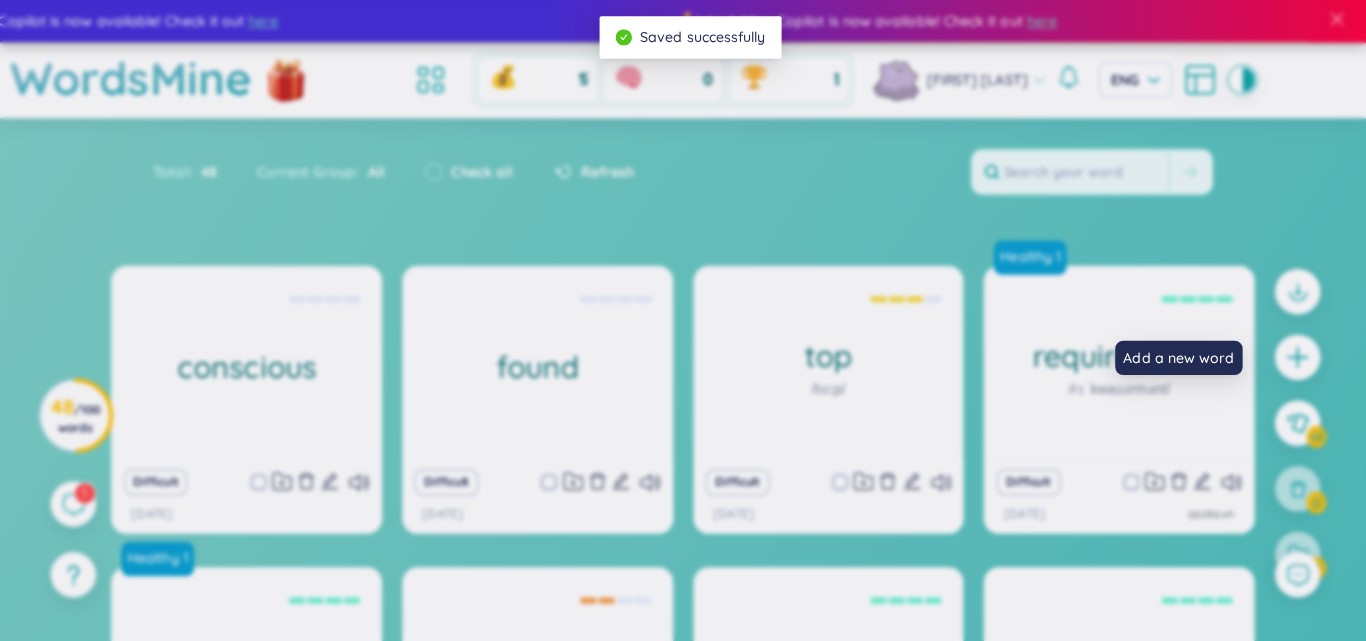 scroll, scrollTop: 9, scrollLeft: 0, axis: vertical 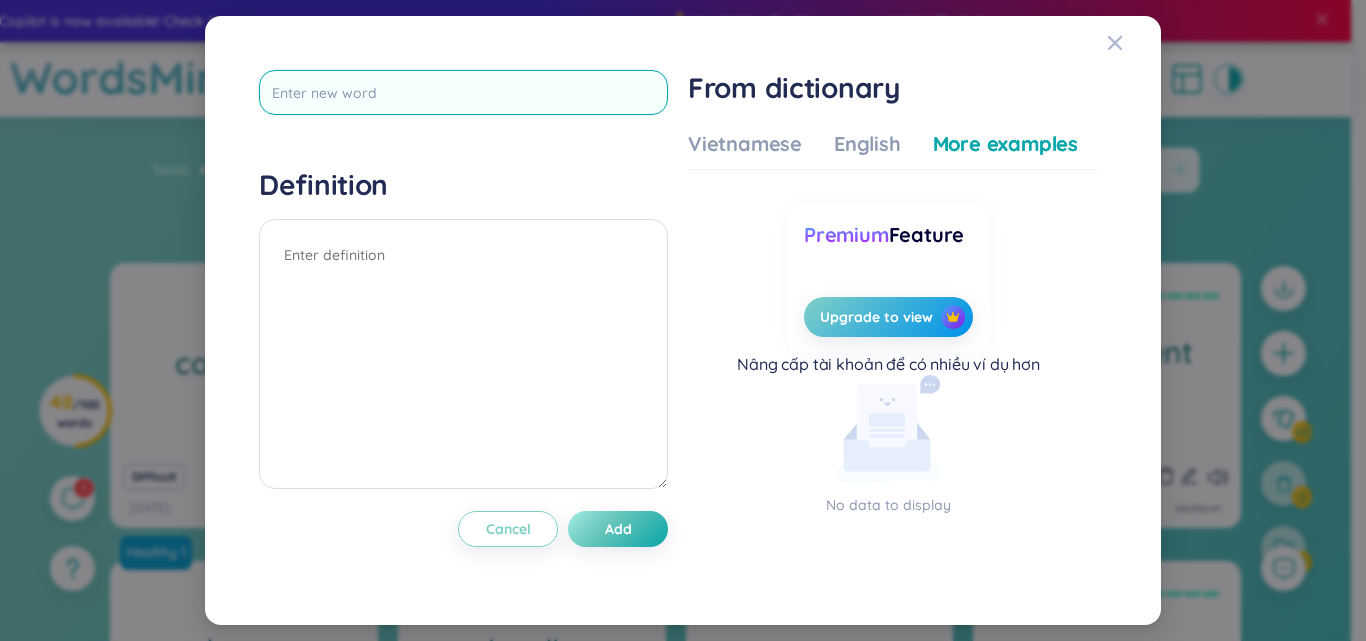 click at bounding box center [463, 92] 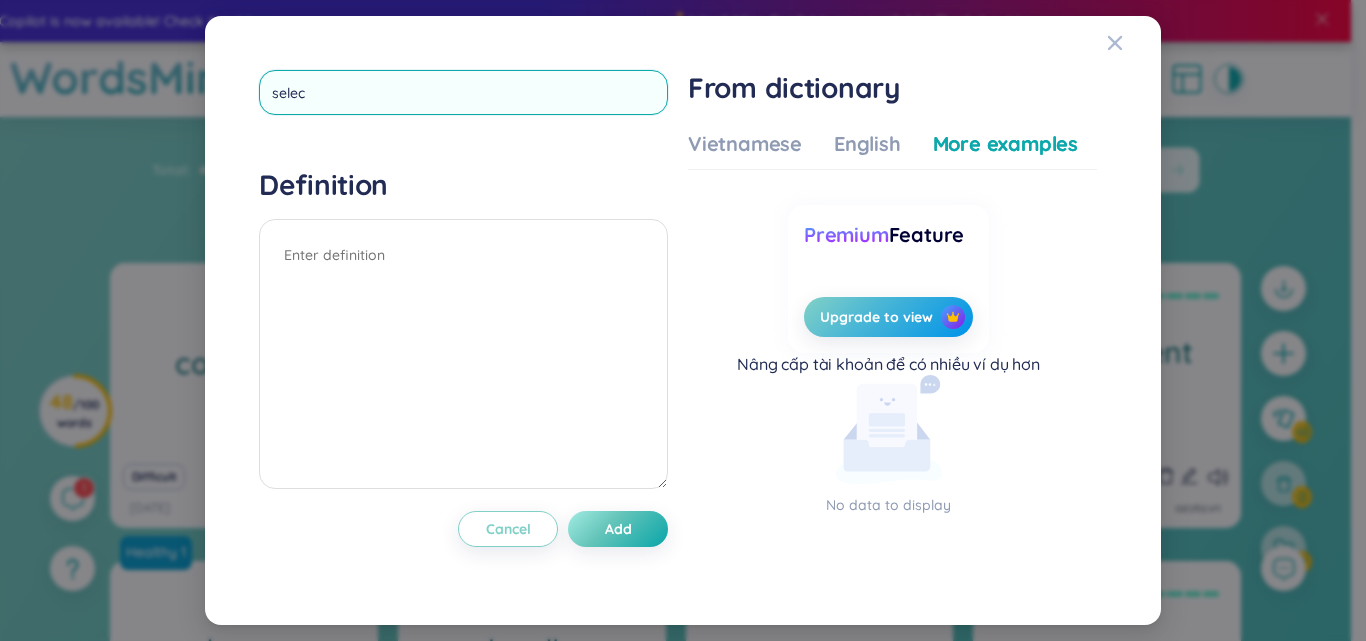 type on "select" 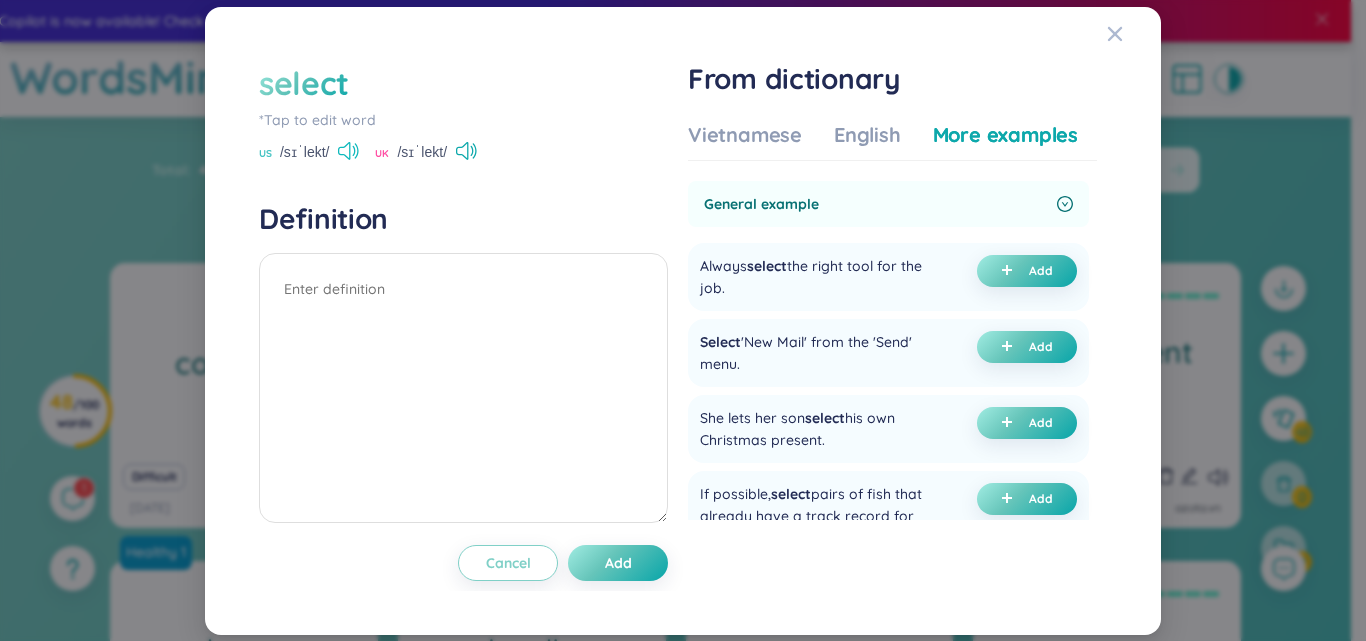click 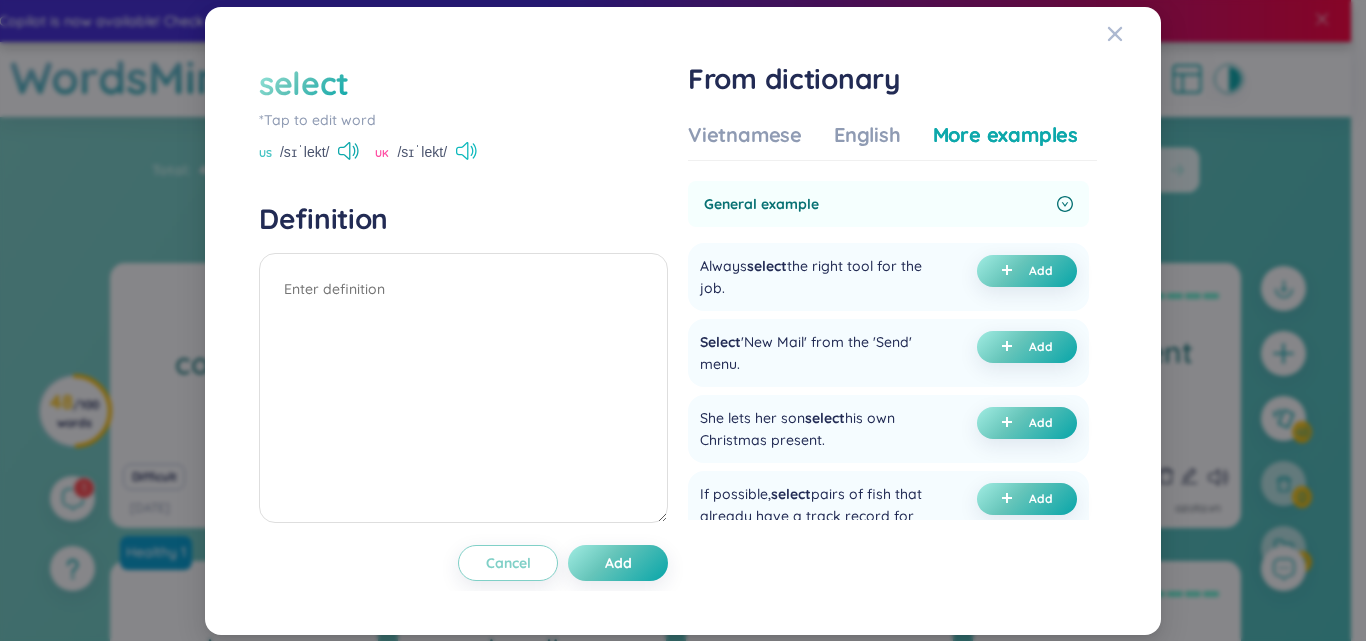 click 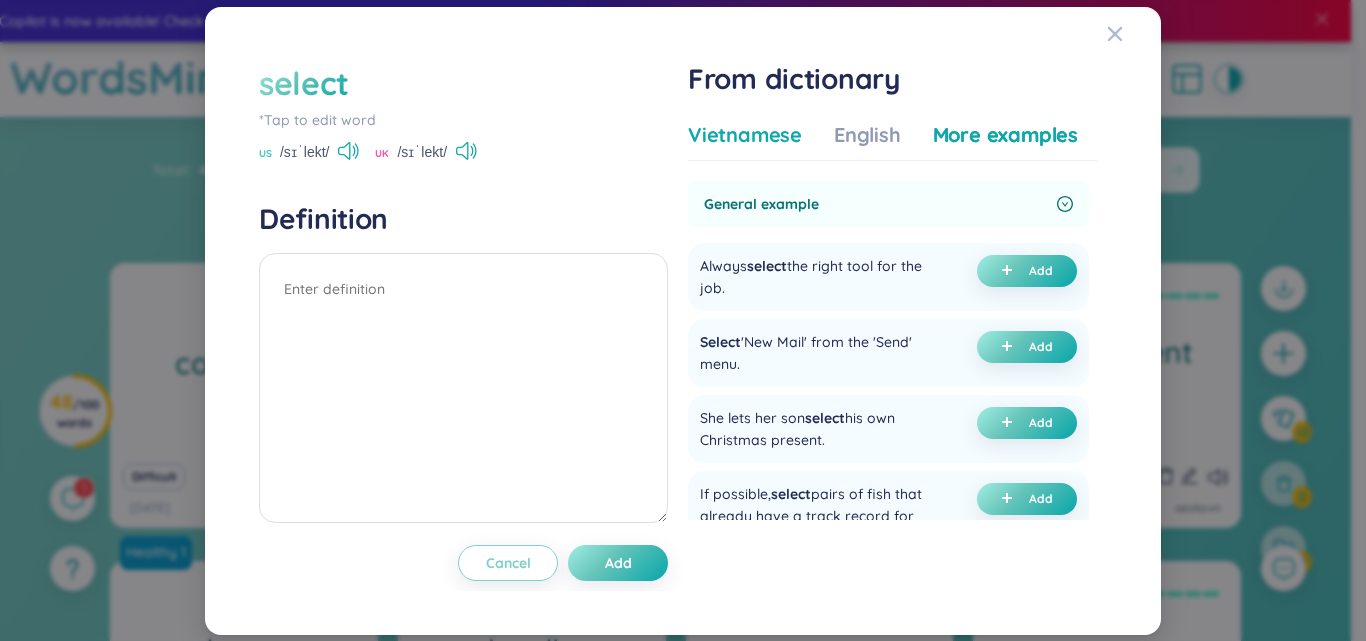 click on "Vietnamese" at bounding box center (745, 135) 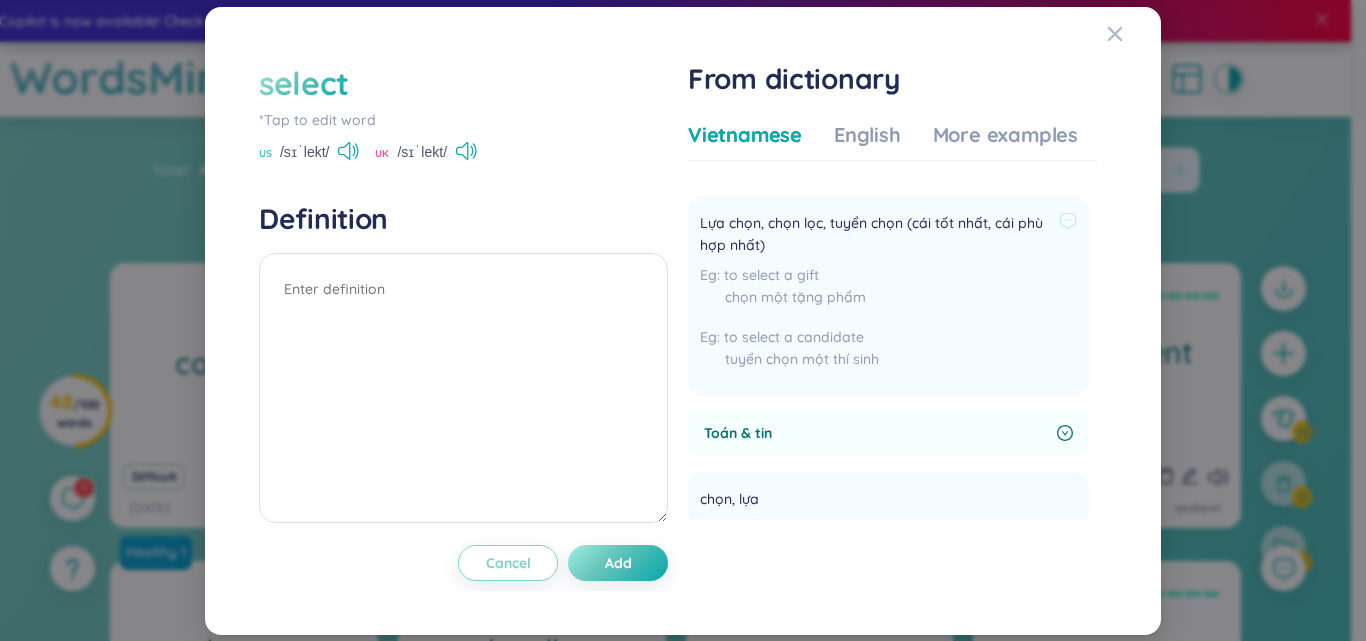 scroll, scrollTop: 249, scrollLeft: 0, axis: vertical 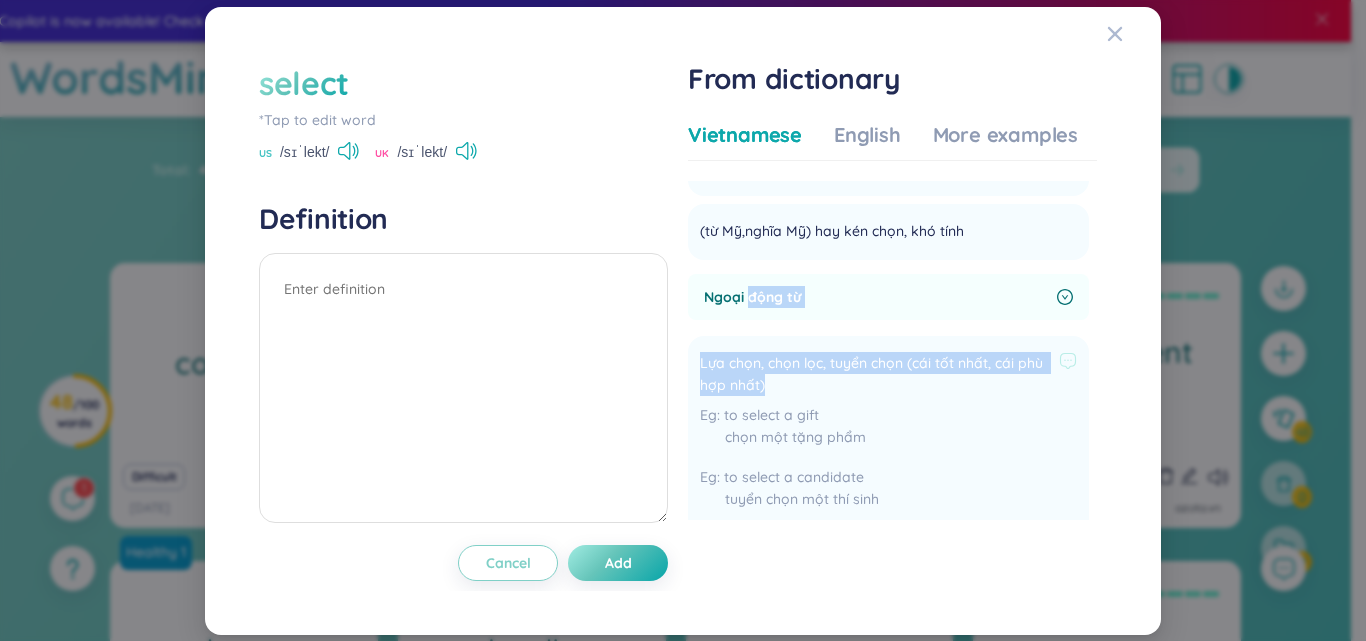 drag, startPoint x: 749, startPoint y: 295, endPoint x: 872, endPoint y: 383, distance: 151.23822 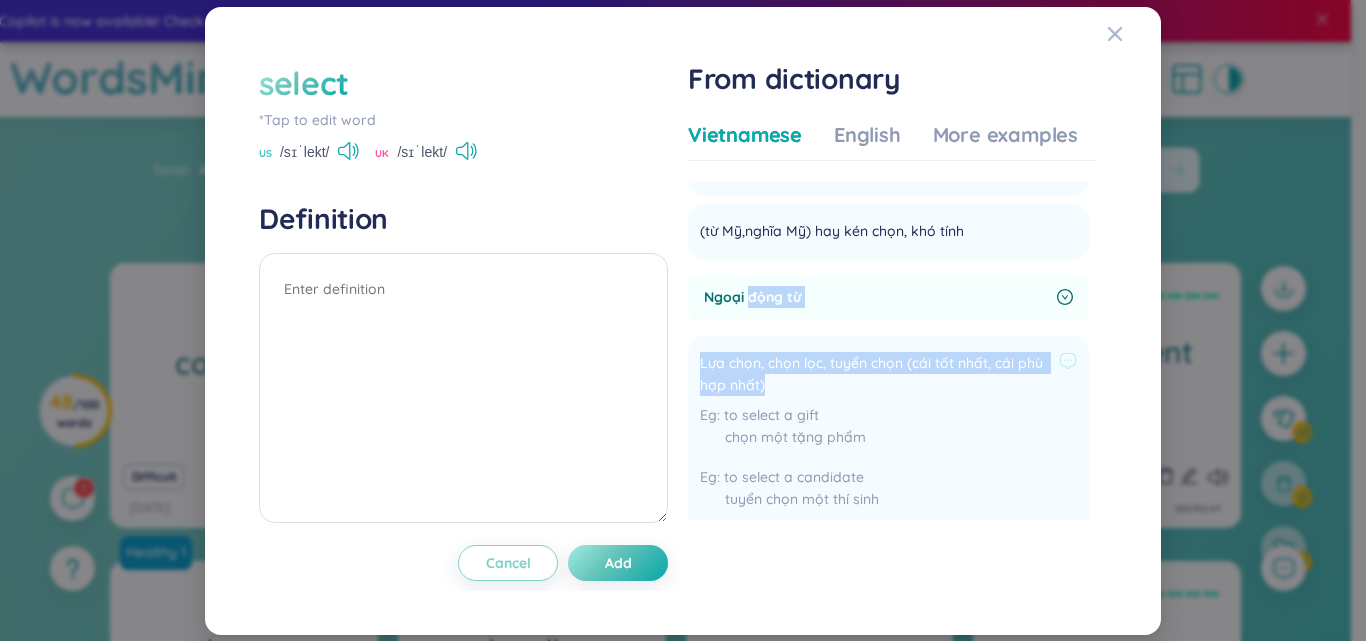 click on "Ngoại động từ Lựa chọn, chọn lọc, tuyển chọn (cái tốt nhất, cái phù hợp nhất) to select a gift chọn một tặng phẩm to select a candidate tuyển chọn một thí sinh Add" at bounding box center [888, 405] 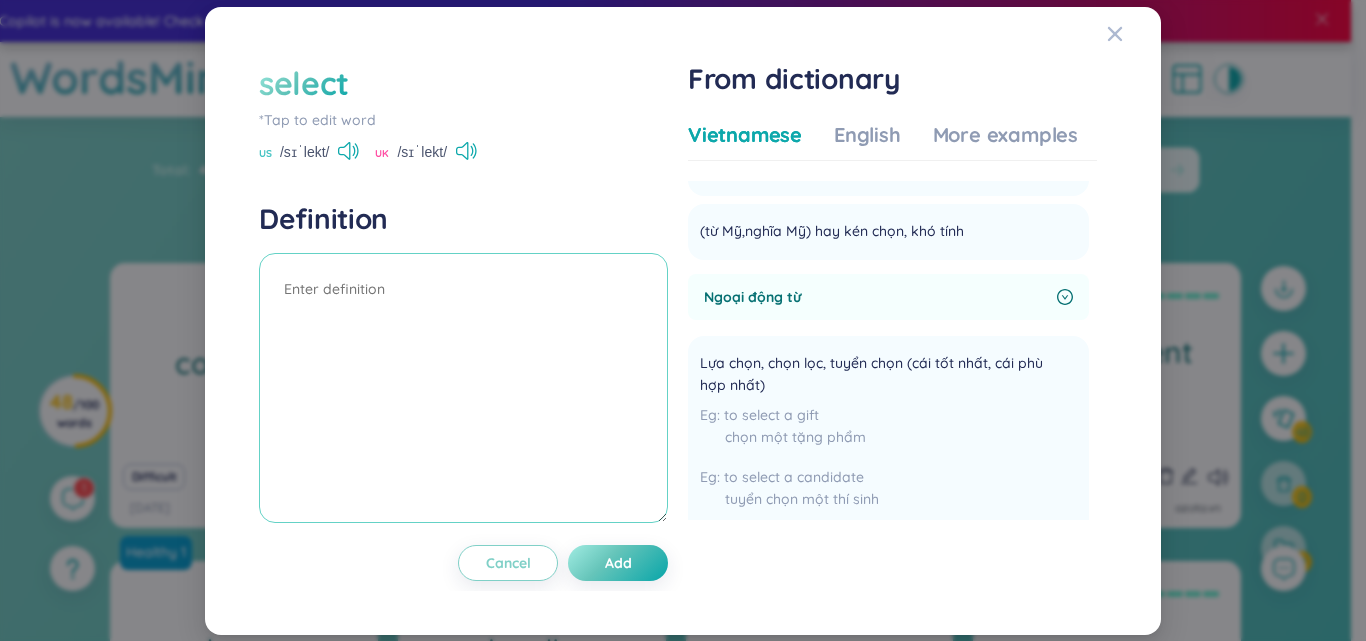 click at bounding box center (463, 388) 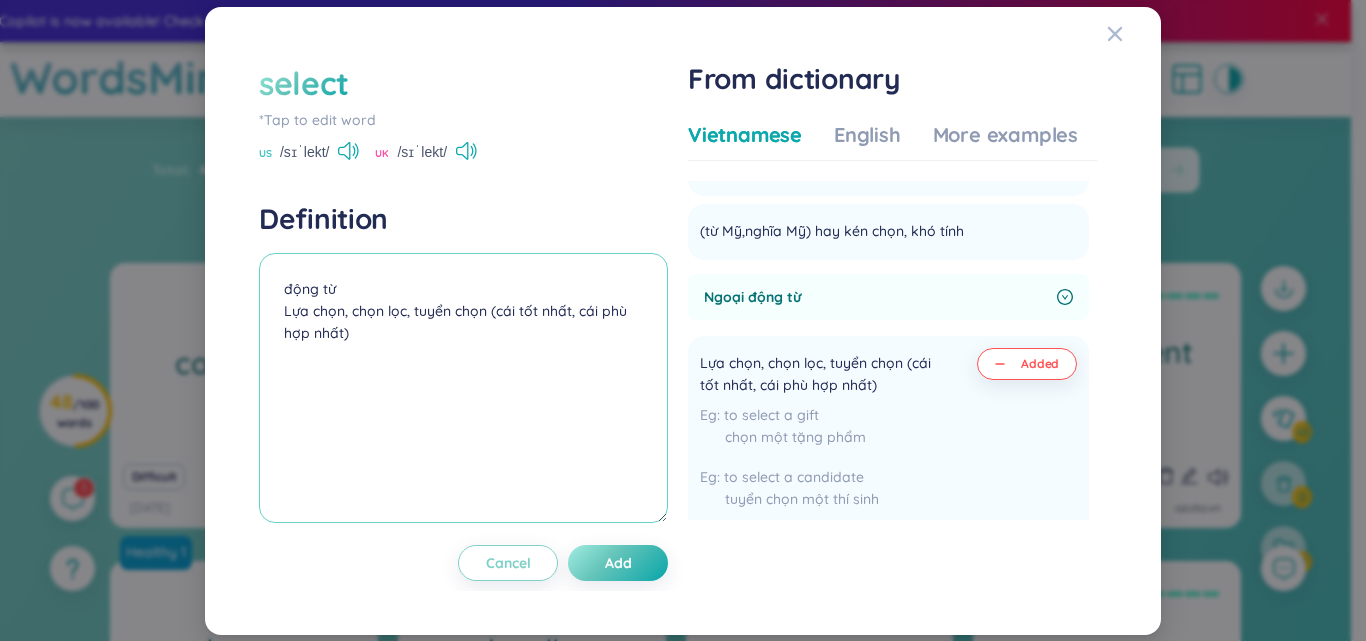click on "động từ
Lựa chọn, chọn lọc, tuyển chọn (cái tốt nhất, cái phù hợp nhất)" at bounding box center [463, 388] 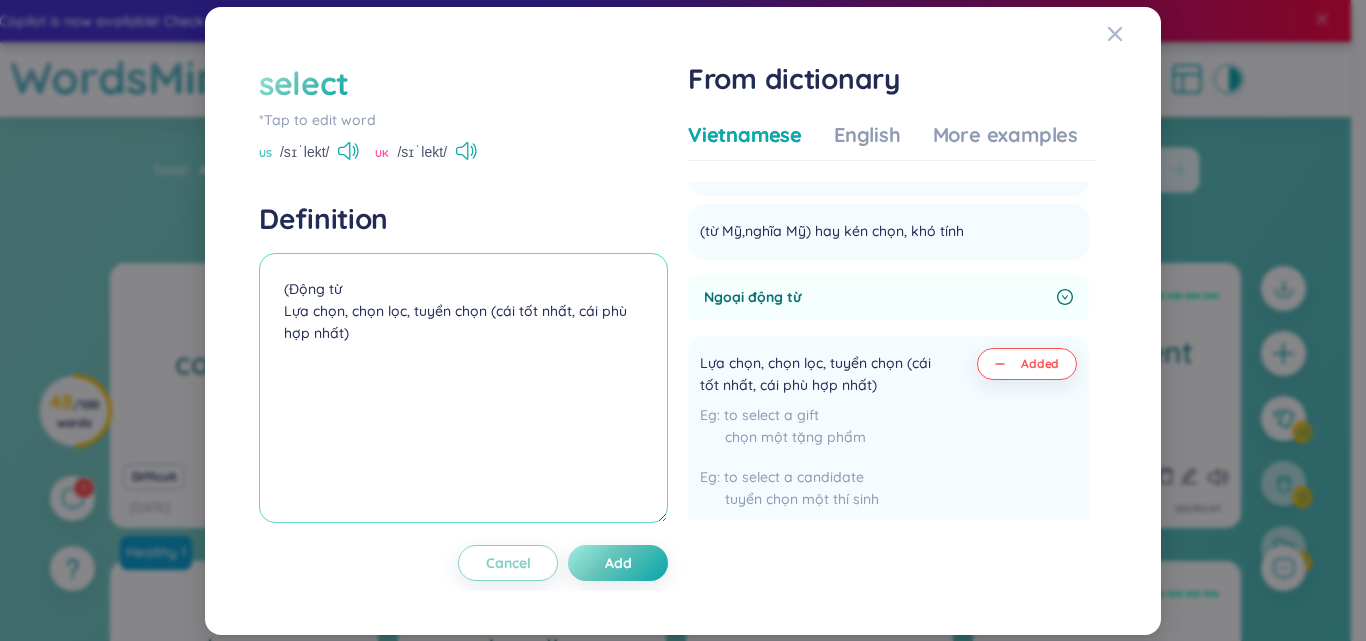click on "(Động từ
Lựa chọn, chọn lọc, tuyển chọn (cái tốt nhất, cái phù hợp nhất)" at bounding box center (463, 388) 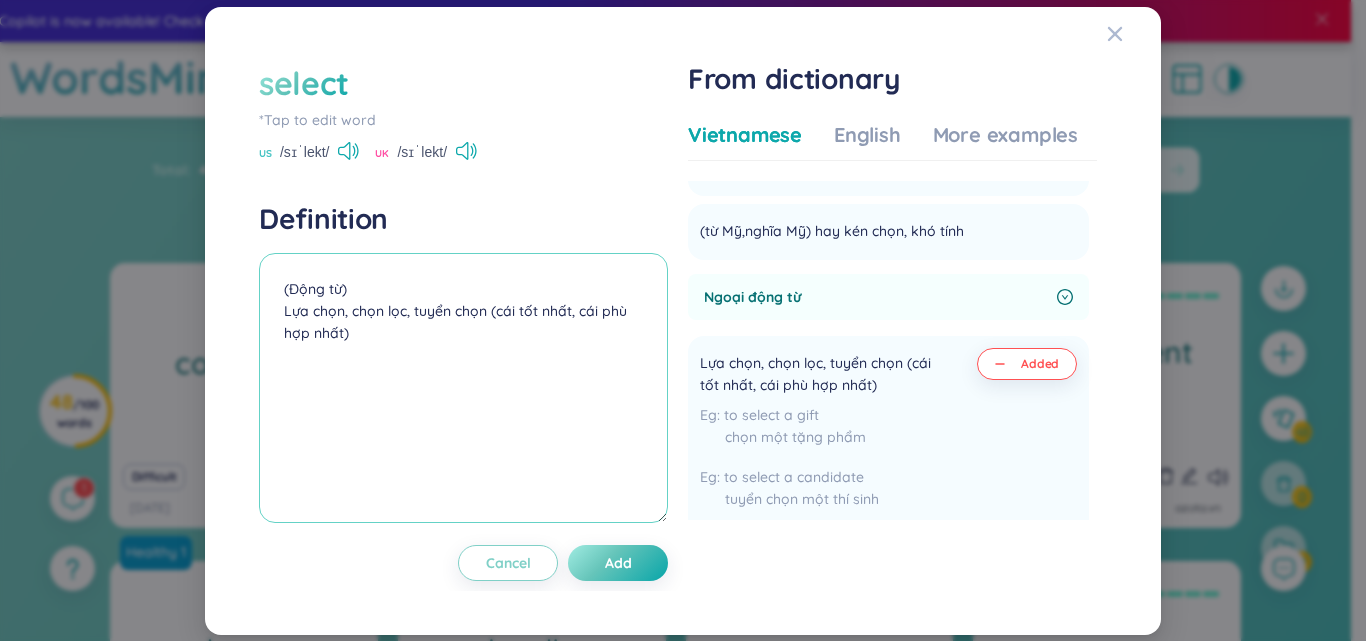 click on "(Động từ)
Lựa chọn, chọn lọc, tuyển chọn (cái tốt nhất, cái phù hợp nhất)" at bounding box center [463, 388] 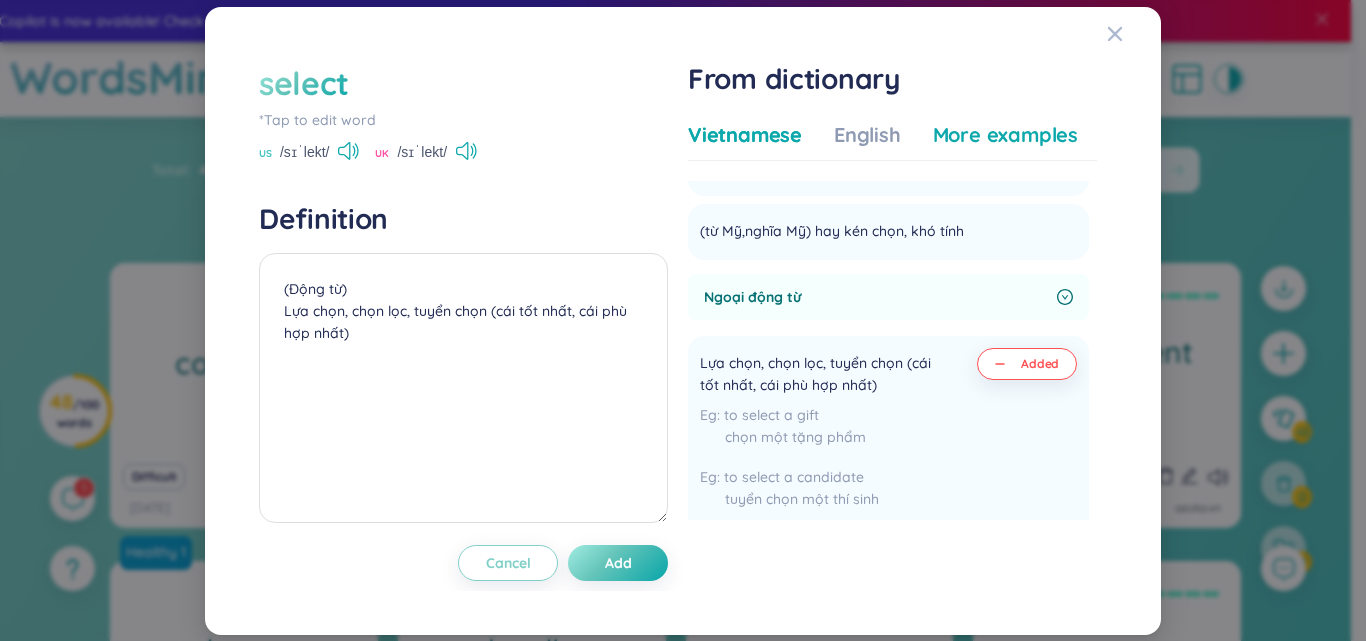 click on "More examples" at bounding box center (1005, 135) 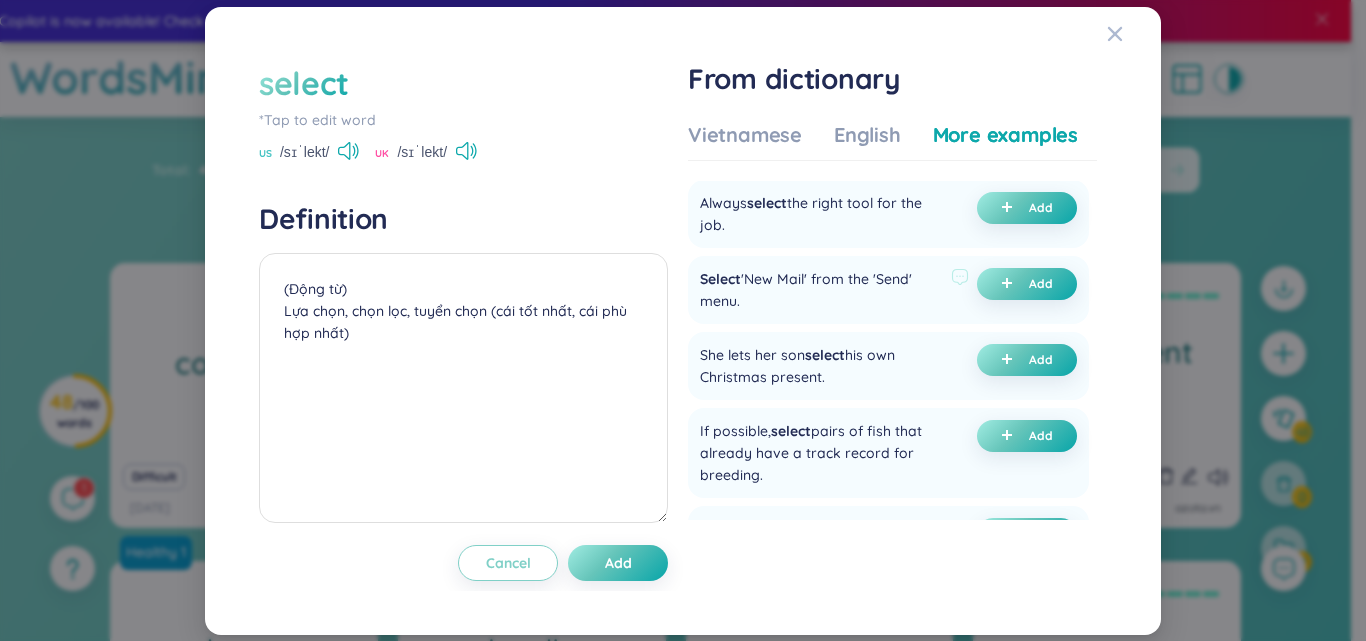 scroll, scrollTop: 70, scrollLeft: 0, axis: vertical 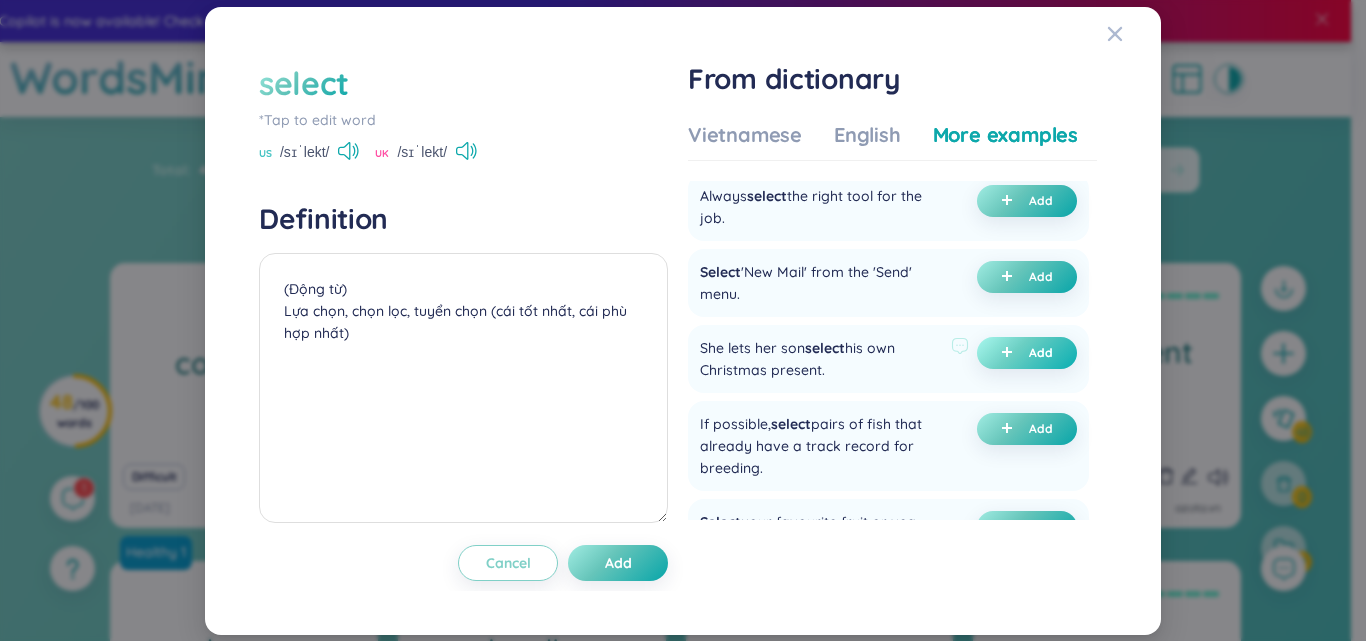 click on "Add" at bounding box center [1027, 353] 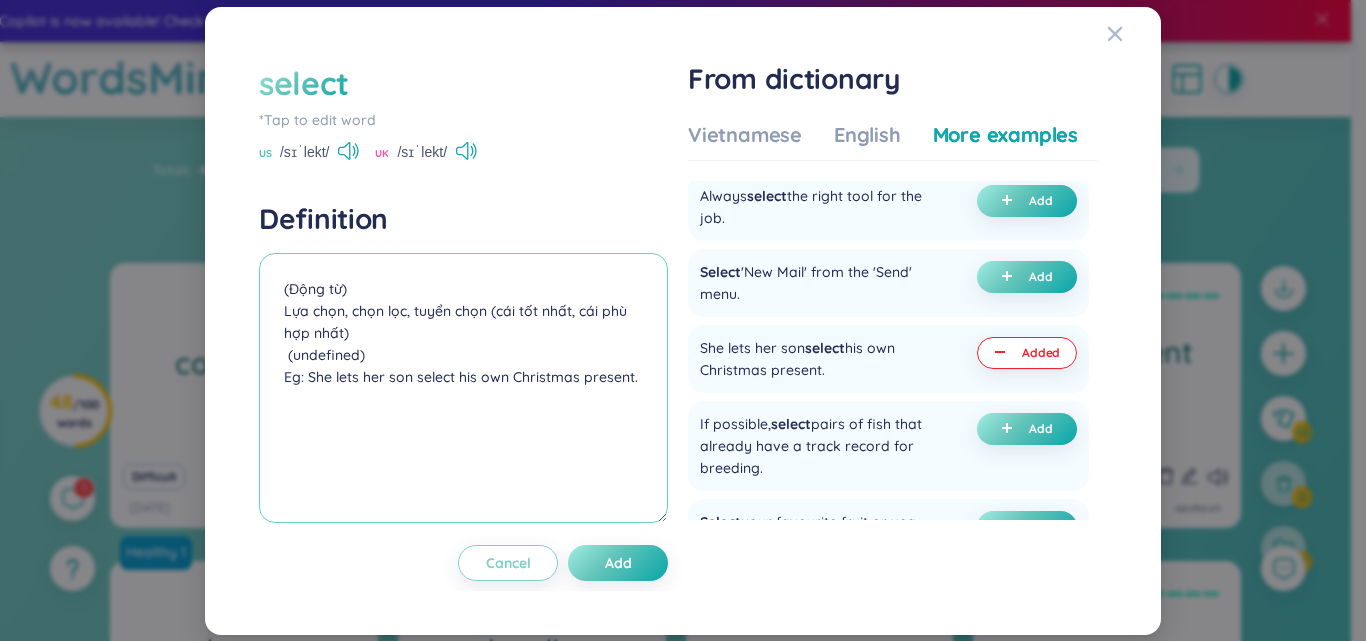 drag, startPoint x: 387, startPoint y: 360, endPoint x: 282, endPoint y: 361, distance: 105.00476 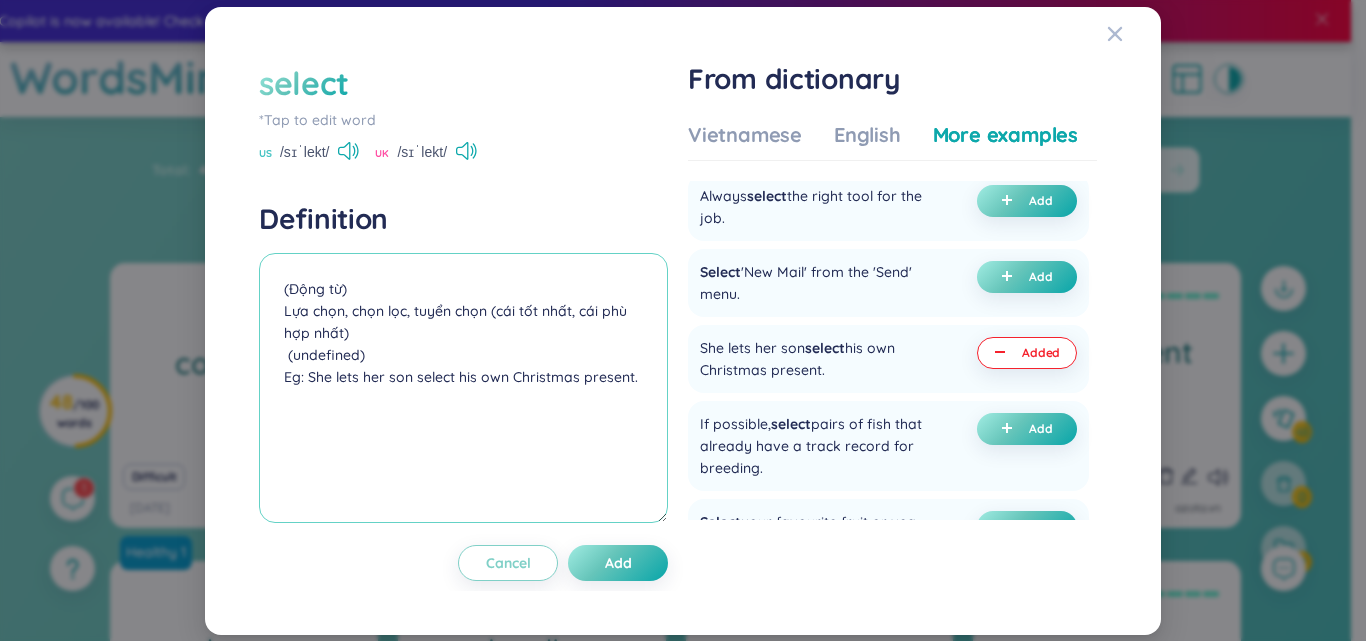 click on "(Động từ)
Lựa chọn, chọn lọc, tuyển chọn (cái tốt nhất, cái phù hợp nhất)
(undefined)
Eg: She lets her son select his own Christmas present." at bounding box center [463, 388] 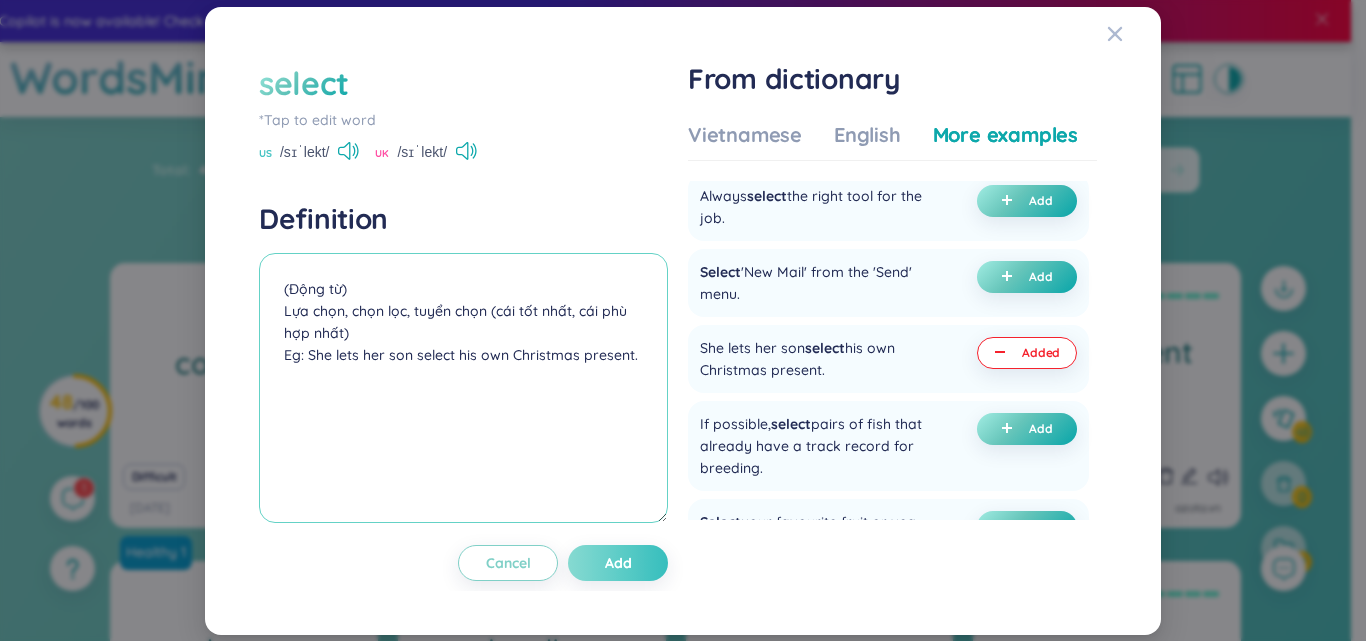 type on "(Động từ)
Lựa chọn, chọn lọc, tuyển chọn (cái tốt nhất, cái phù hợp nhất)
Eg: She lets her son select his own Christmas present." 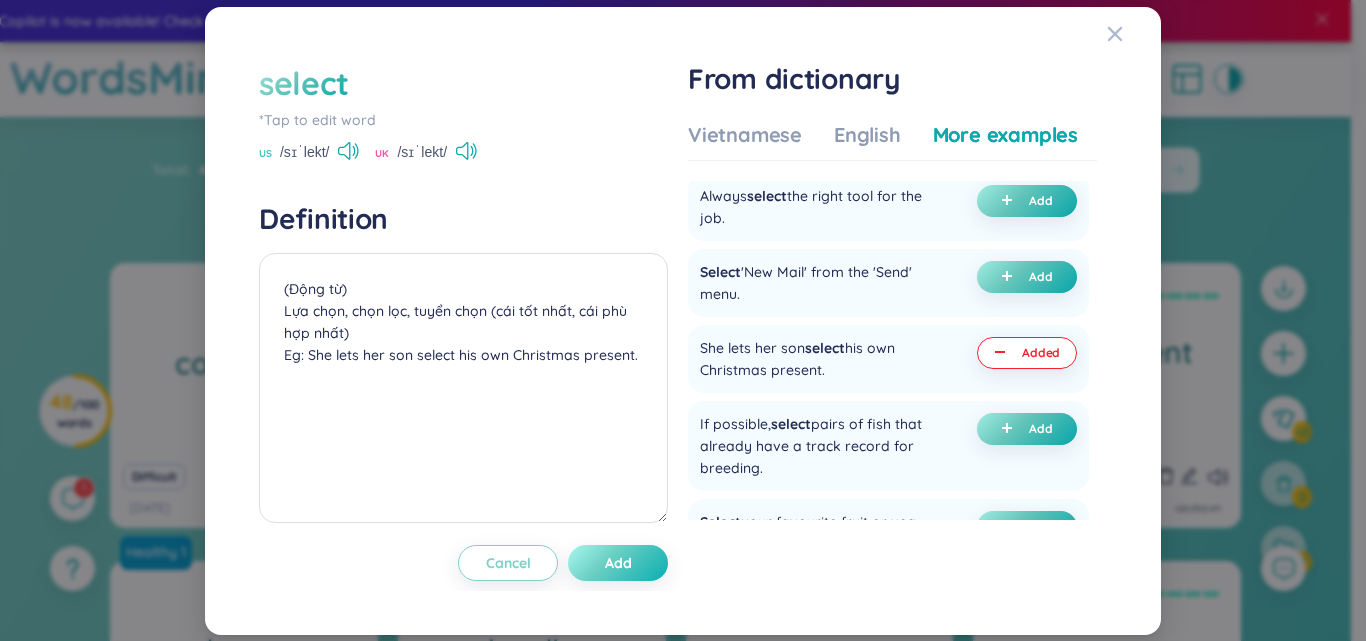 click on "Add" at bounding box center [618, 563] 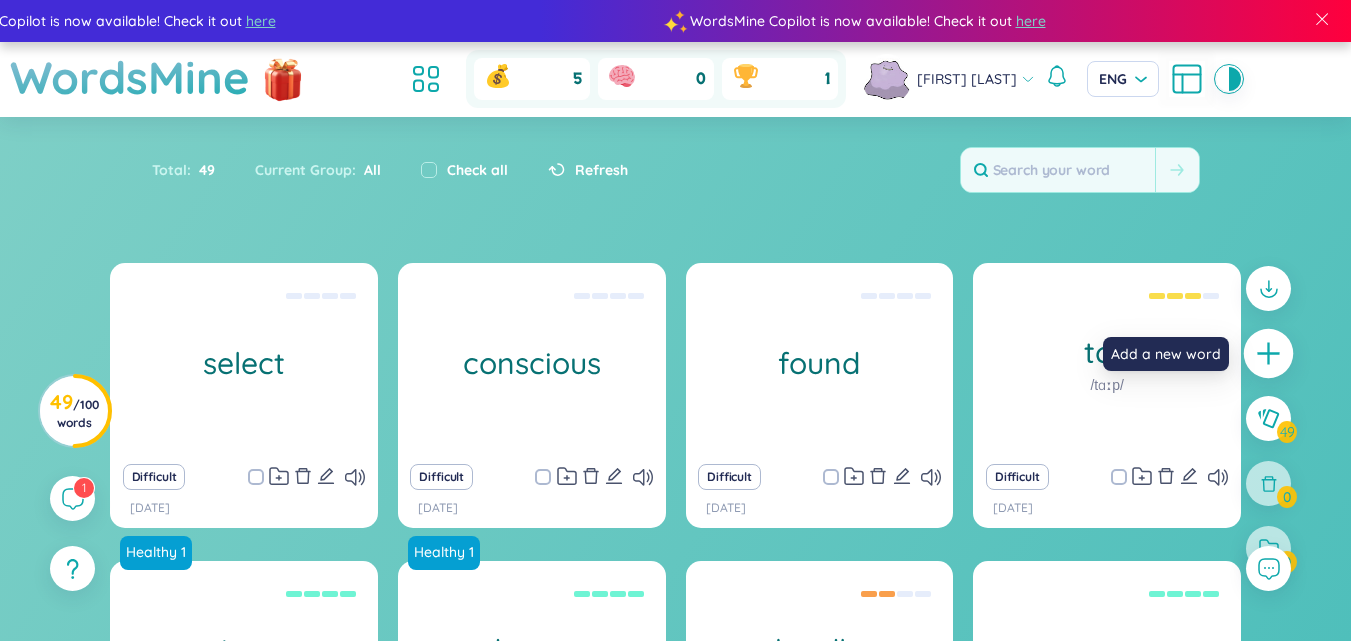 click 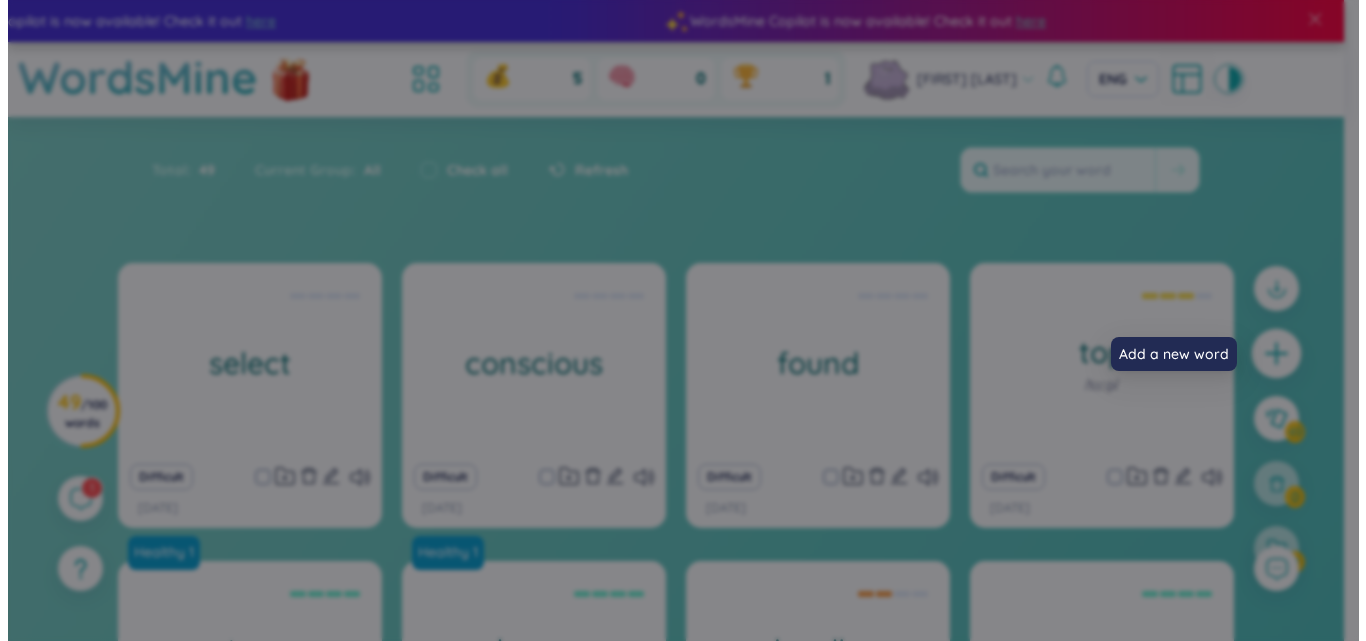 scroll, scrollTop: 9, scrollLeft: 0, axis: vertical 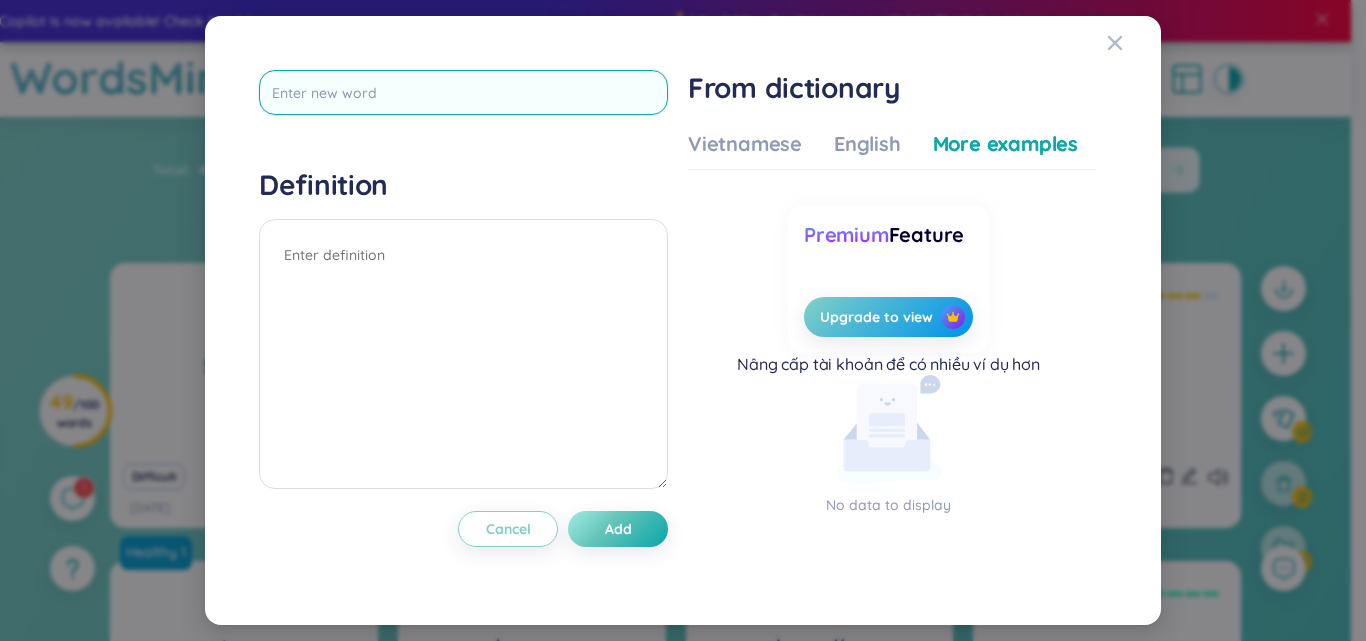 click at bounding box center [463, 92] 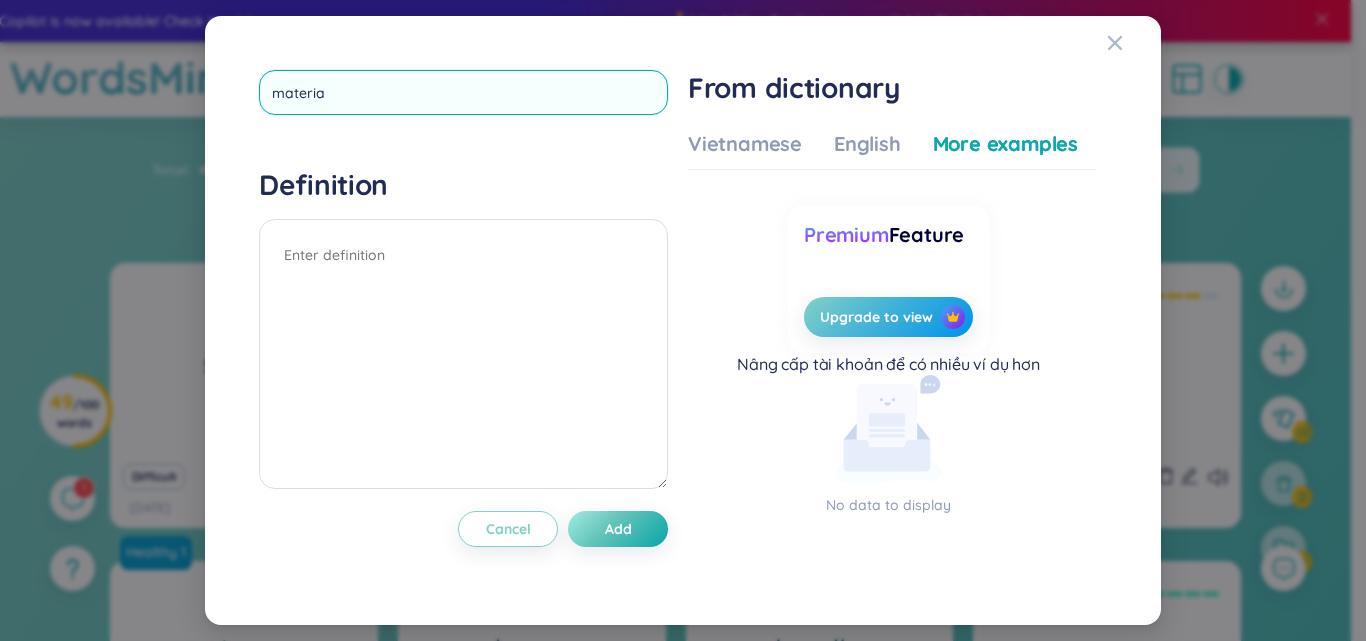 type on "material" 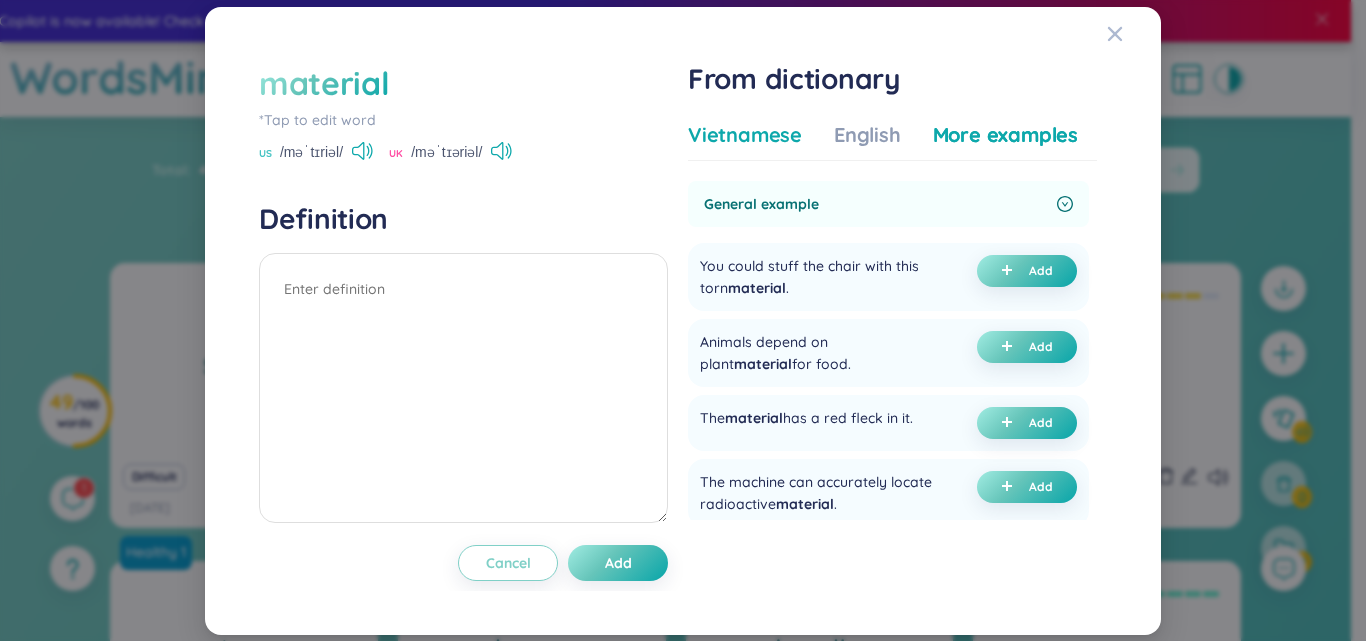 drag, startPoint x: 732, startPoint y: 148, endPoint x: 734, endPoint y: 132, distance: 16.124516 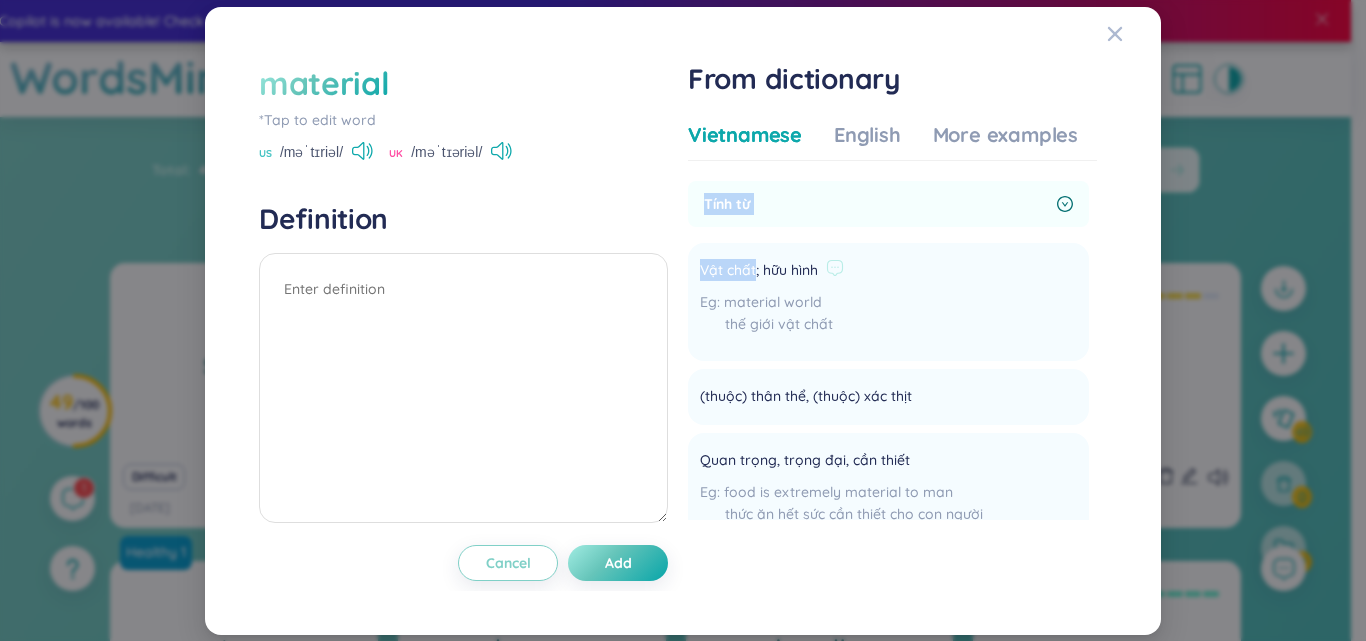 drag, startPoint x: 703, startPoint y: 192, endPoint x: 755, endPoint y: 263, distance: 88.005684 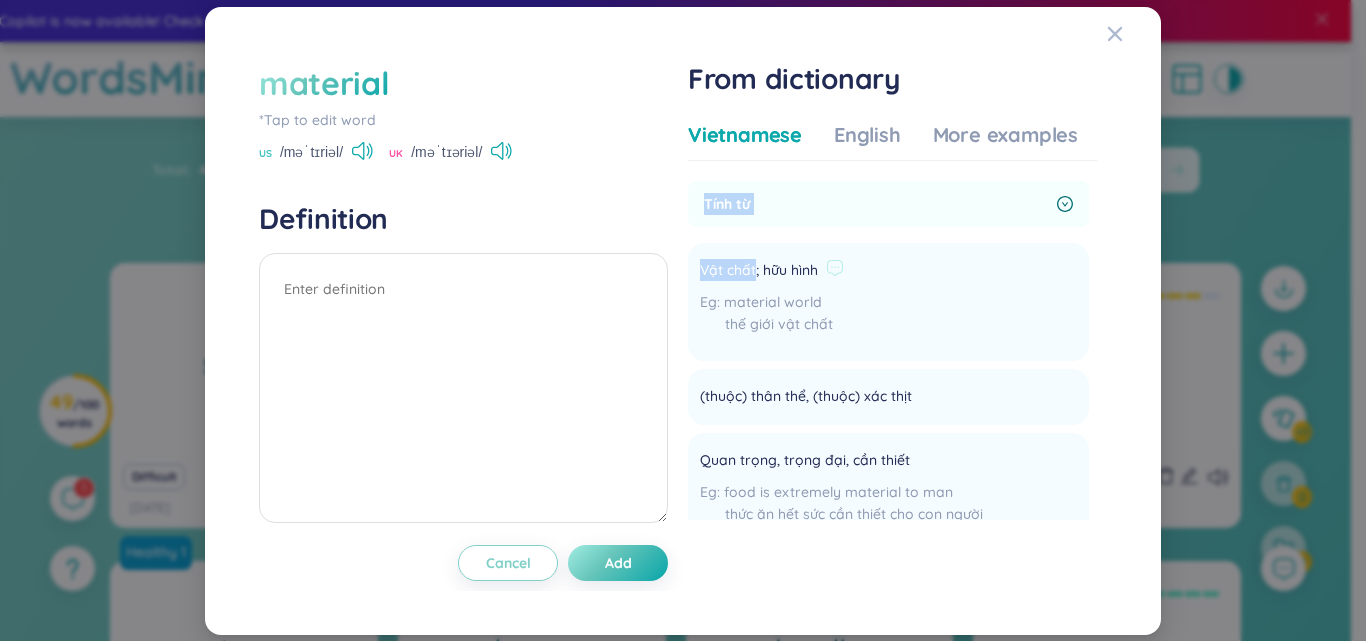 click on "Tính từ Vật chất; hữu hình material world thế giới vật chất Add (thuộc) thân thể, (thuộc) xác thịt Add Quan trọng, trọng đại, cần thiết food is extremely material to man thức ăn hết sức cần thiết cho con người Add (Kiểm toán) Trọng yếu Add" at bounding box center [888, 398] 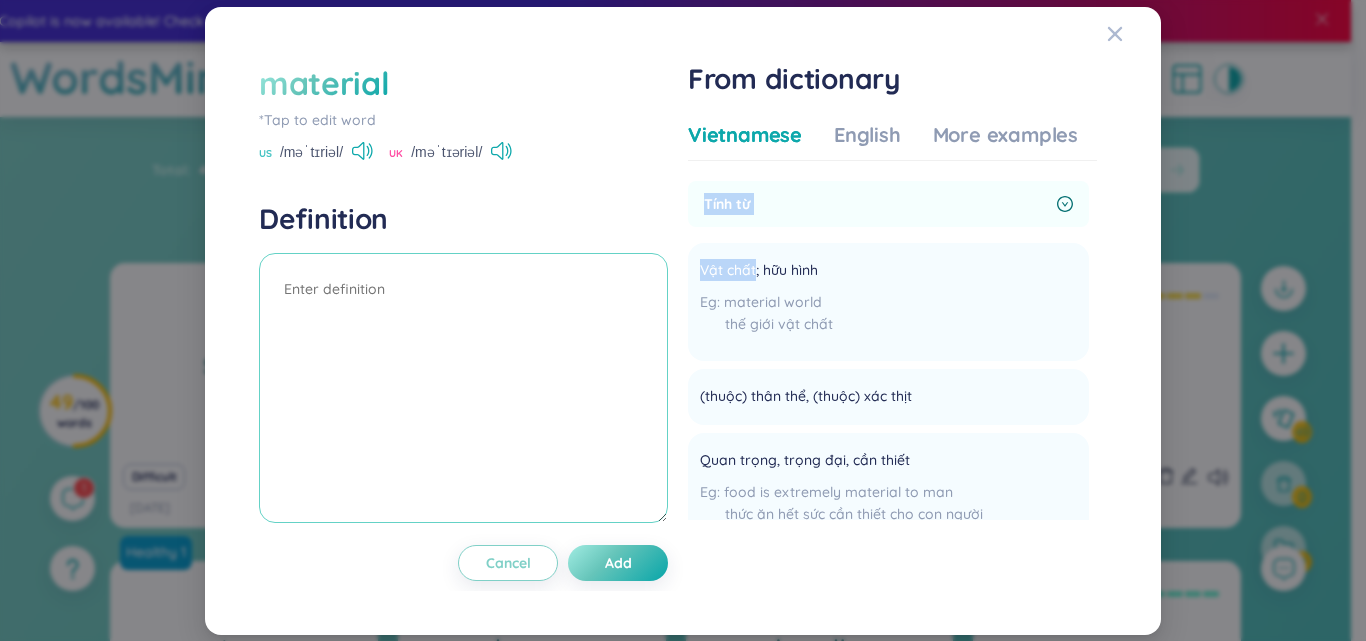 click at bounding box center (463, 388) 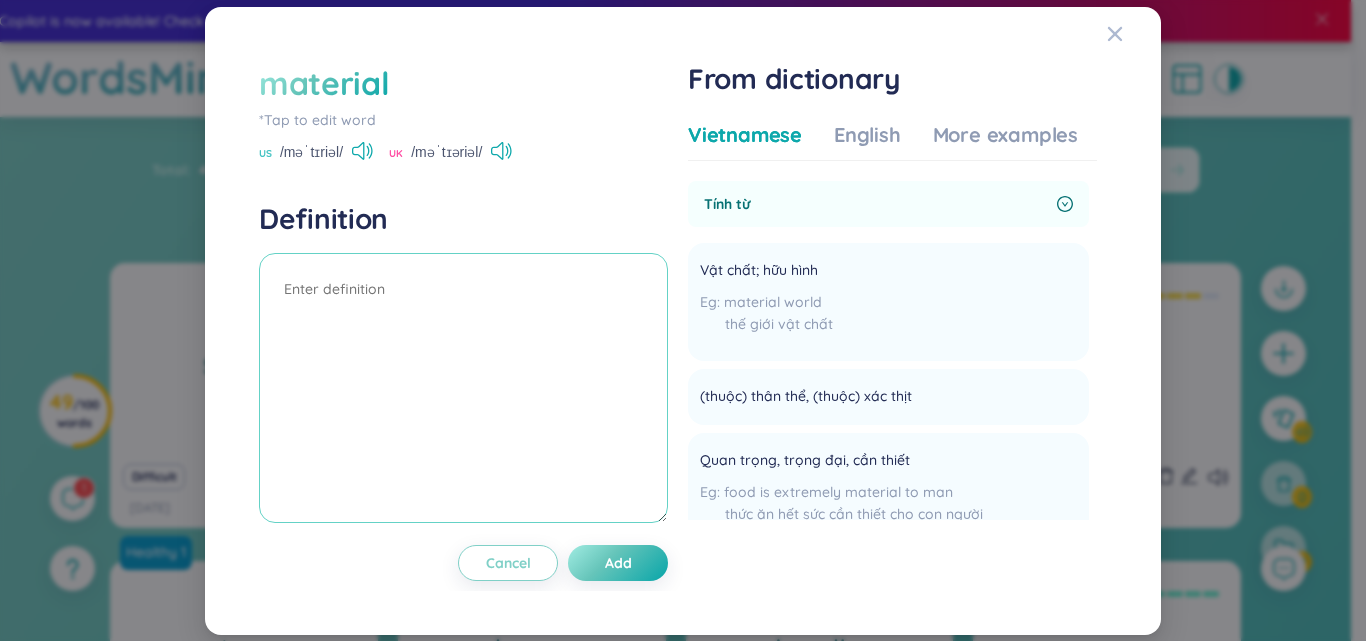 paste on "Tính từ
Vật chất" 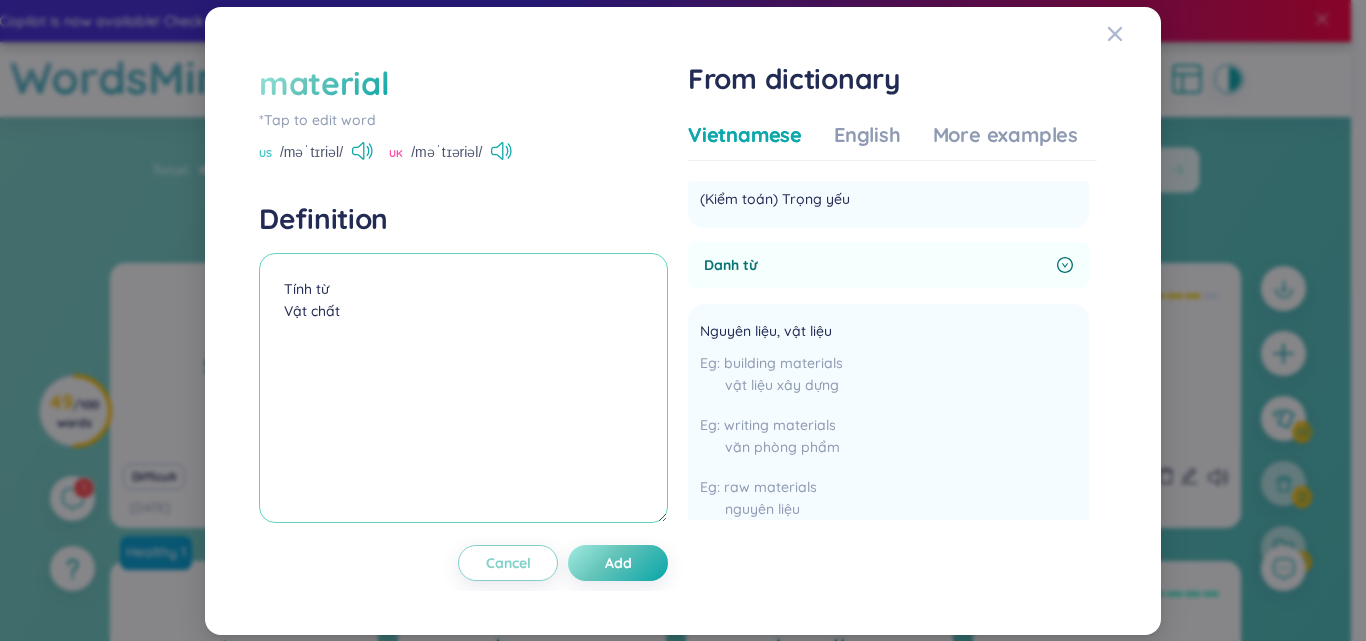 scroll, scrollTop: 334, scrollLeft: 0, axis: vertical 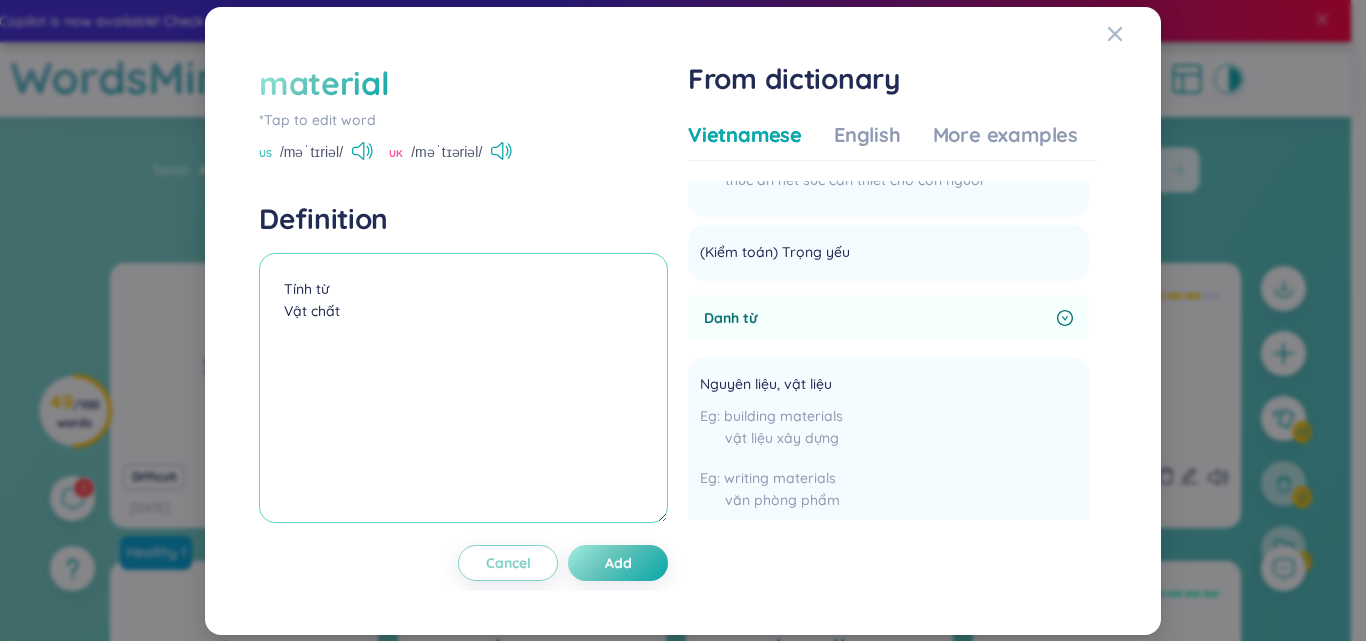 click on "Tính từ
Vật chất" at bounding box center (463, 388) 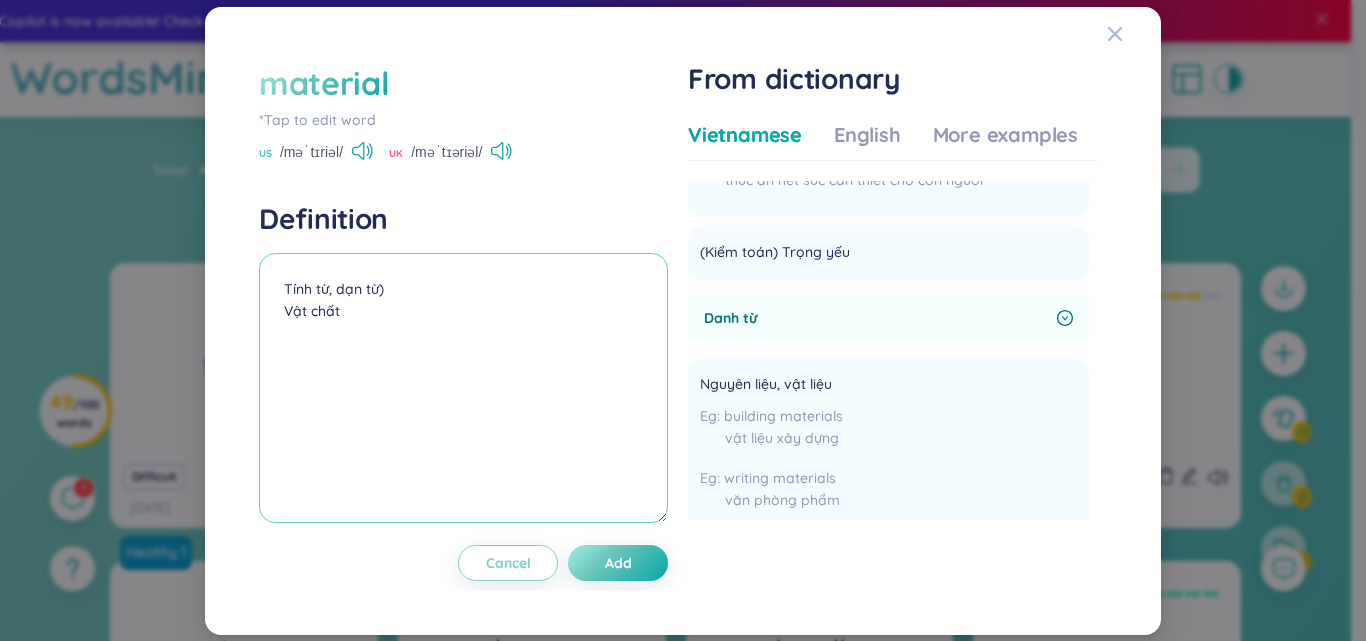 click on "Tính từ, dạn từ)
Vật chất" at bounding box center (463, 388) 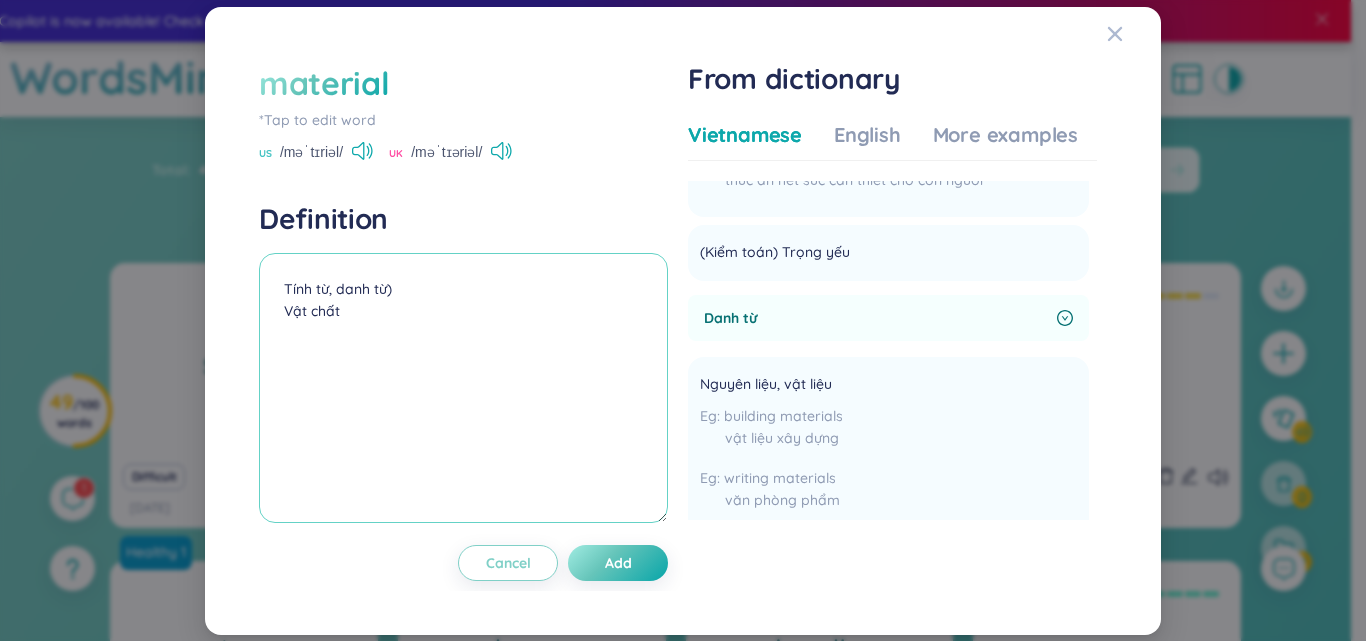 click on "Tính từ, danh từ)
Vật chất" at bounding box center (463, 388) 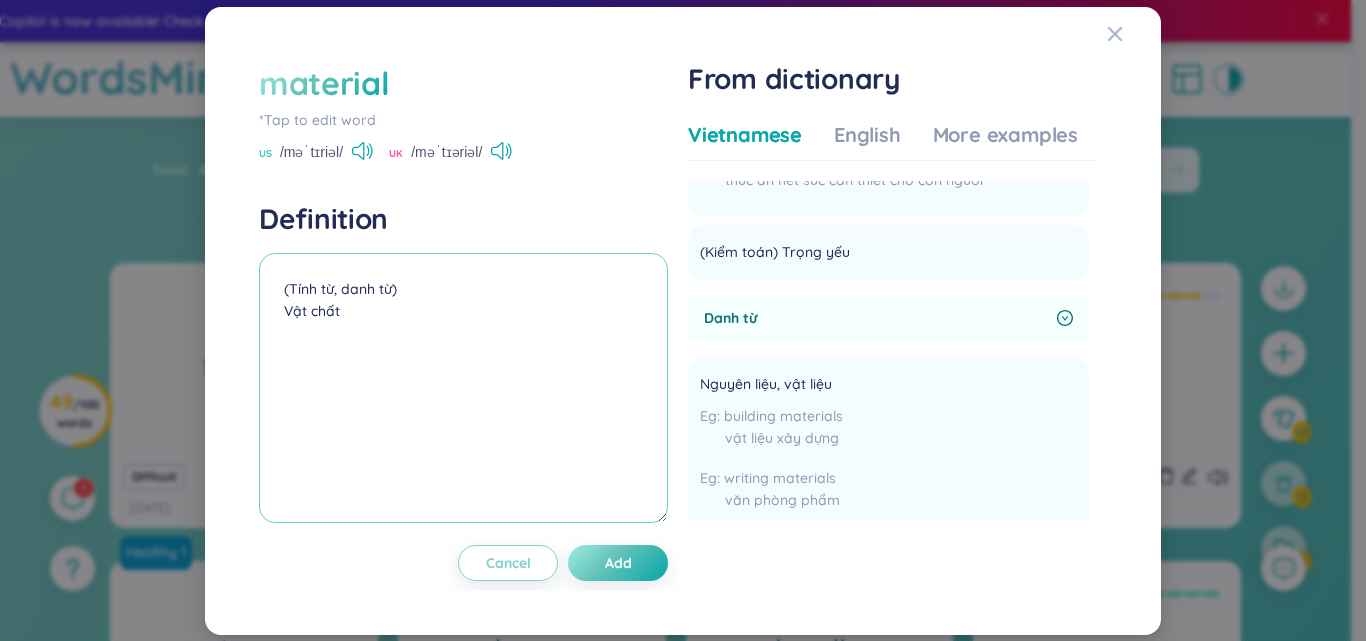 click on "(Tính từ, danh từ)
Vật chất" at bounding box center (463, 388) 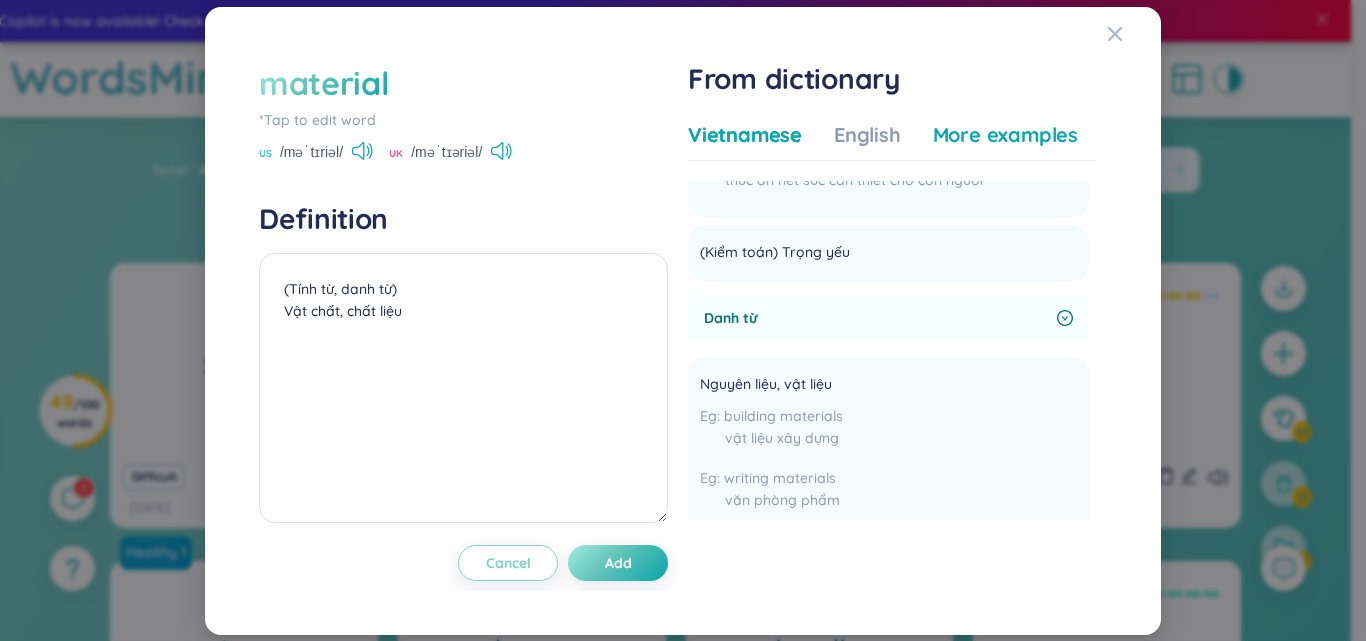 click on "More examples" at bounding box center [1005, 135] 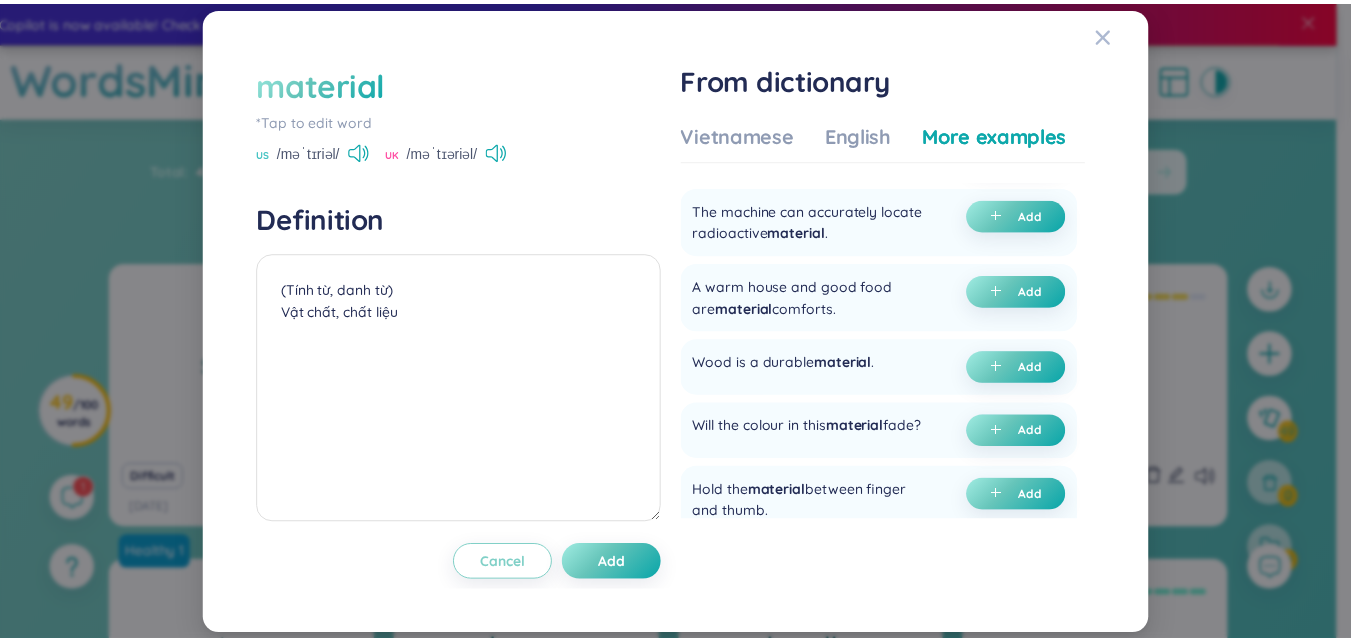 scroll, scrollTop: 264, scrollLeft: 0, axis: vertical 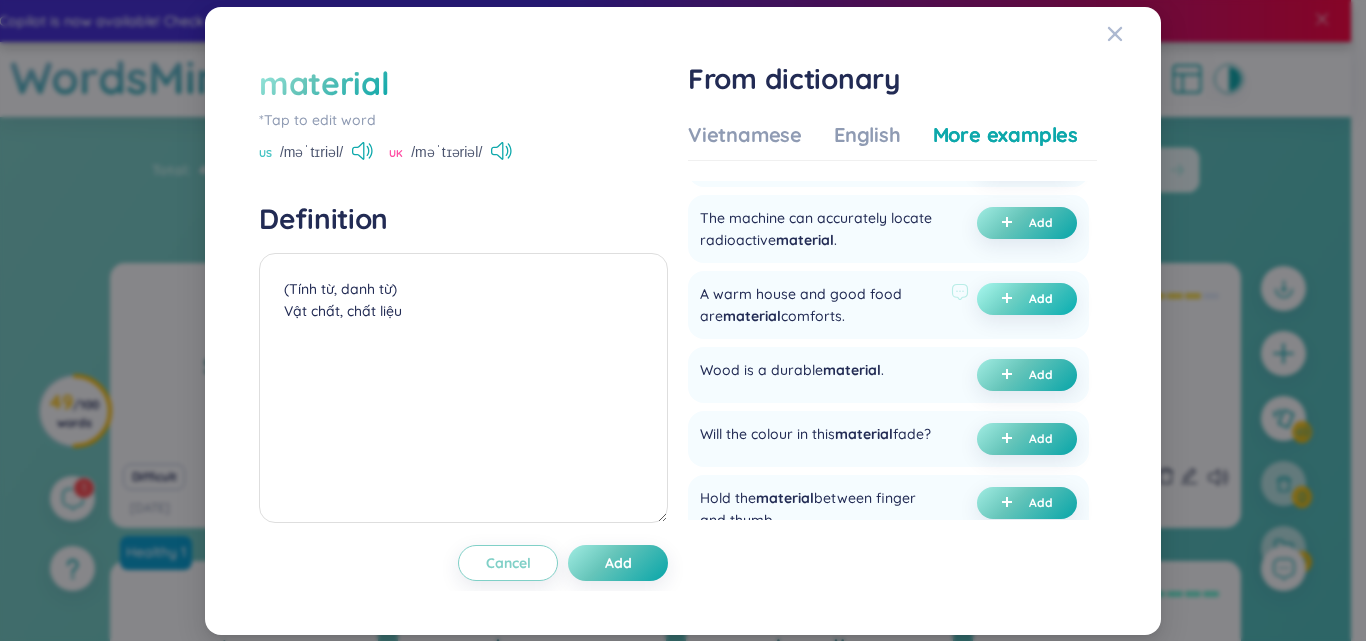 click on "Add" at bounding box center [1027, 299] 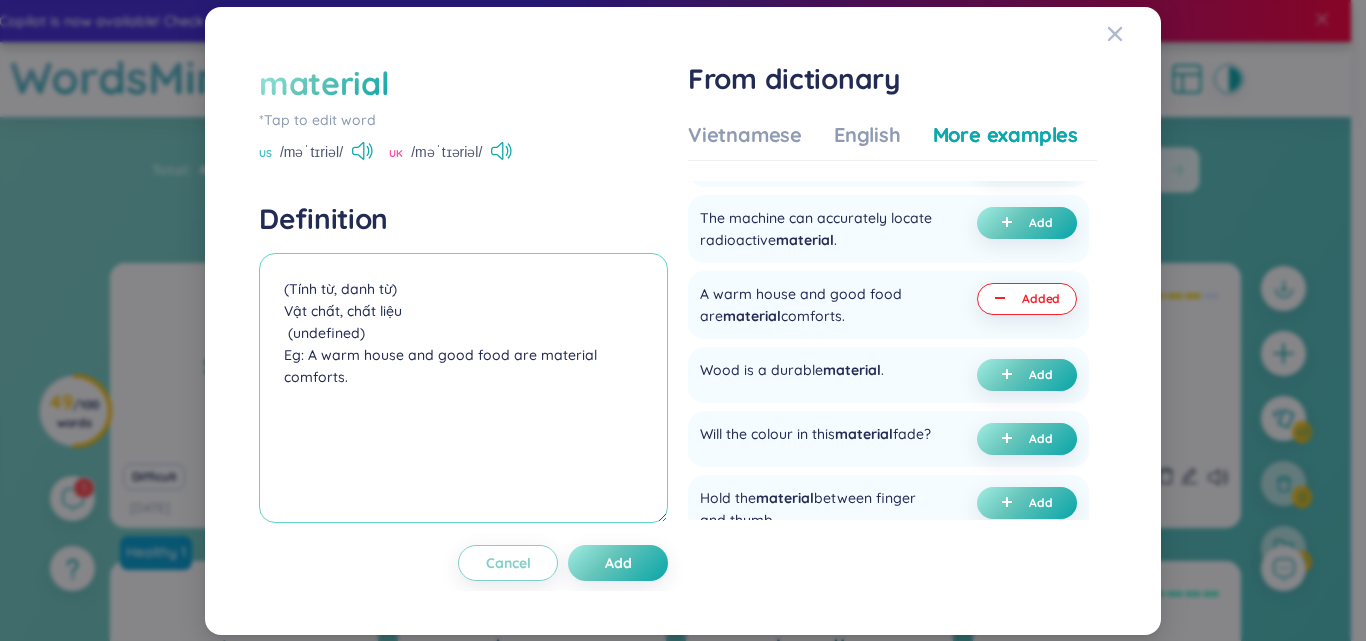 drag, startPoint x: 388, startPoint y: 334, endPoint x: 273, endPoint y: 343, distance: 115.35164 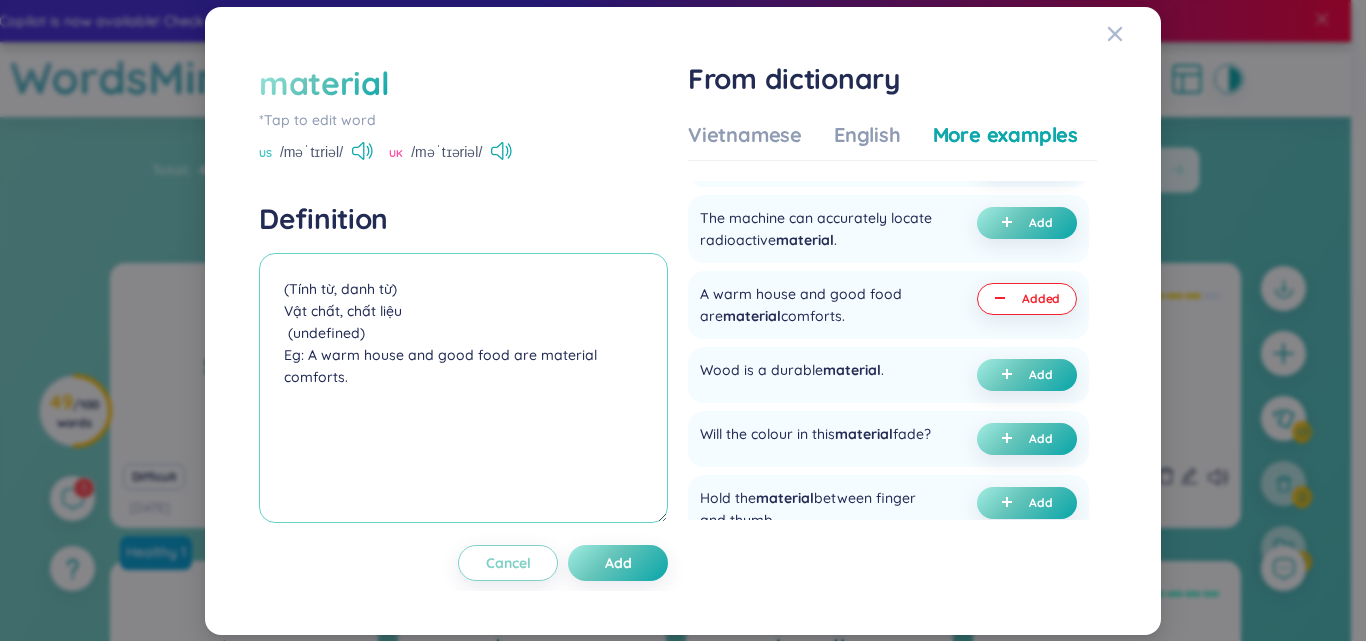 click on "(Tính từ, danh từ)
Vật chất, chất liệu
(undefined)
Eg: A warm house and good food are material comforts." at bounding box center [463, 388] 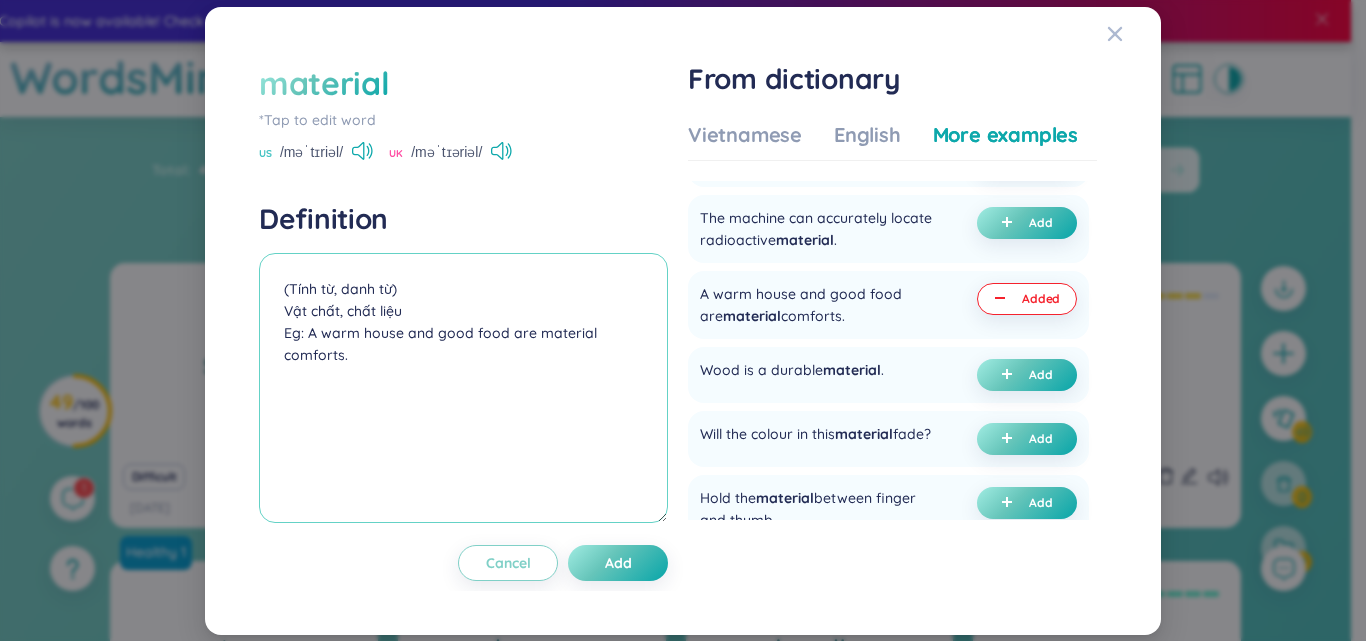 drag, startPoint x: 381, startPoint y: 363, endPoint x: 308, endPoint y: 336, distance: 77.83315 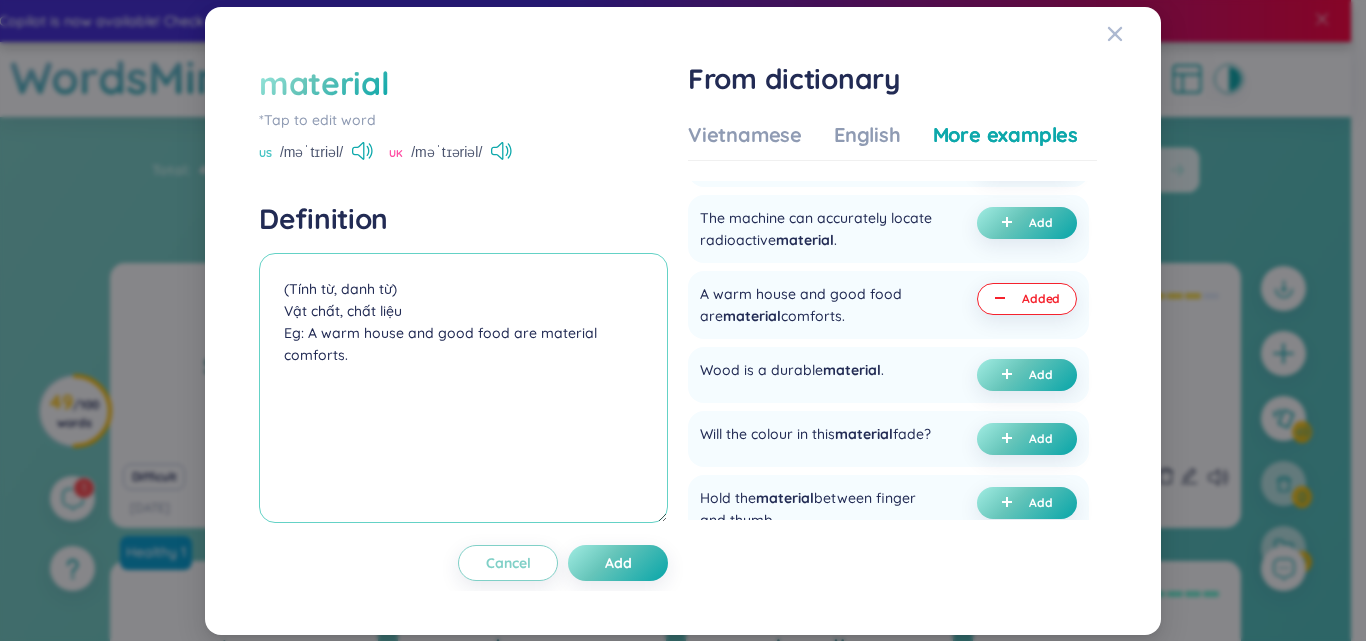 click on "(Tính từ, danh từ)
Vật chất, chất liệu
Eg: A warm house and good food are material comforts." at bounding box center (463, 388) 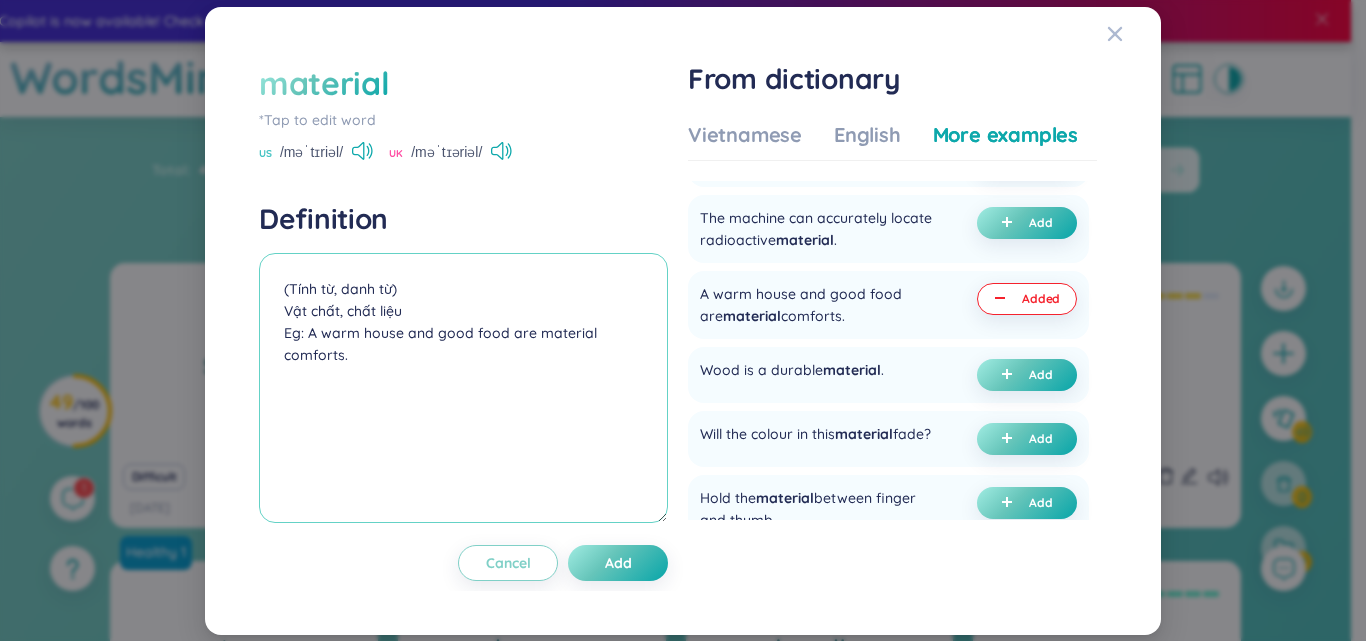 type on "(Tính từ, danh từ)
Vật chất, chất liệu
Eg: A warm house and good food are material comforts." 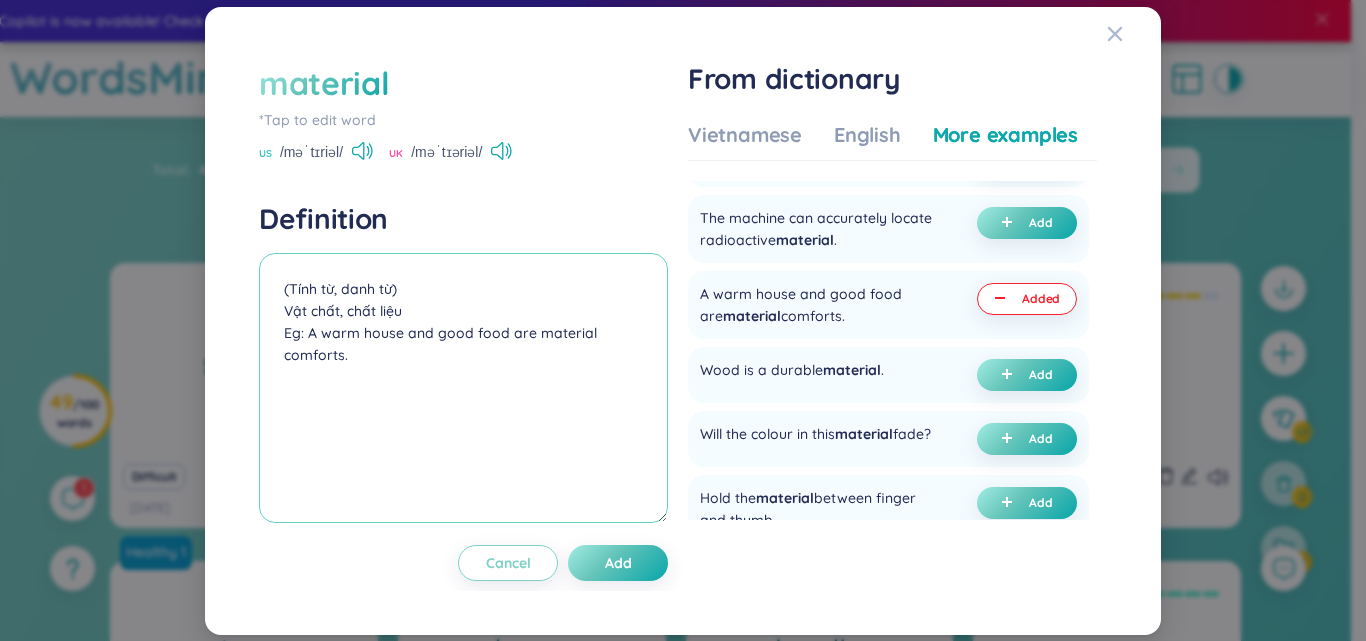 click on "(Tính từ, danh từ)
Vật chất, chất liệu
Eg: A warm house and good food are material comforts." at bounding box center (463, 388) 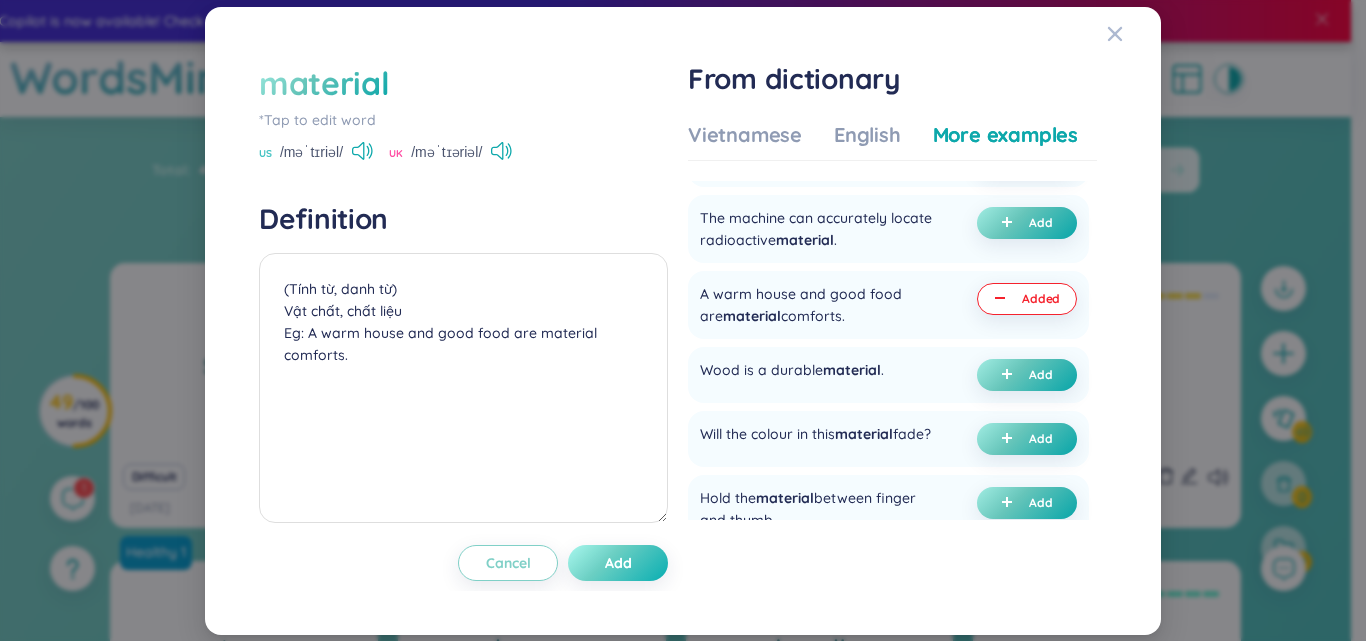 click on "Add" at bounding box center [618, 563] 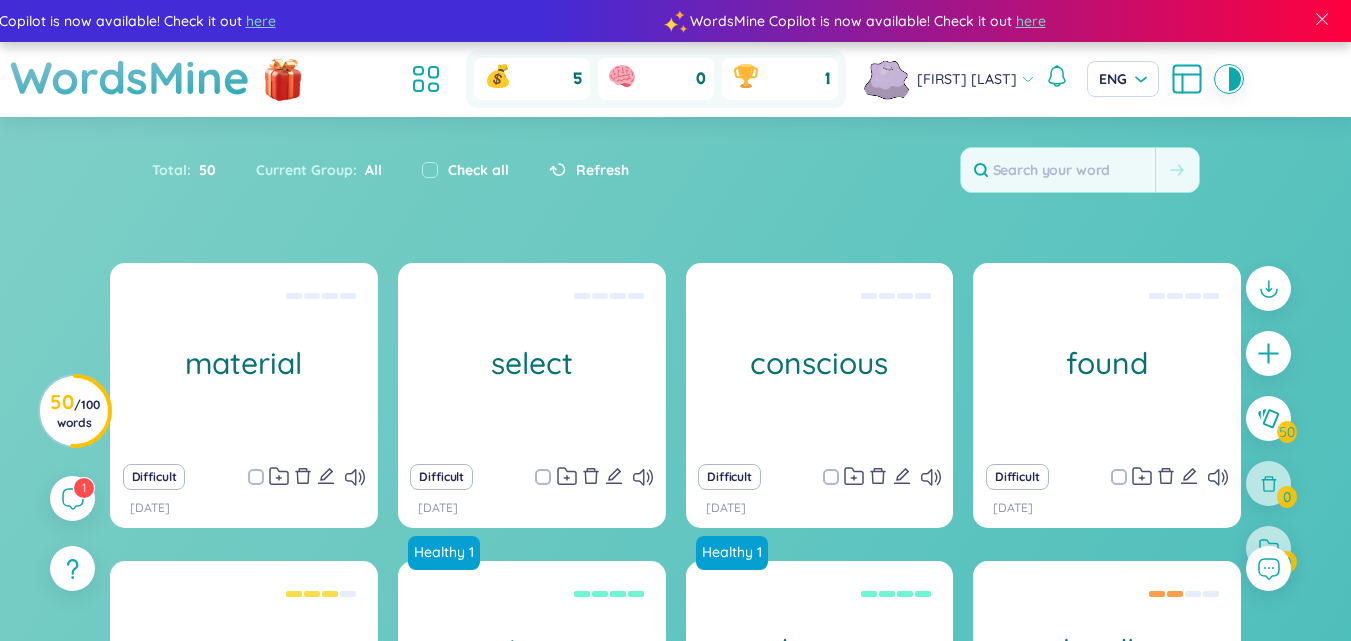 click at bounding box center [256, 477] 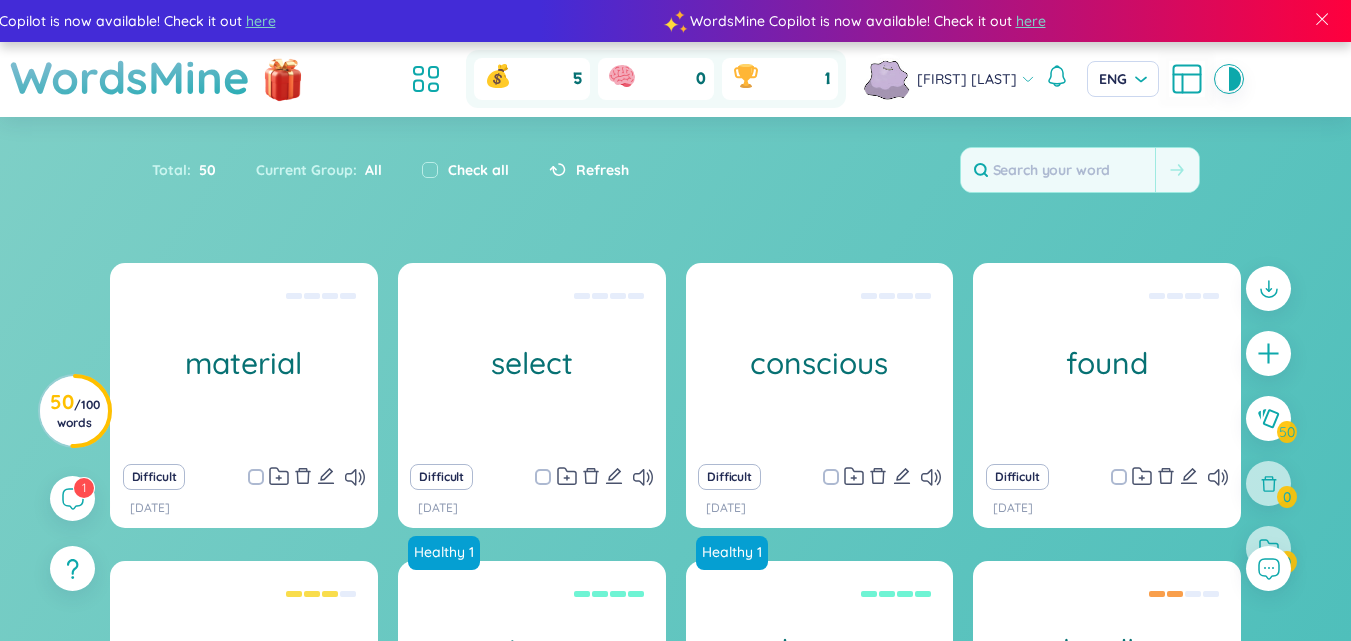 checkbox on "true" 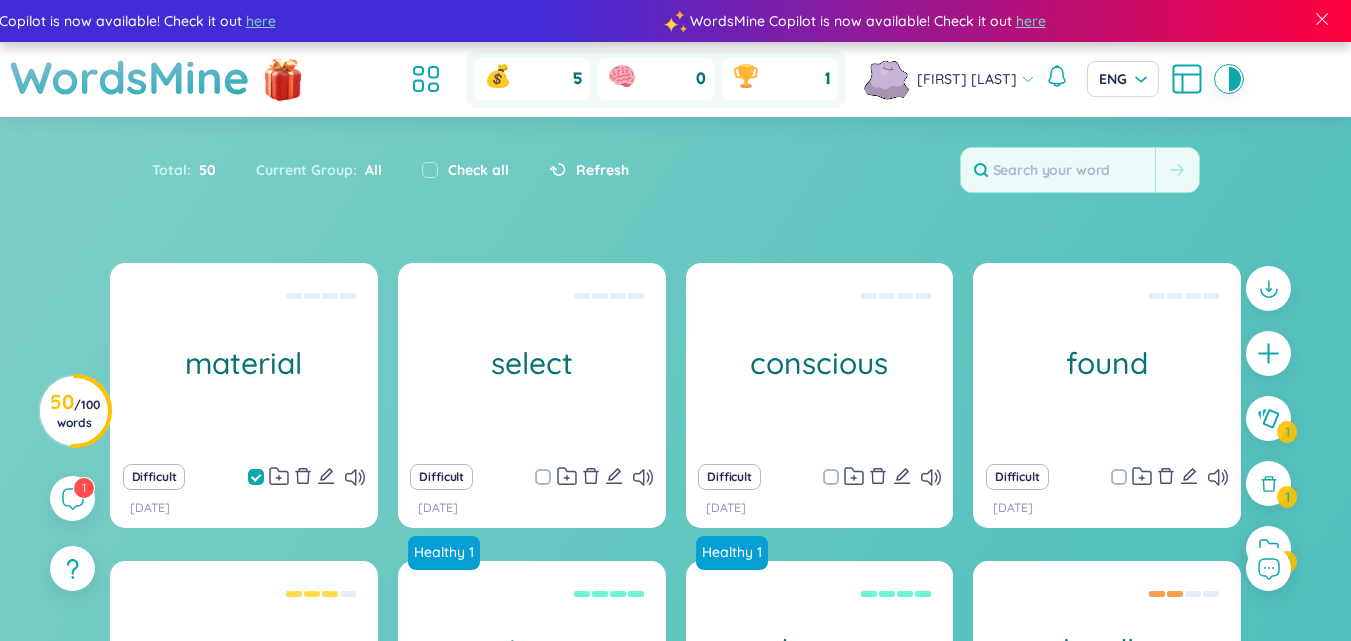 click at bounding box center [543, 477] 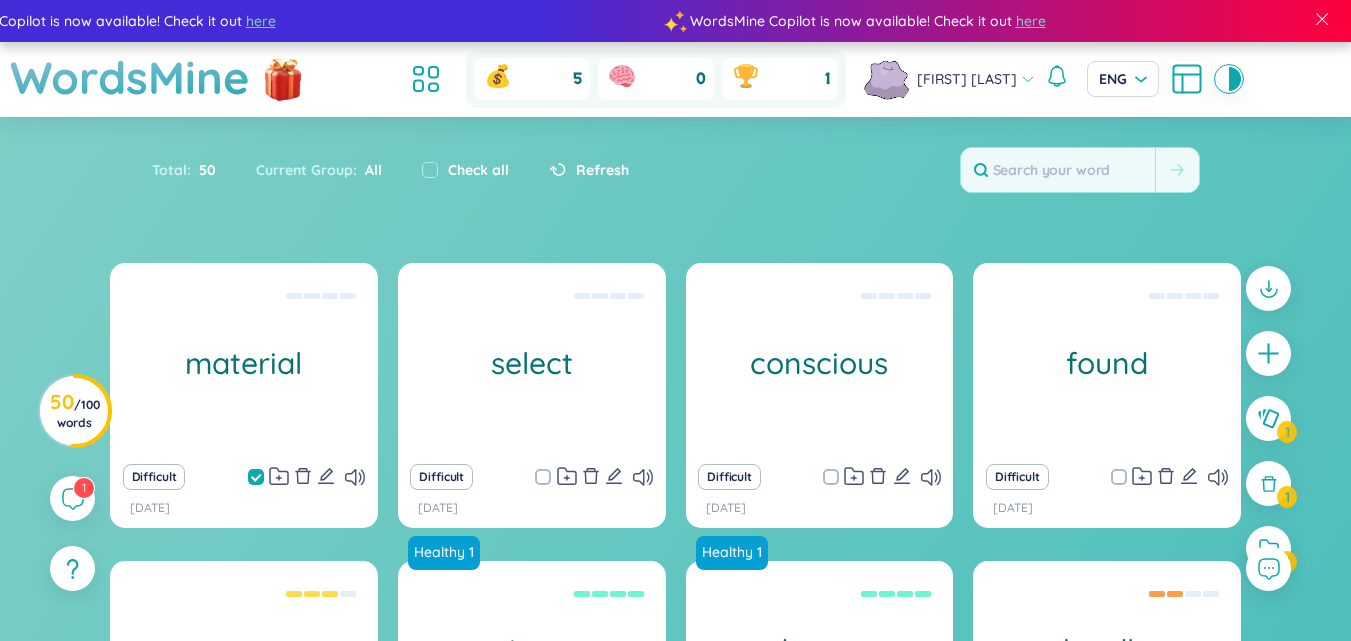 click at bounding box center (553, 477) 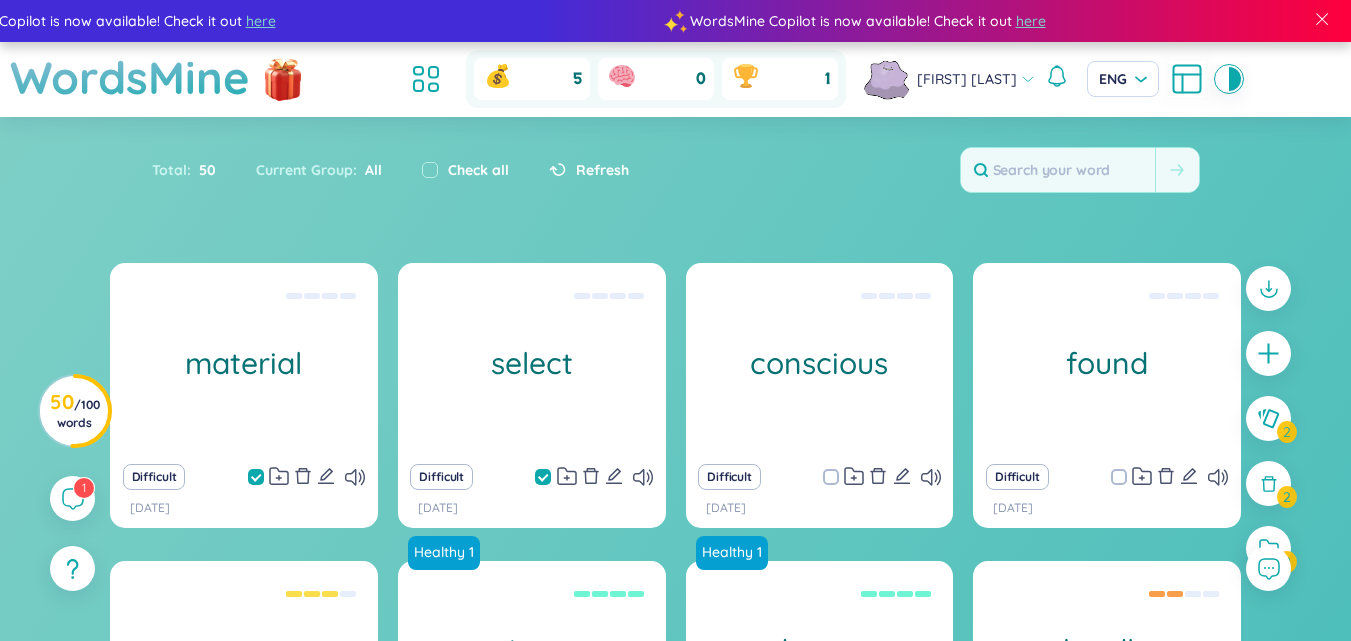 click at bounding box center [841, 477] 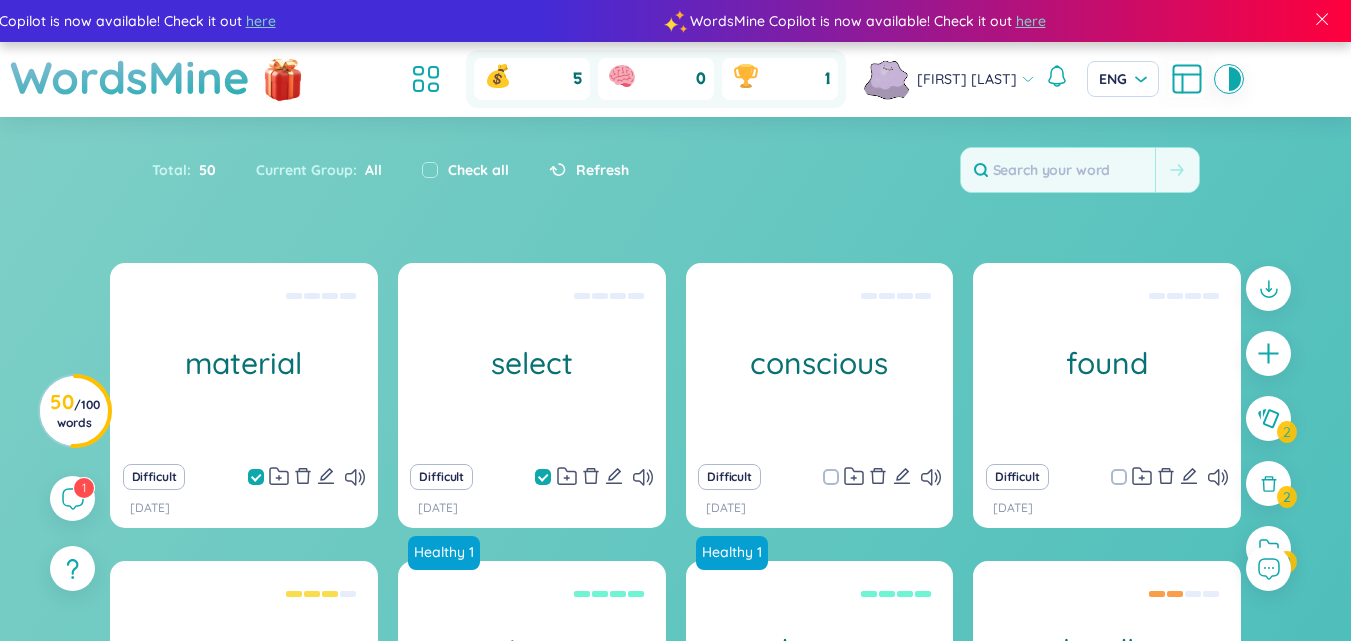 checkbox on "true" 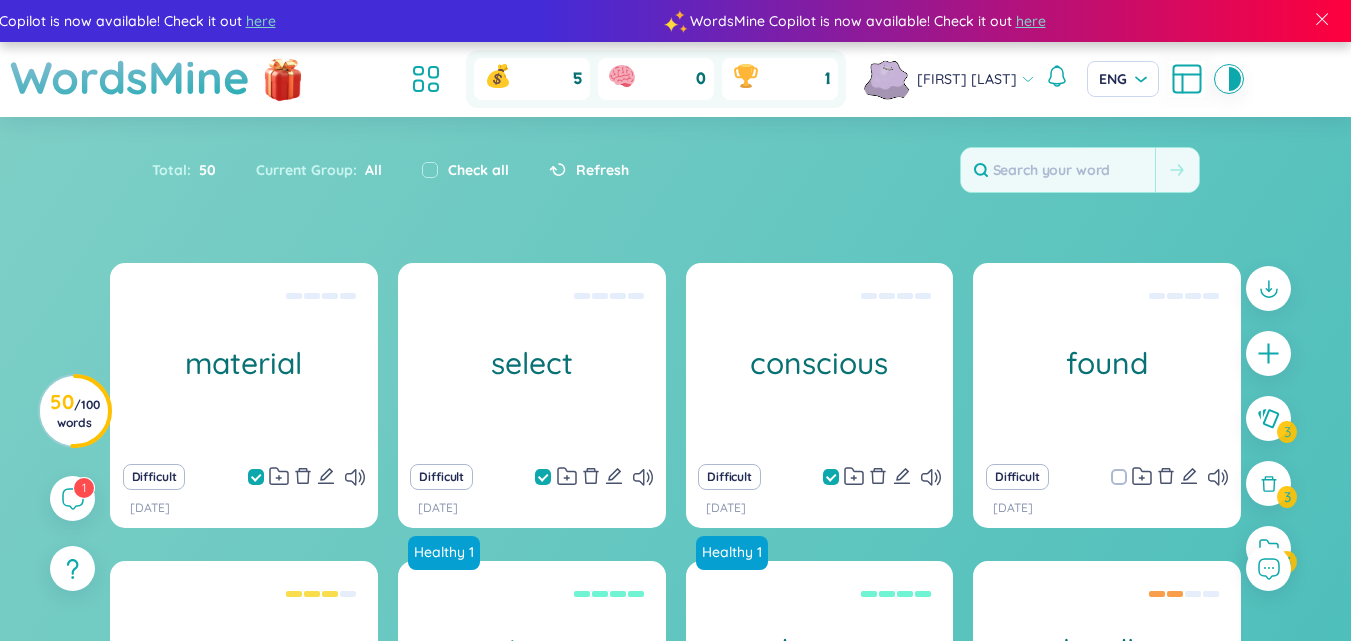 click at bounding box center (1119, 477) 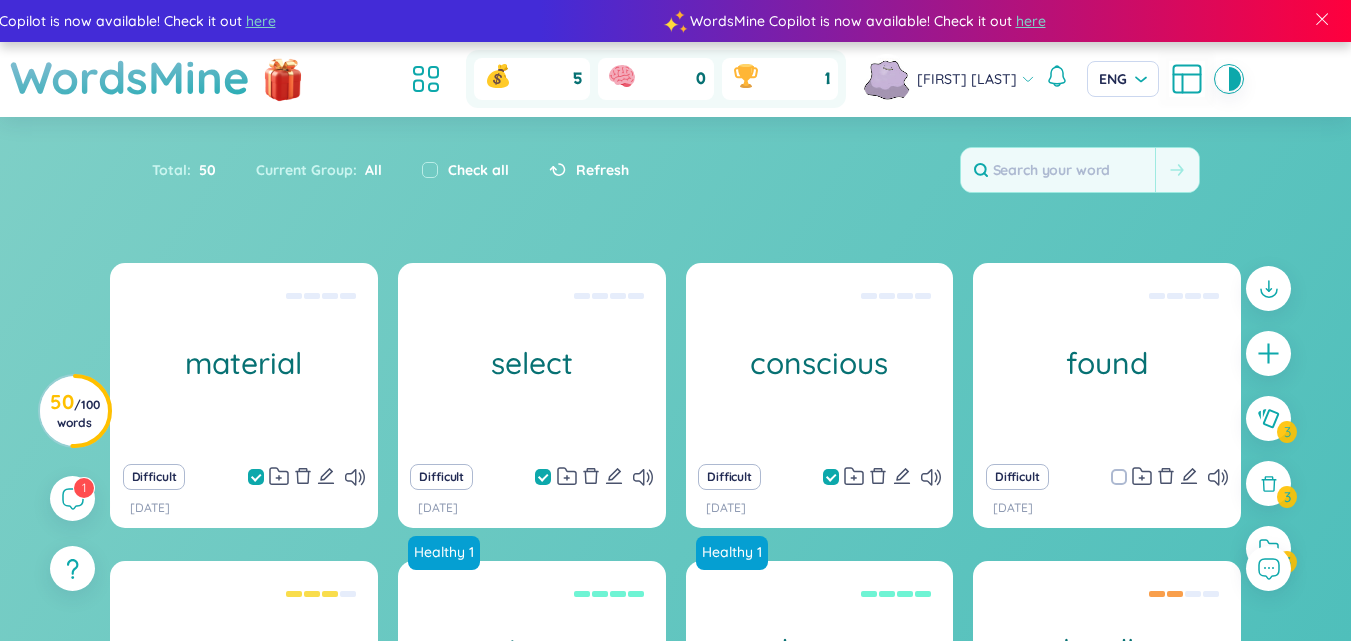 click at bounding box center [1129, 477] 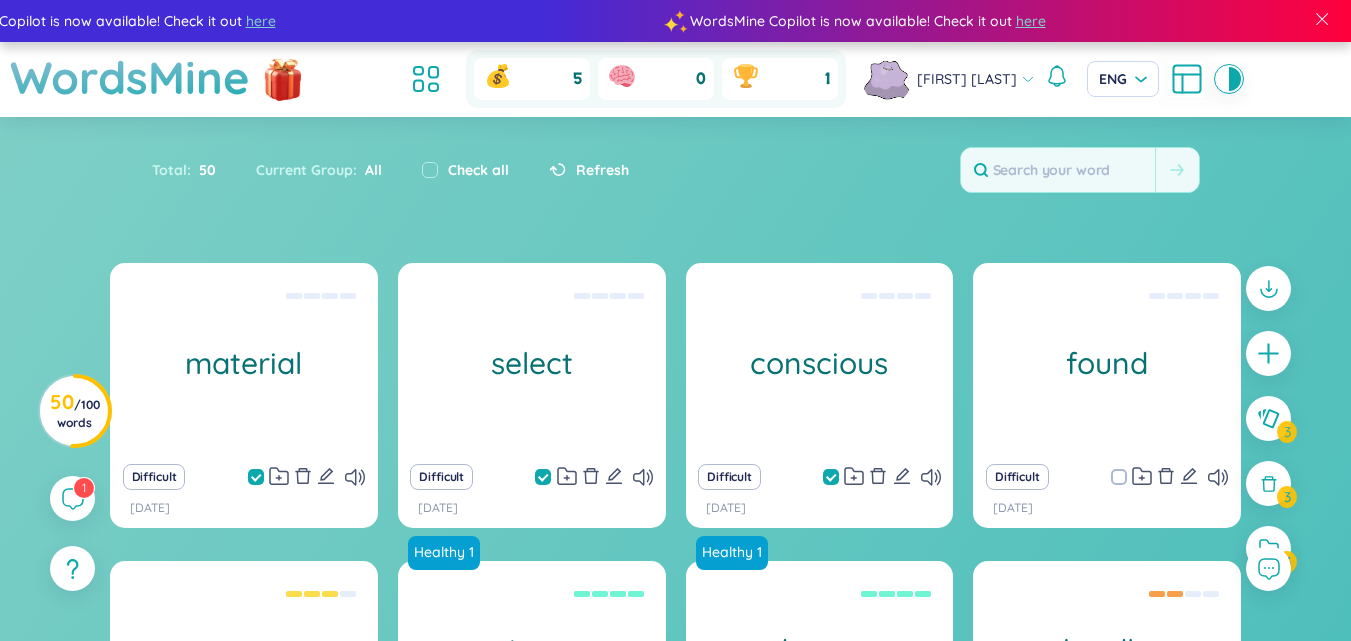 checkbox on "true" 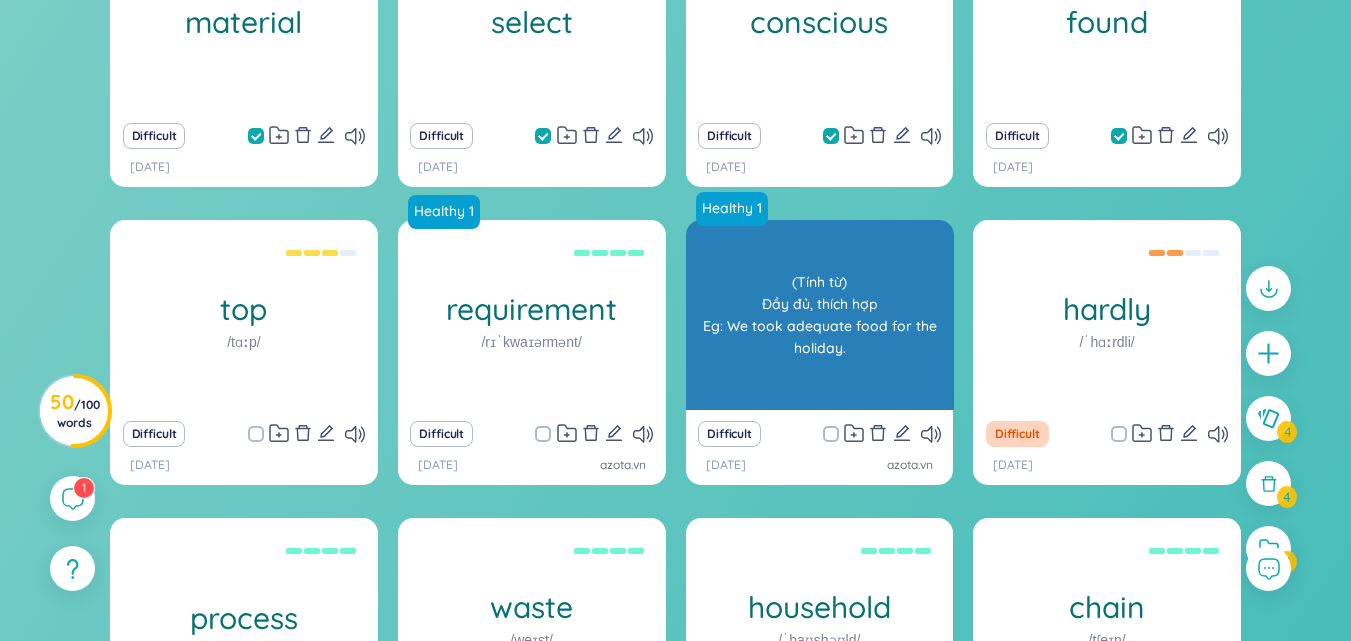 scroll, scrollTop: 366, scrollLeft: 0, axis: vertical 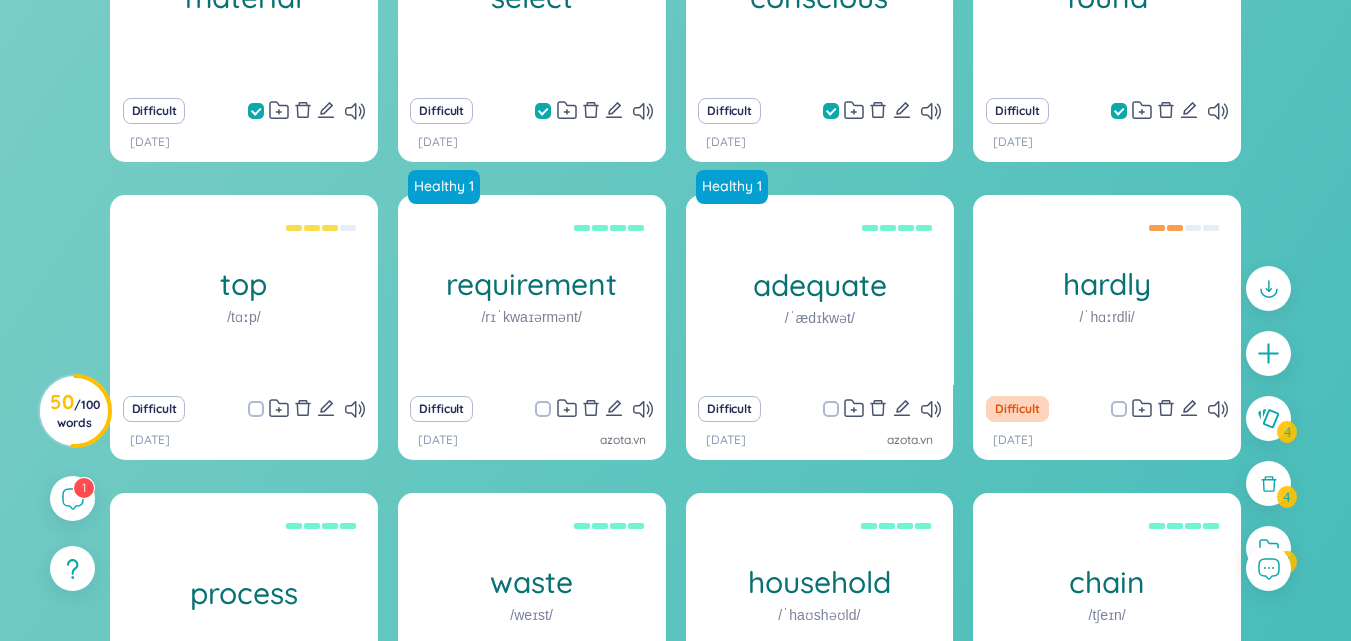 click at bounding box center [266, 409] 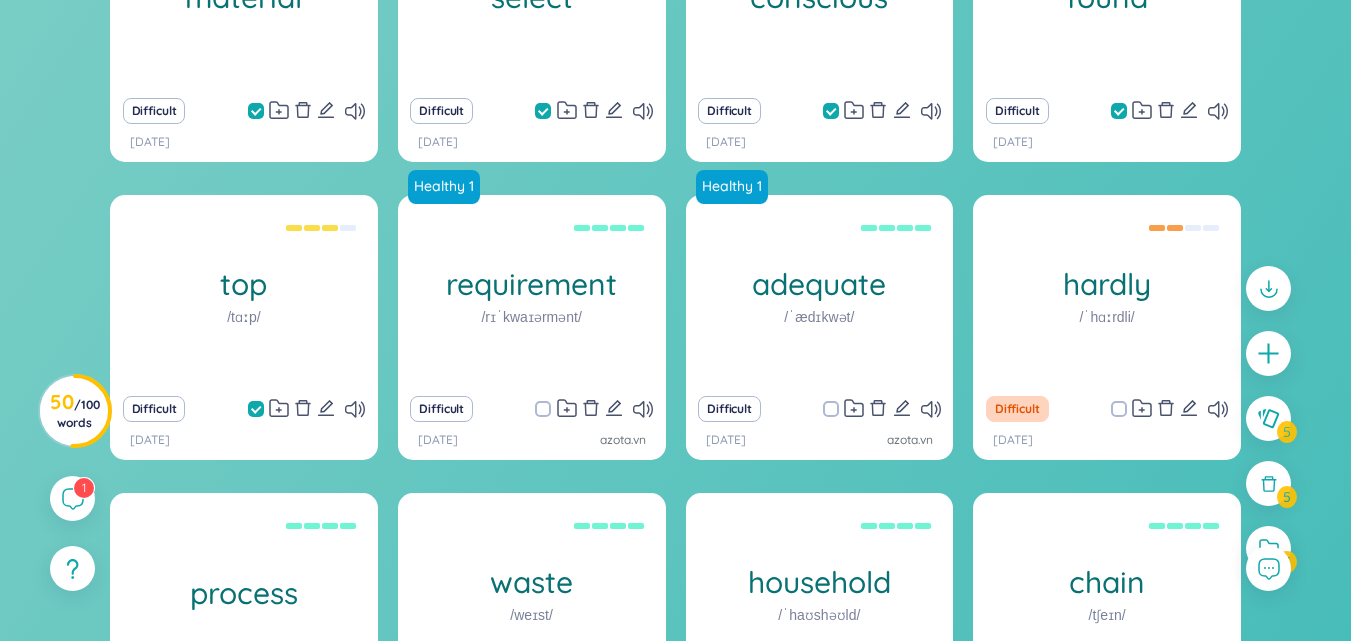 click at bounding box center (1129, 409) 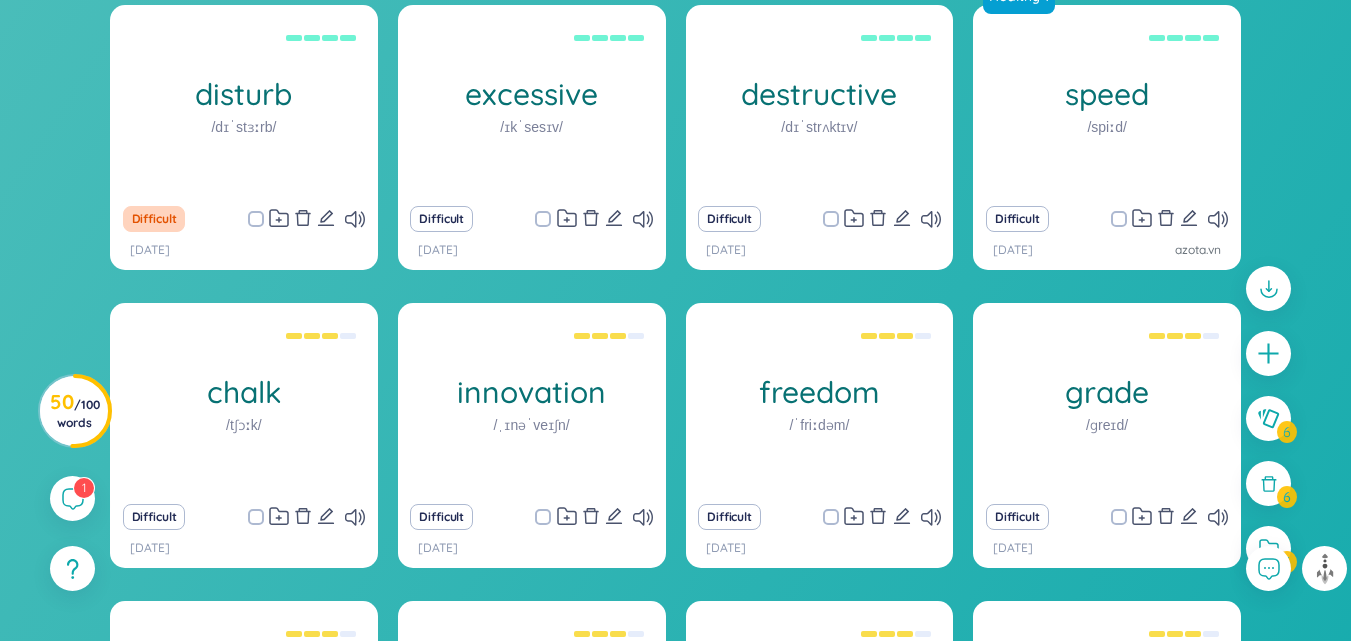 scroll, scrollTop: 3010, scrollLeft: 0, axis: vertical 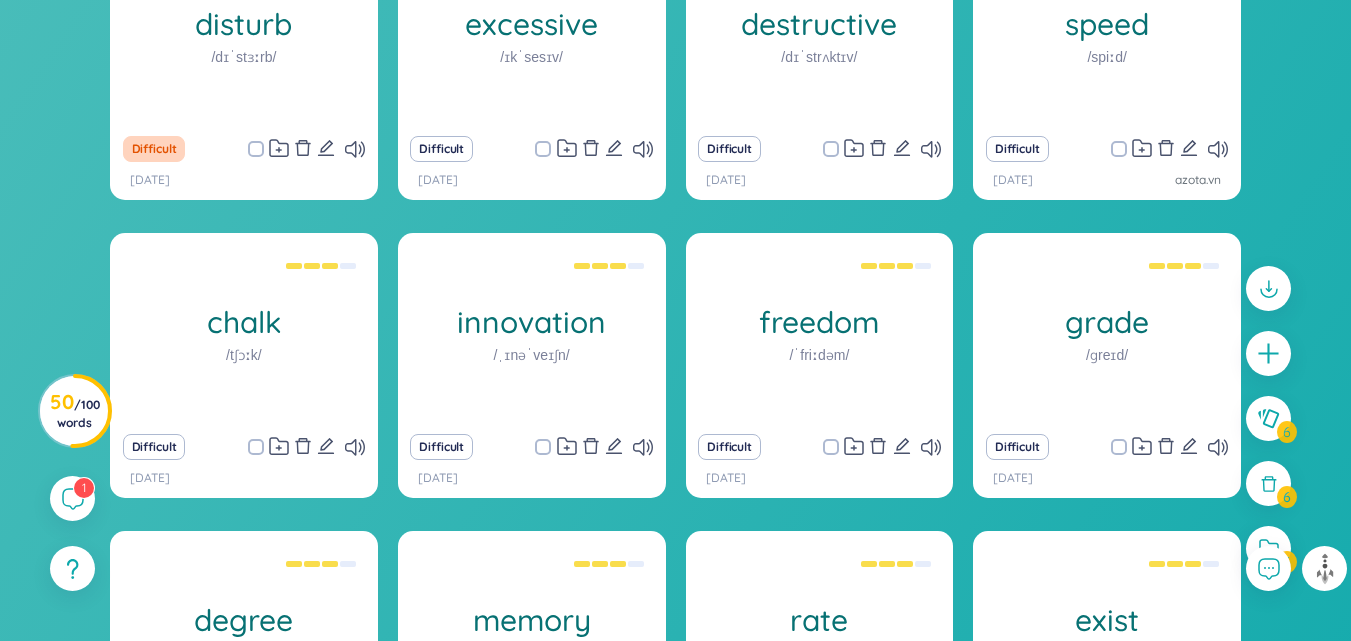 click at bounding box center [266, 447] 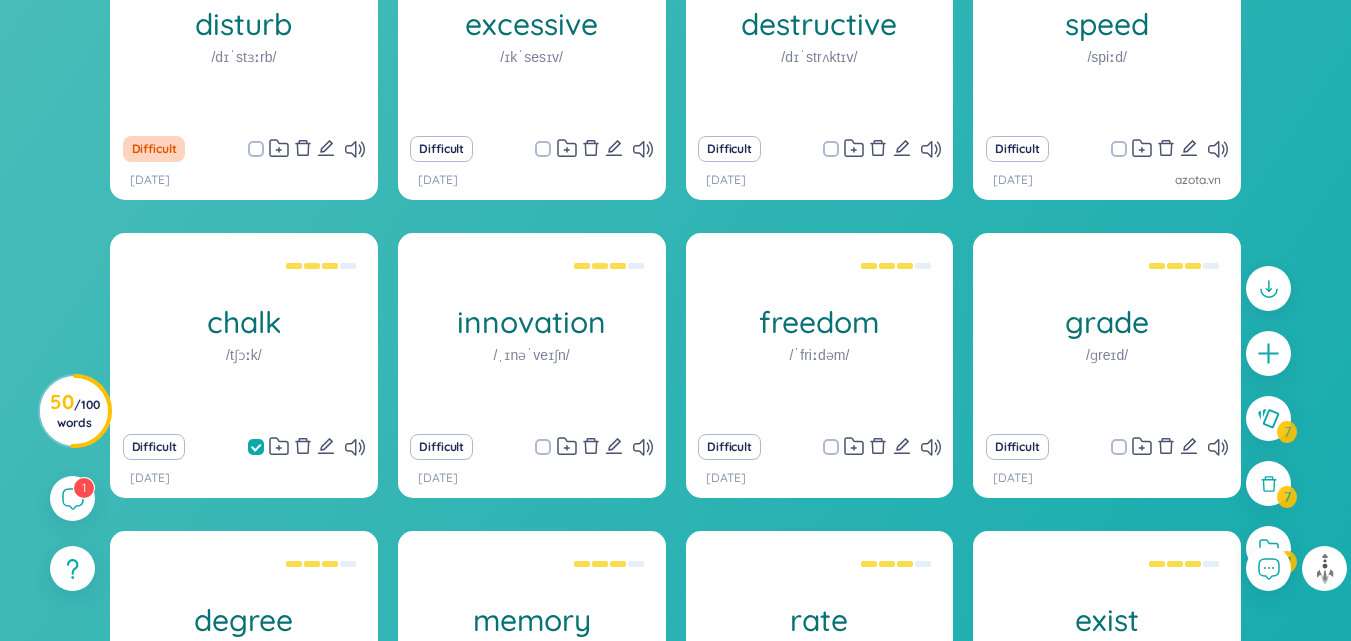 click at bounding box center [543, 447] 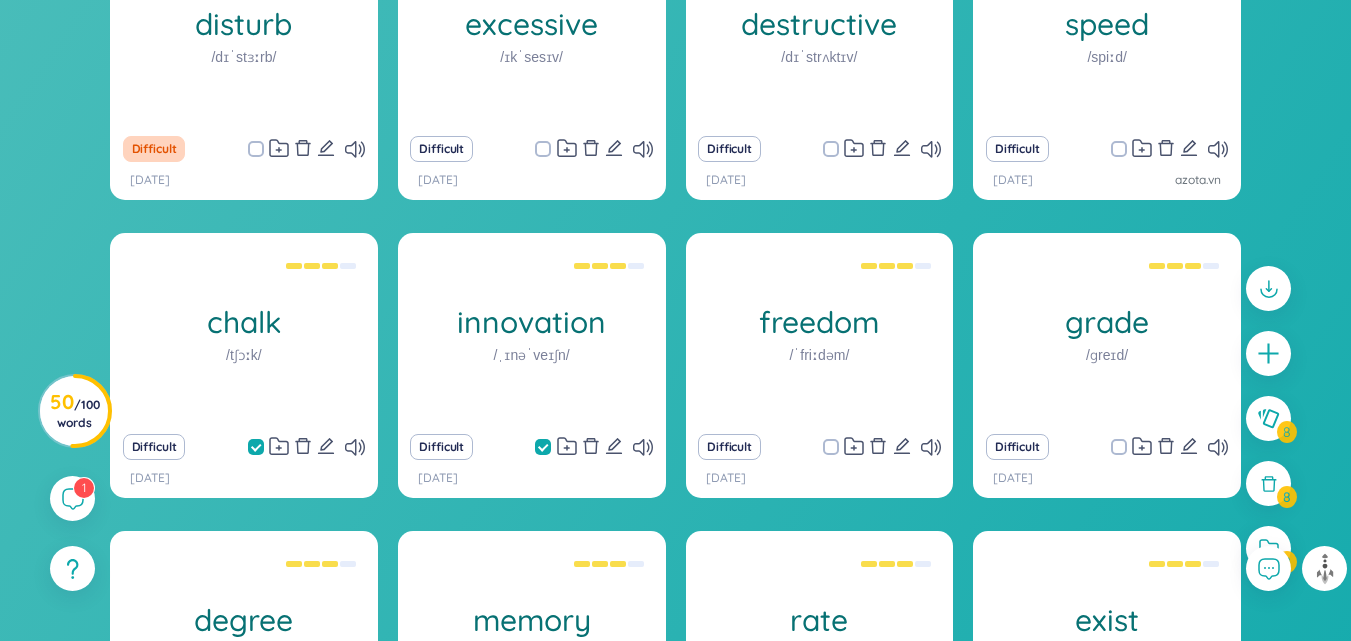 click at bounding box center [831, 447] 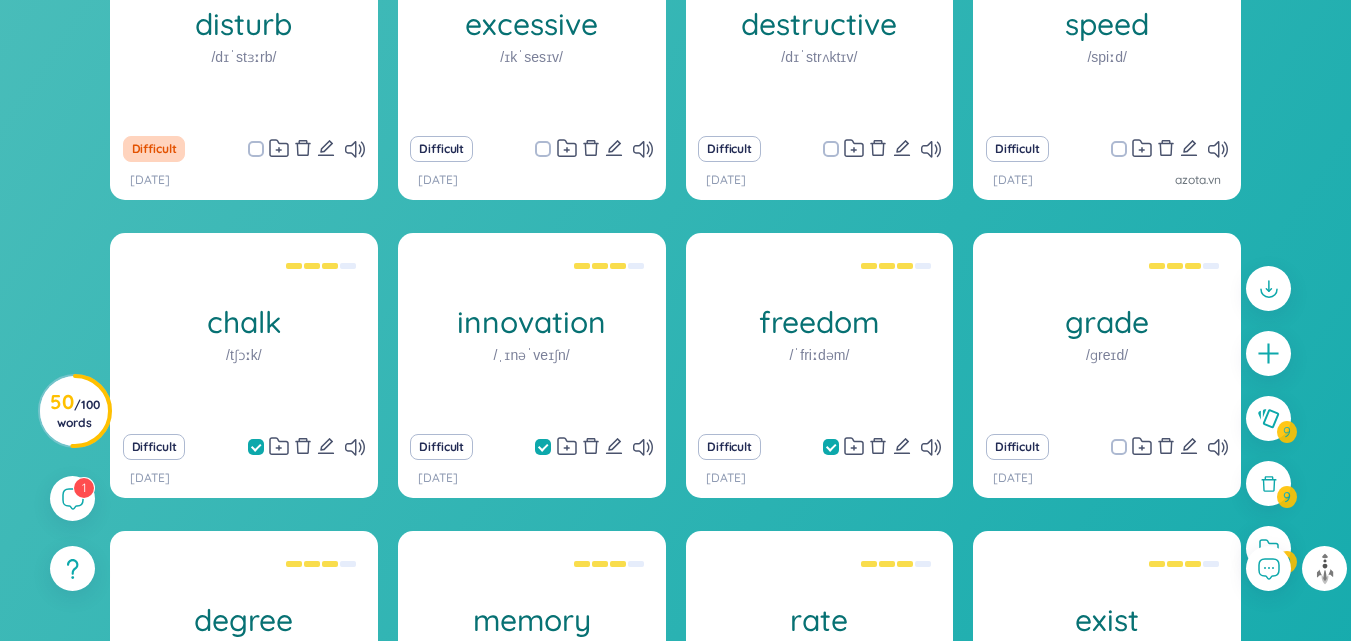 click on "Difficult" at bounding box center [1107, 447] 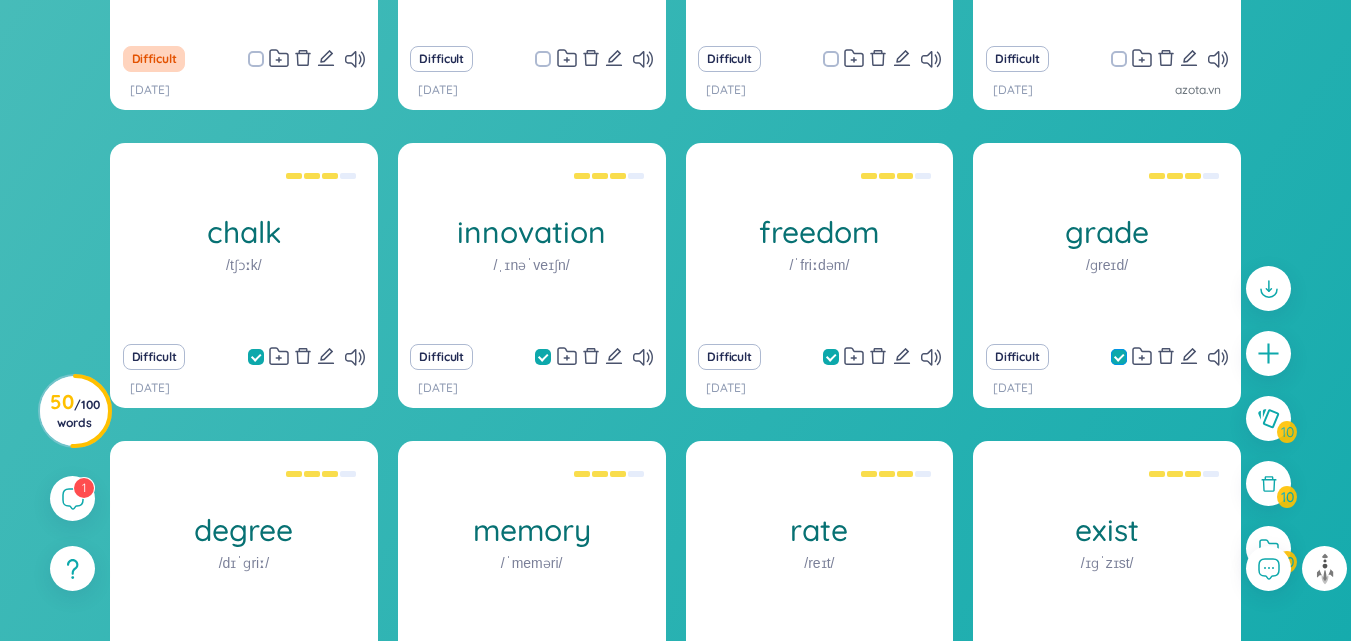 scroll, scrollTop: 3290, scrollLeft: 0, axis: vertical 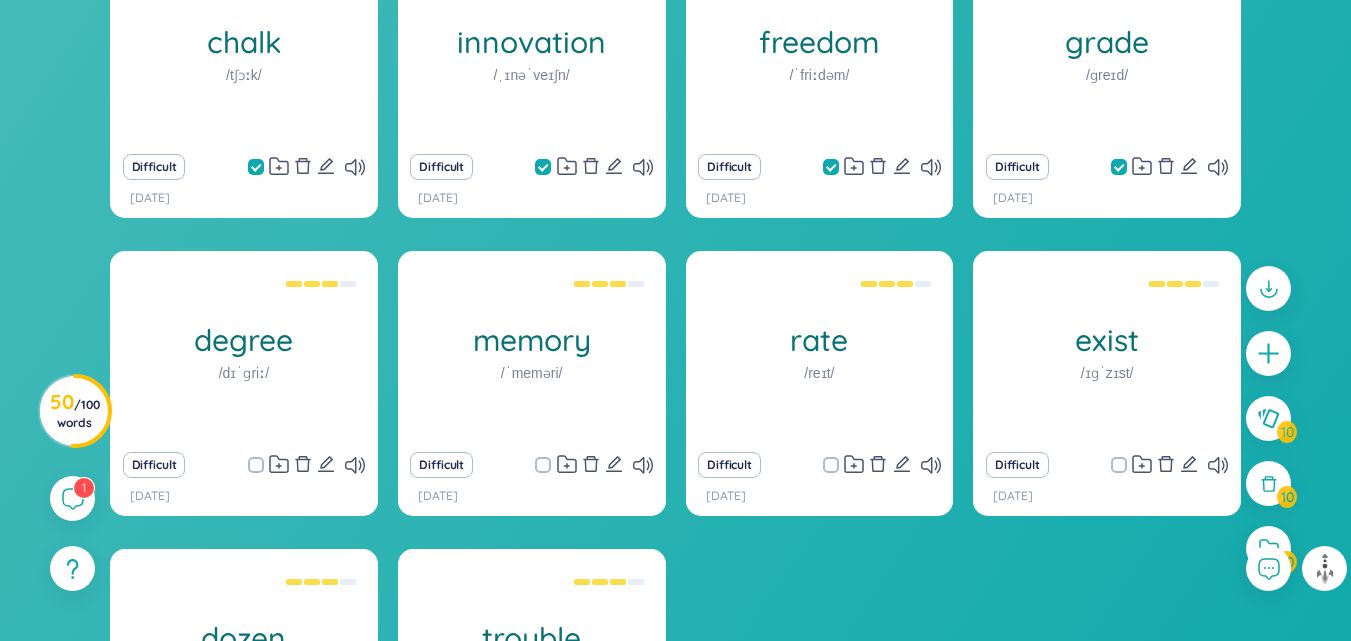 click at bounding box center (256, 465) 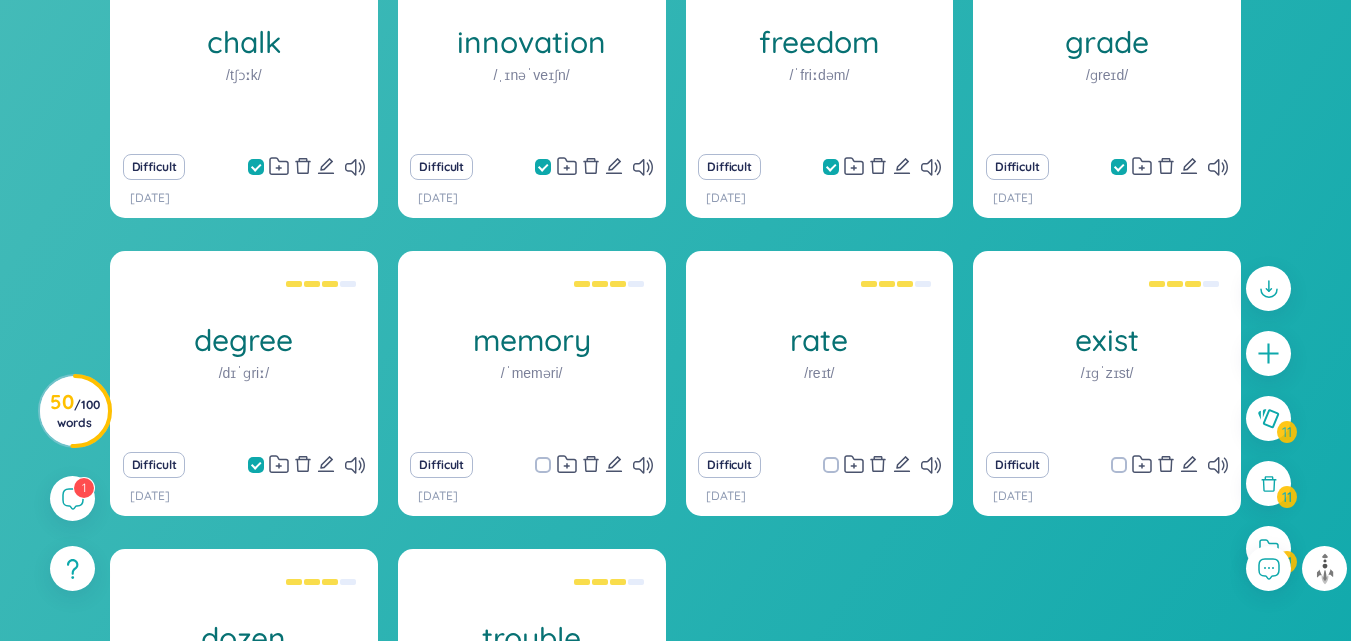 click at bounding box center [543, 465] 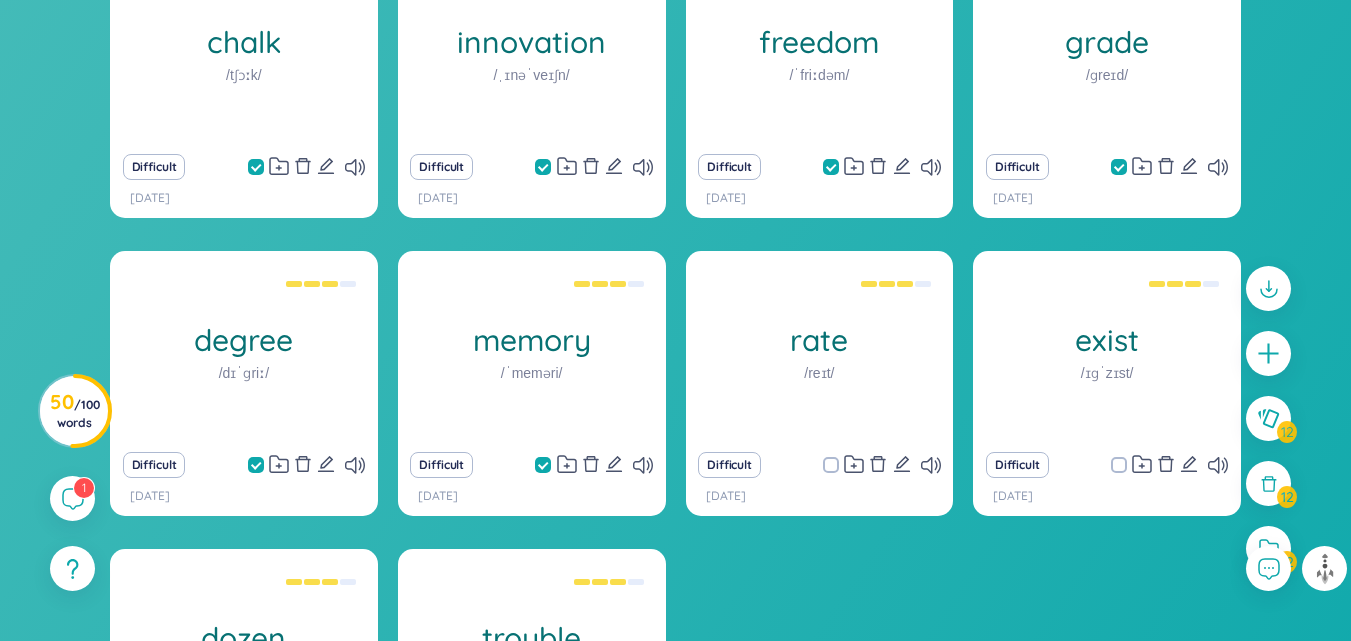 click at bounding box center [831, 465] 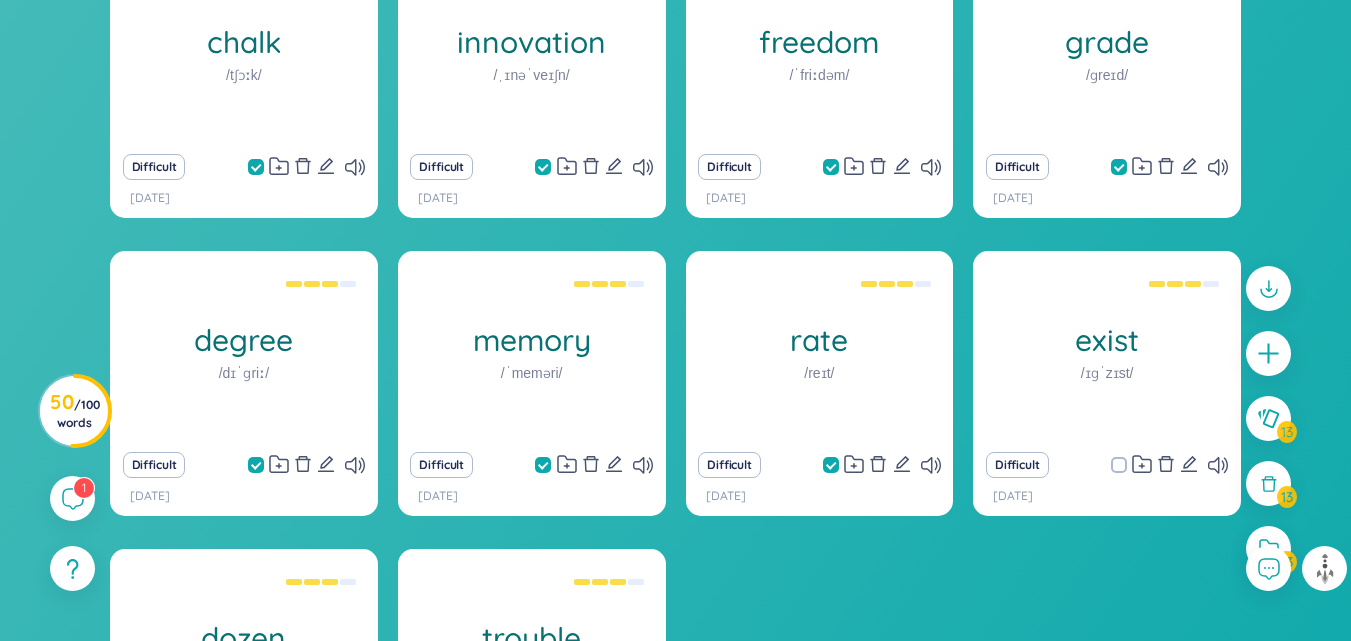 click at bounding box center [1119, 465] 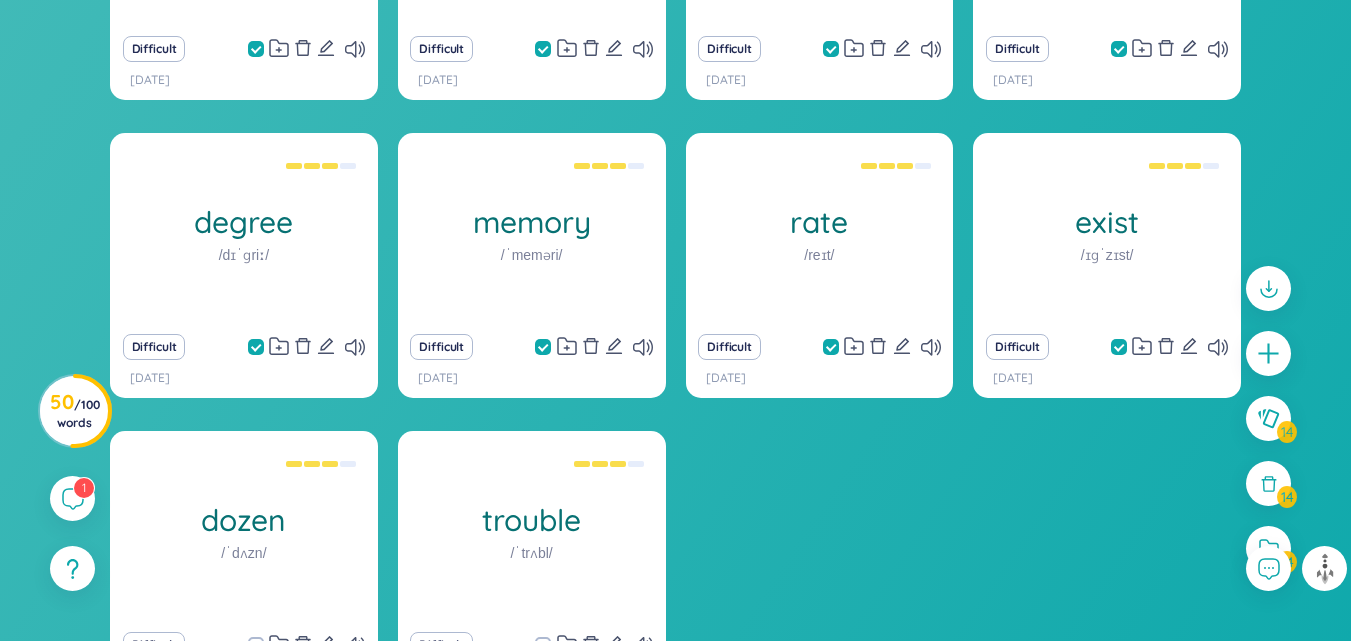 scroll, scrollTop: 3568, scrollLeft: 0, axis: vertical 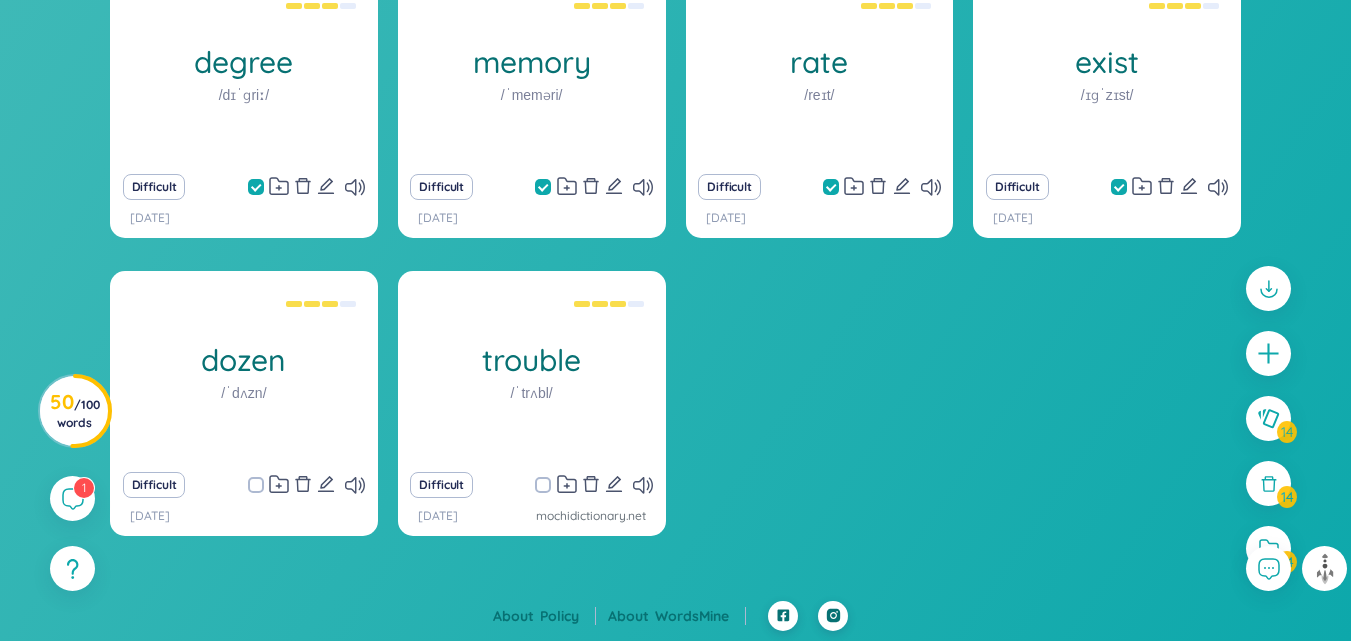 click at bounding box center (256, 485) 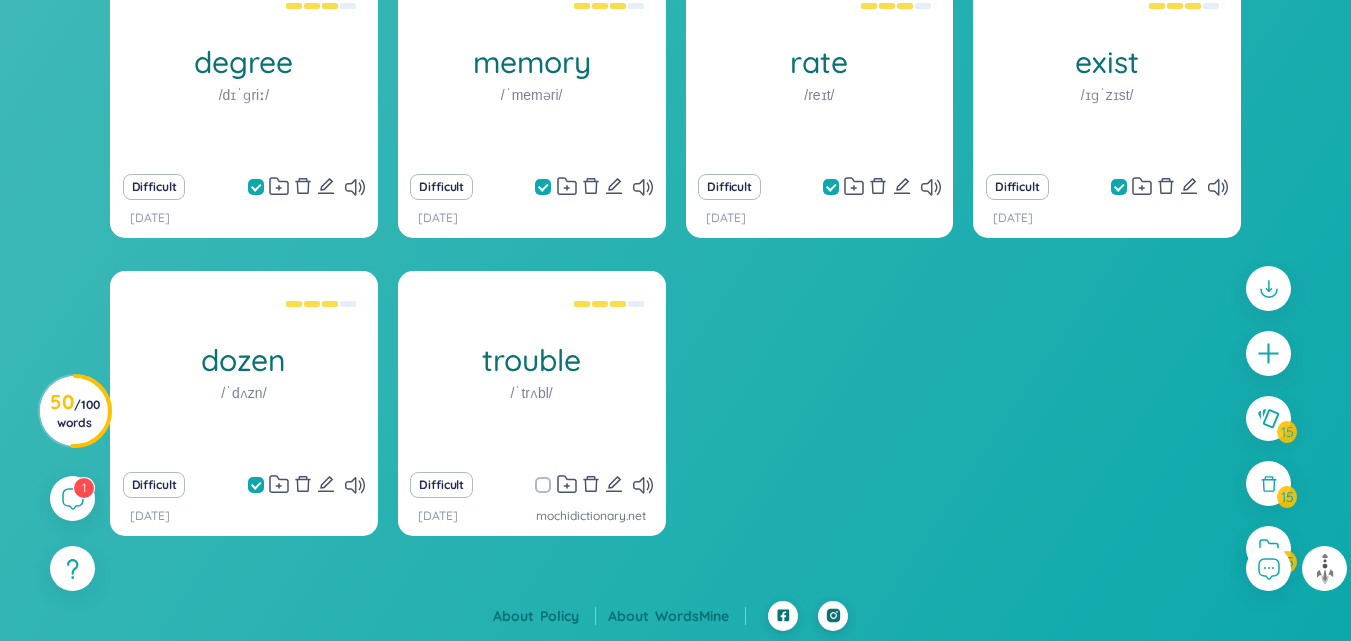 click at bounding box center (543, 485) 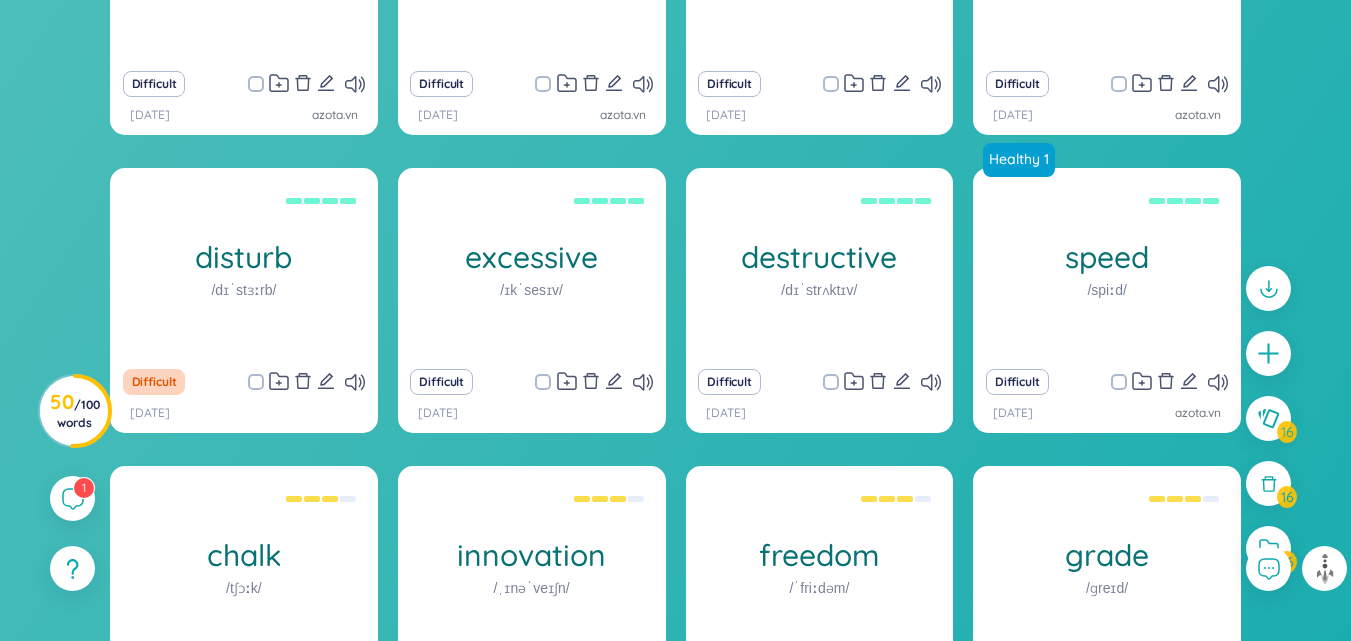 scroll, scrollTop: 2744, scrollLeft: 0, axis: vertical 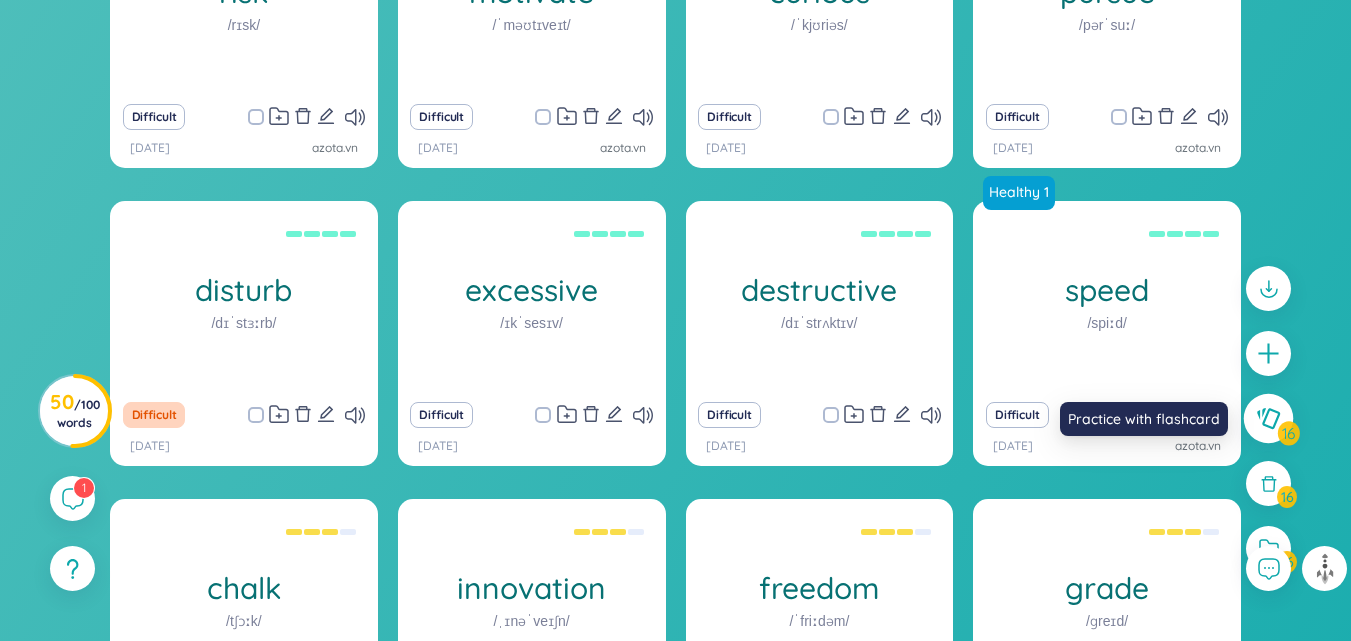 click 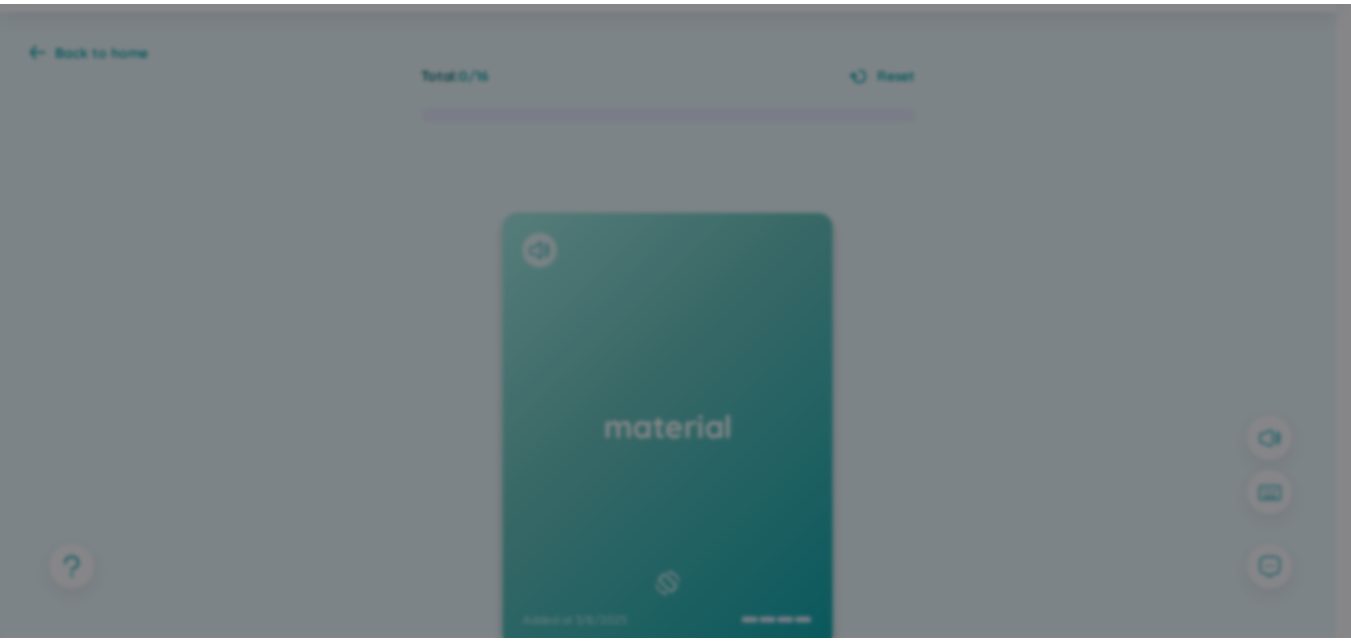 scroll, scrollTop: 0, scrollLeft: 0, axis: both 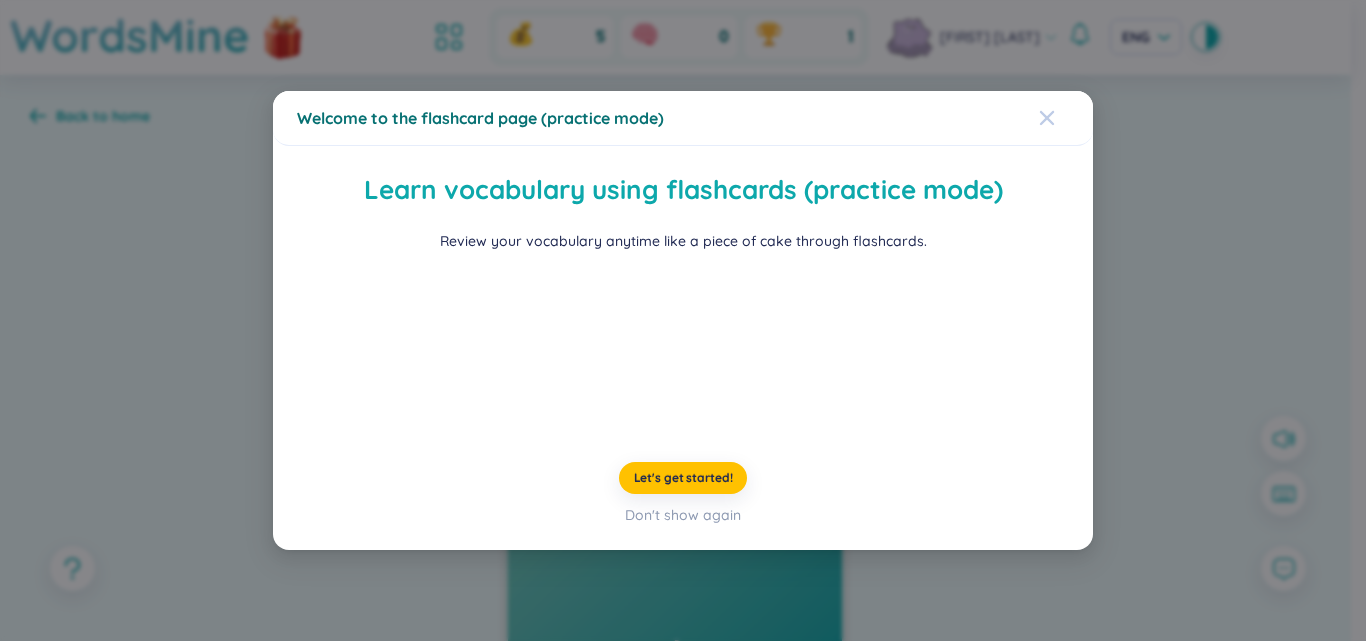 click 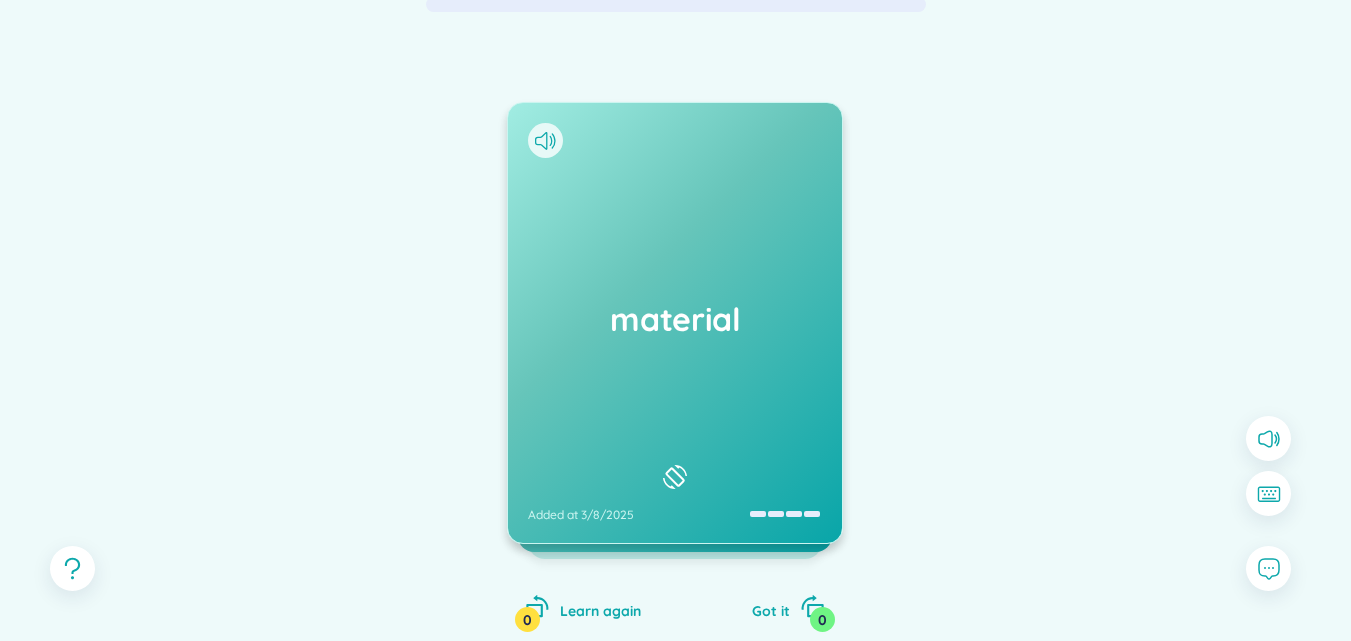 scroll, scrollTop: 218, scrollLeft: 0, axis: vertical 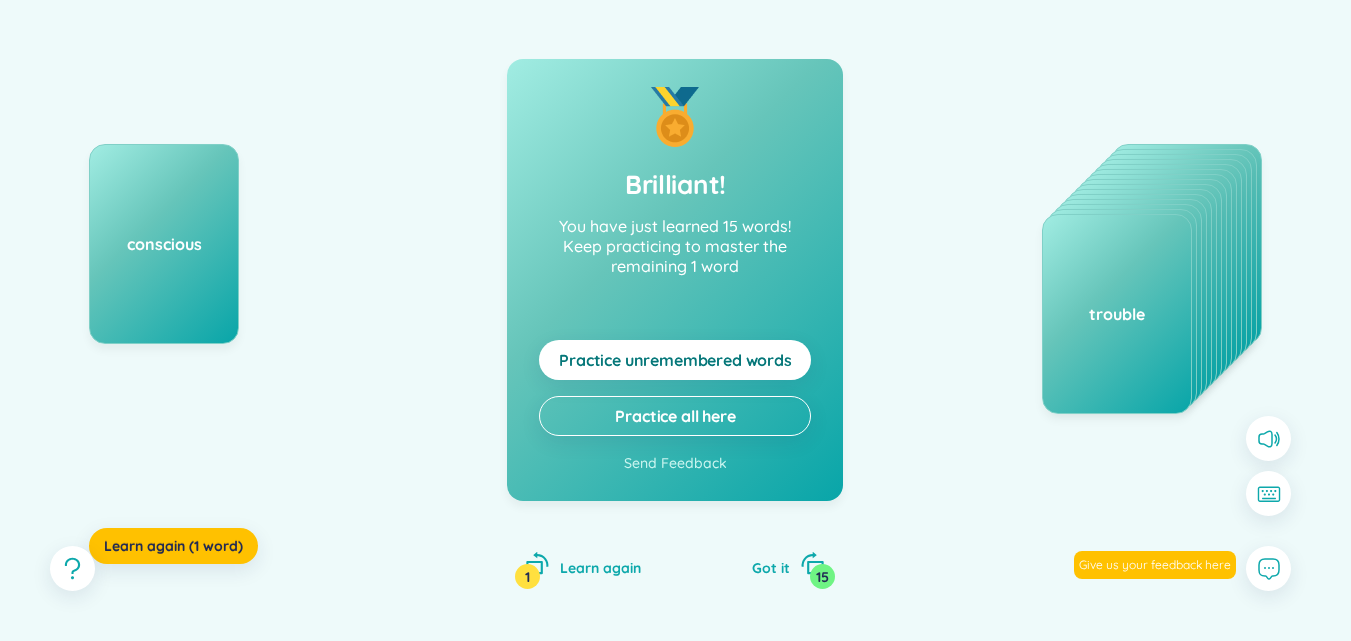 click on "Practice unremembered words" at bounding box center [675, 360] 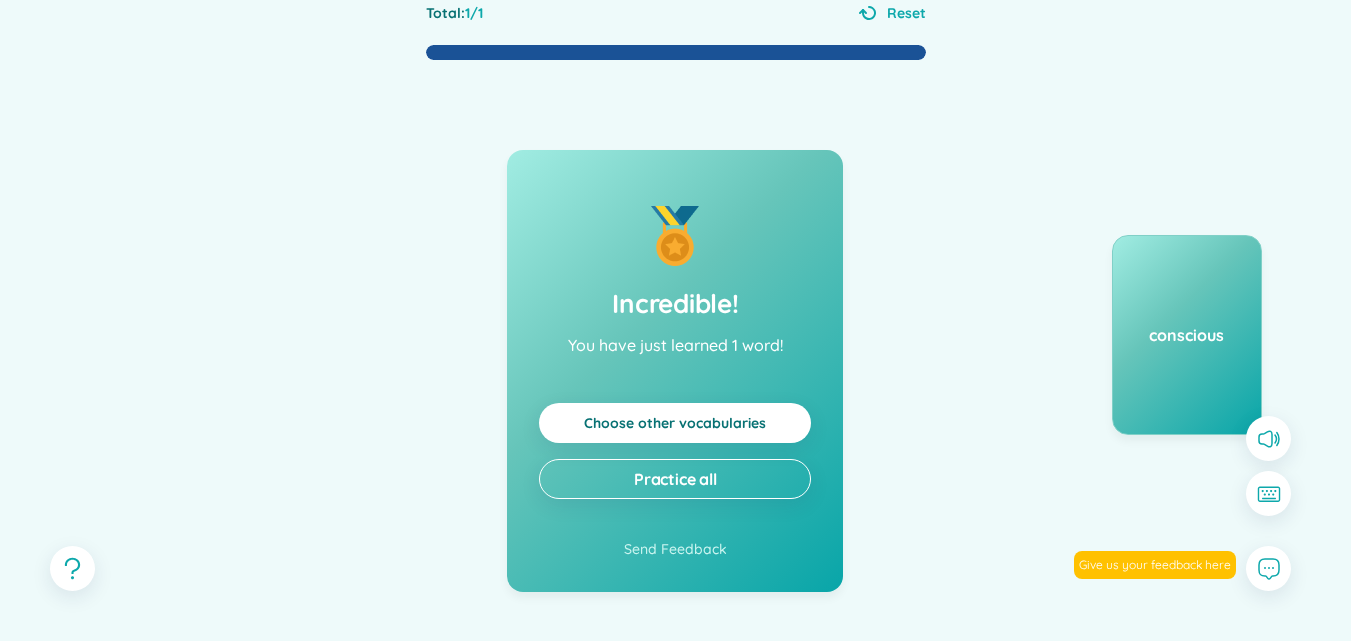 scroll, scrollTop: 0, scrollLeft: 0, axis: both 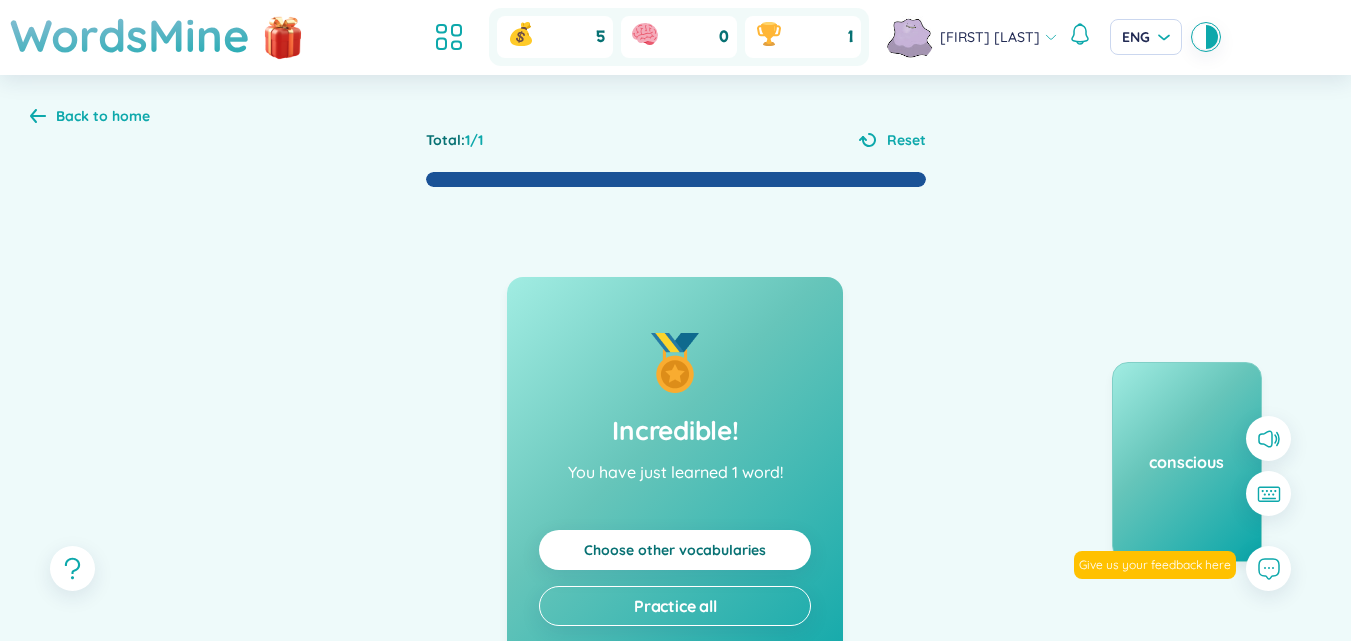 click on "Back to home" at bounding box center [103, 116] 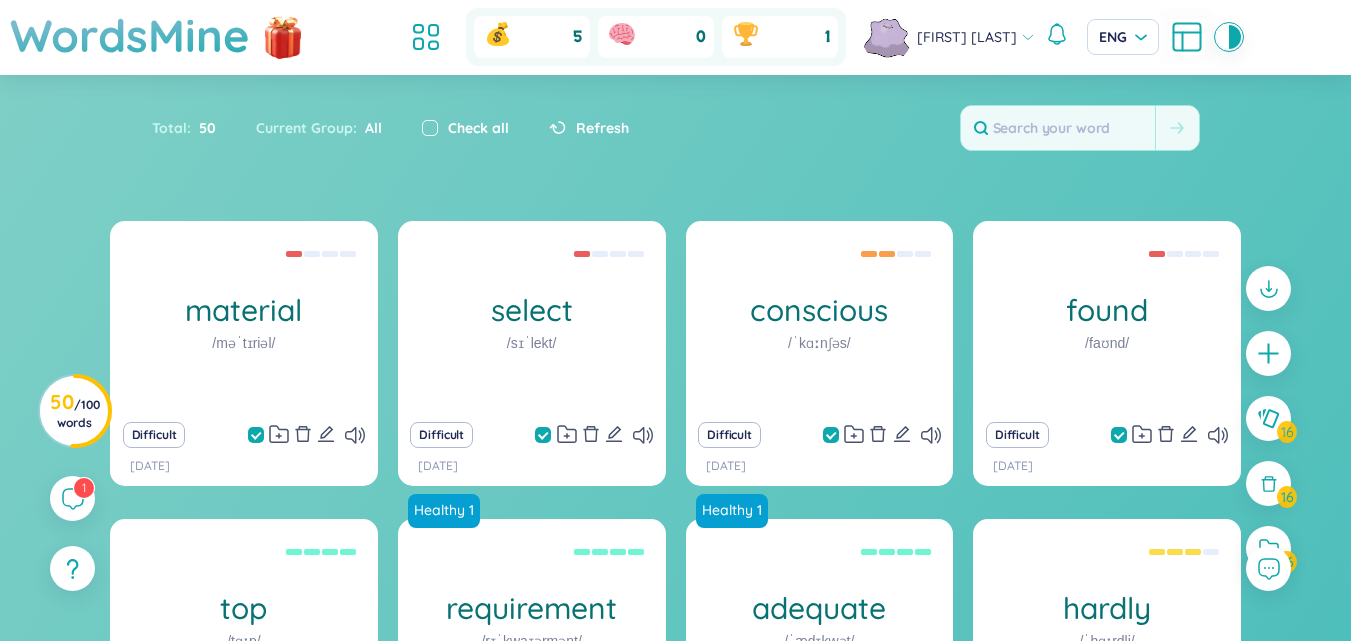 click at bounding box center [430, 128] 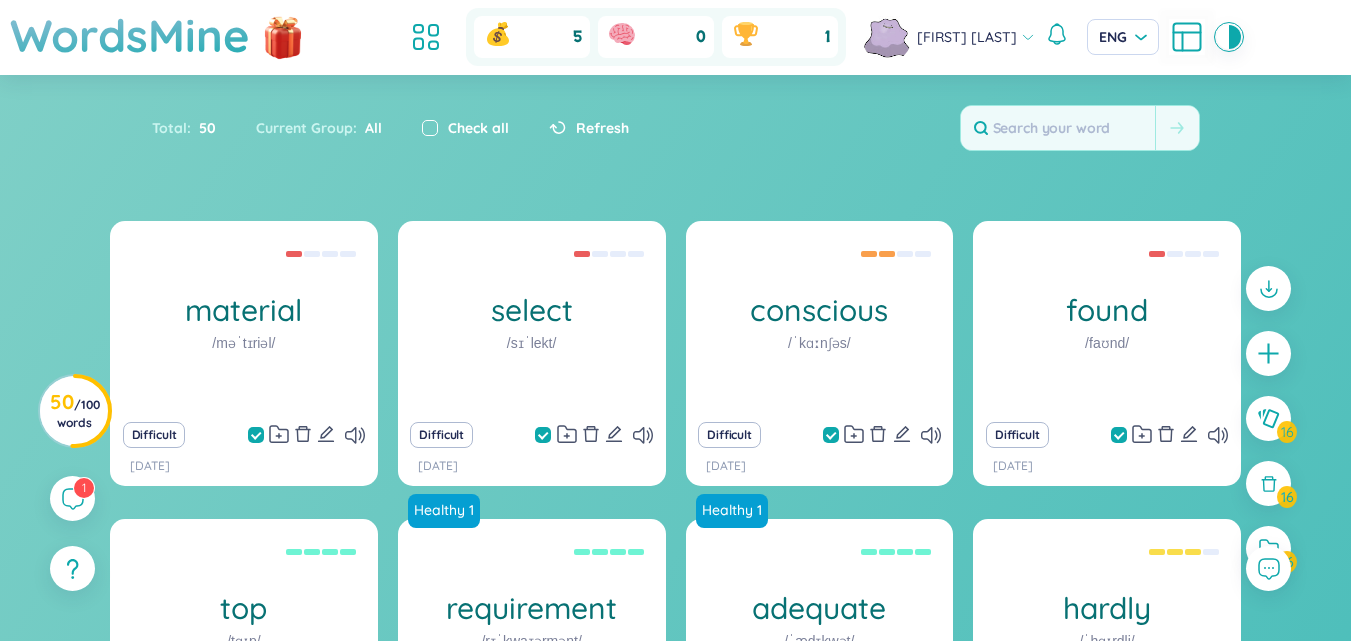 checkbox on "true" 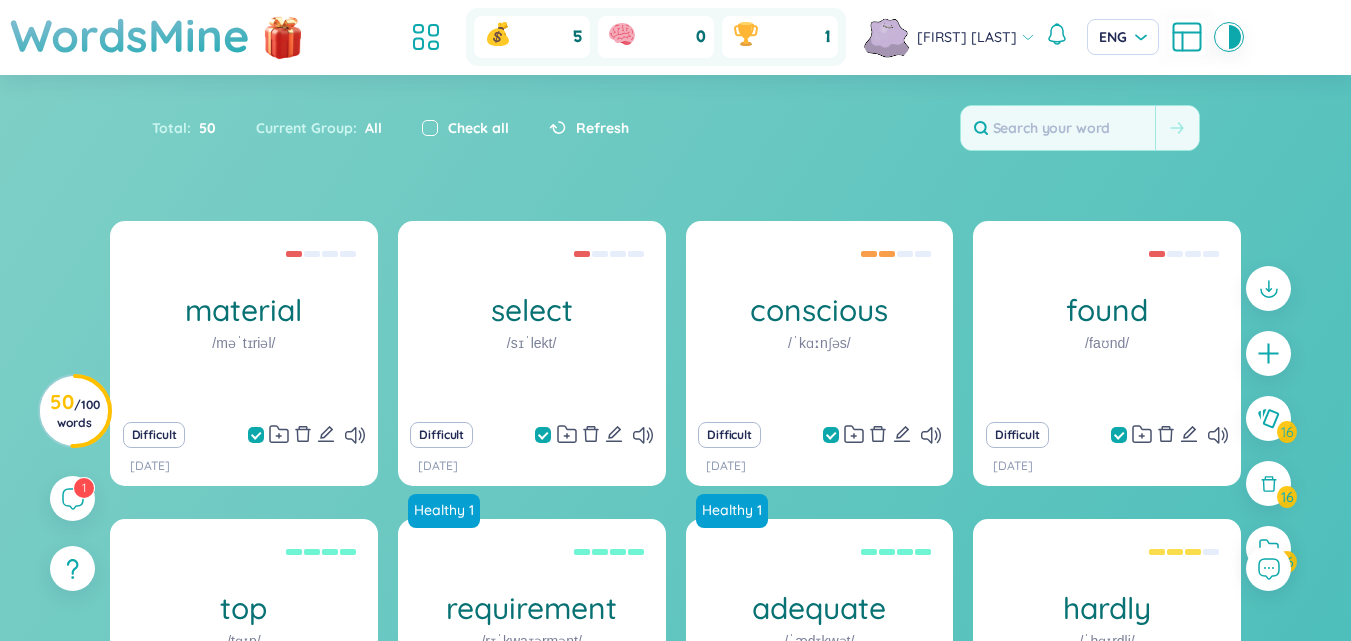 checkbox on "true" 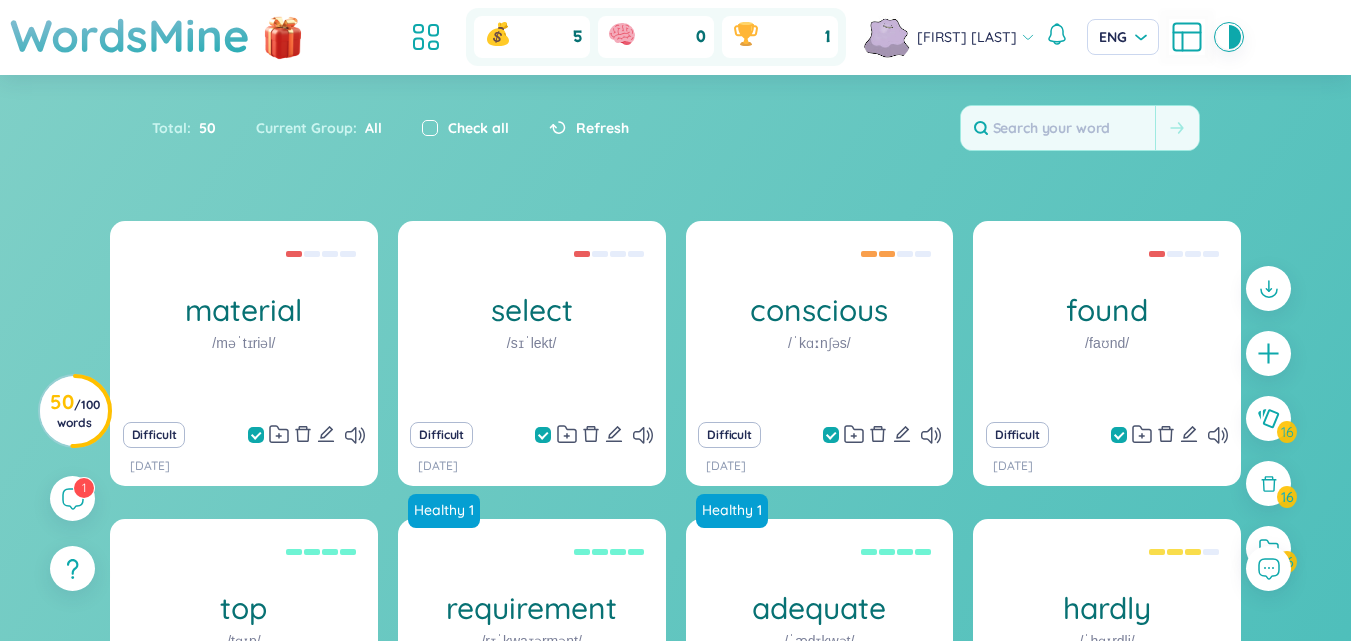 checkbox on "true" 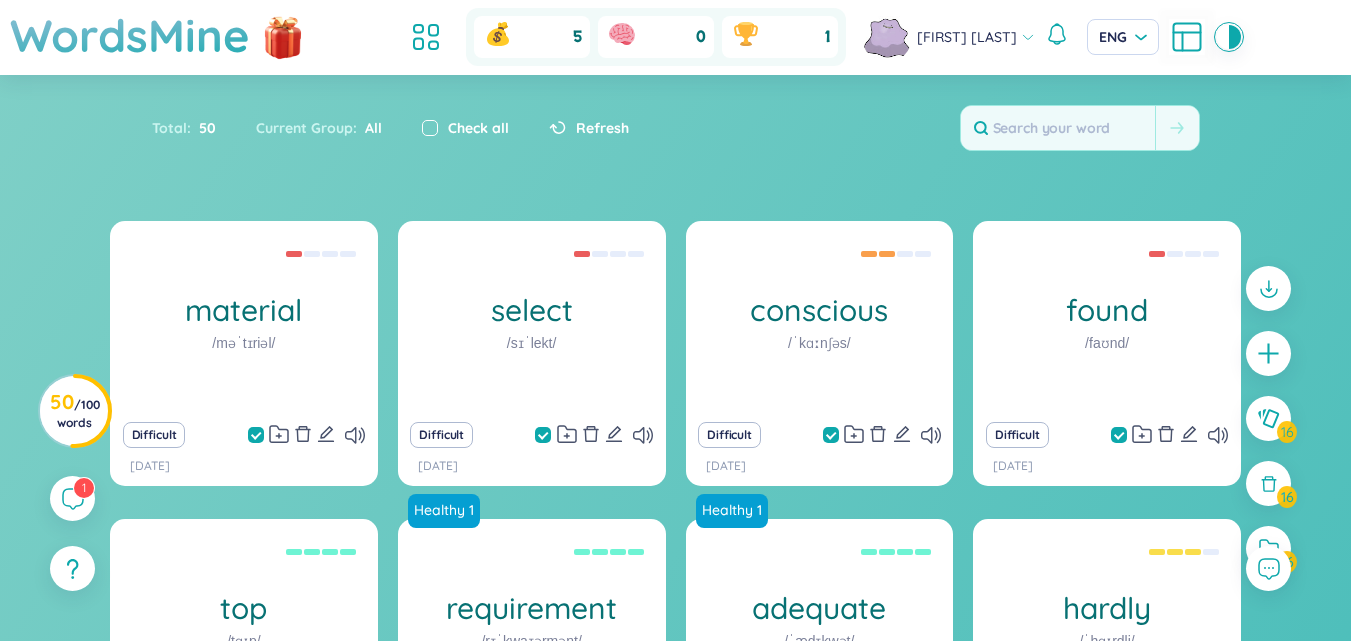 checkbox on "true" 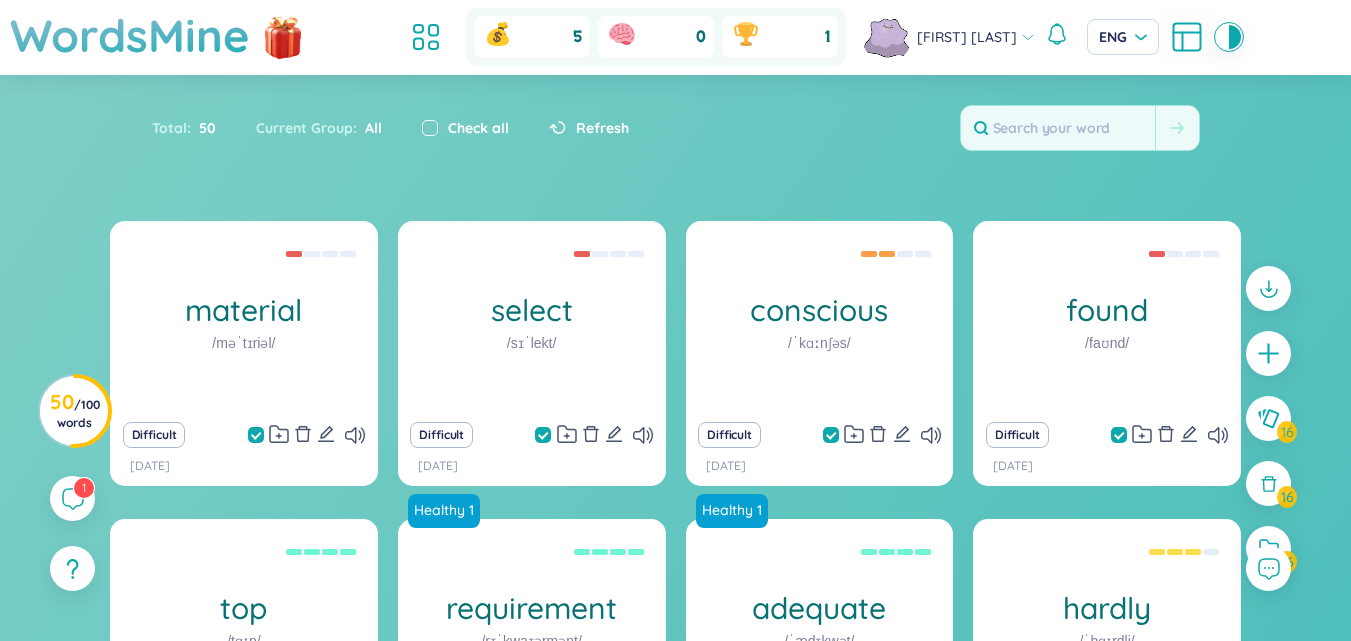 checkbox on "true" 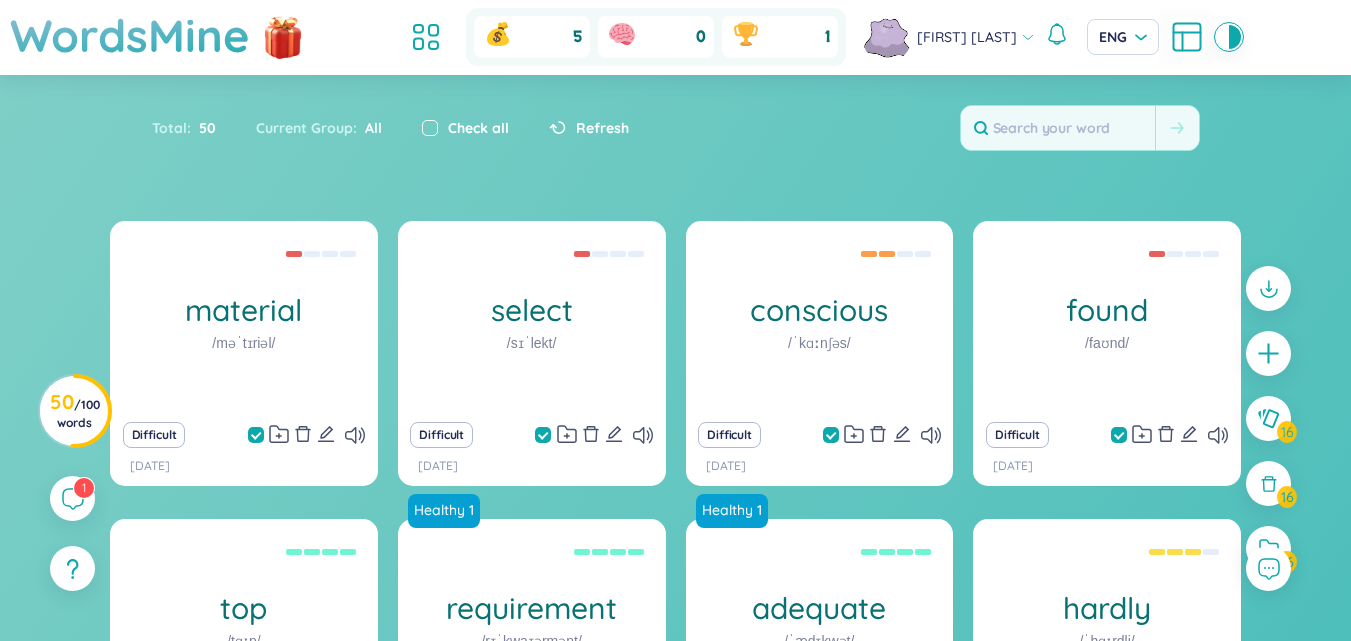 checkbox on "true" 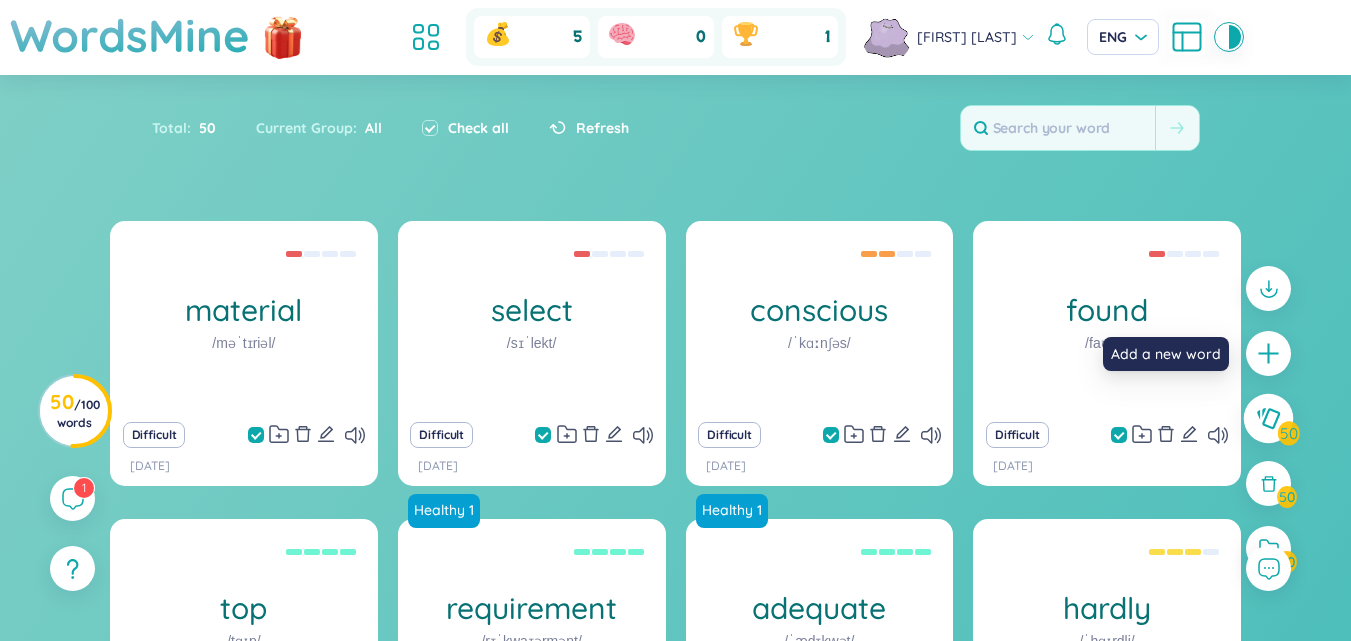 click at bounding box center [1269, 419] 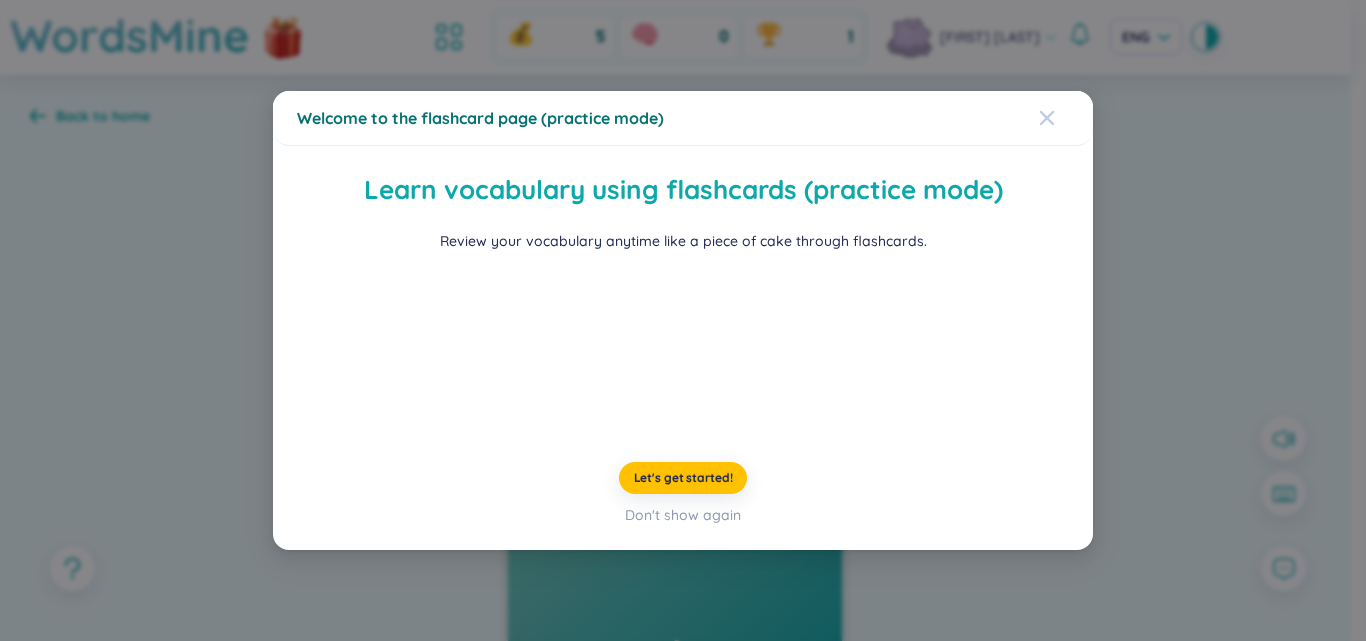 click at bounding box center (1047, 118) 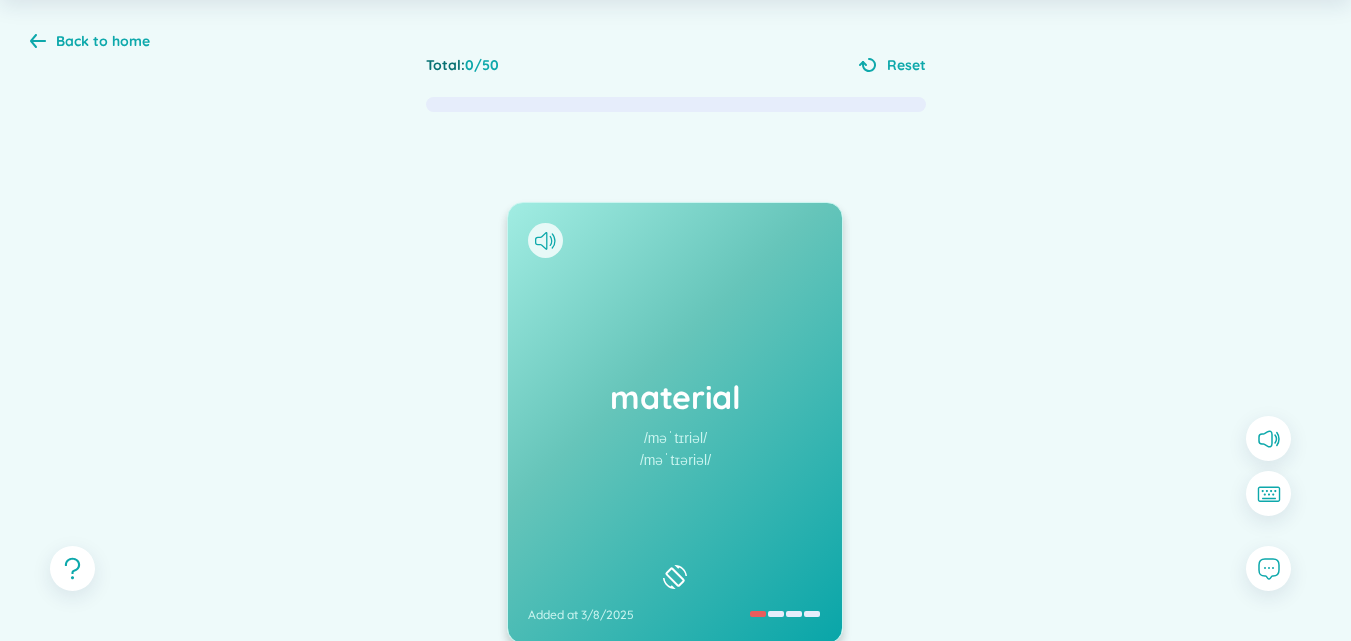 scroll, scrollTop: 0, scrollLeft: 0, axis: both 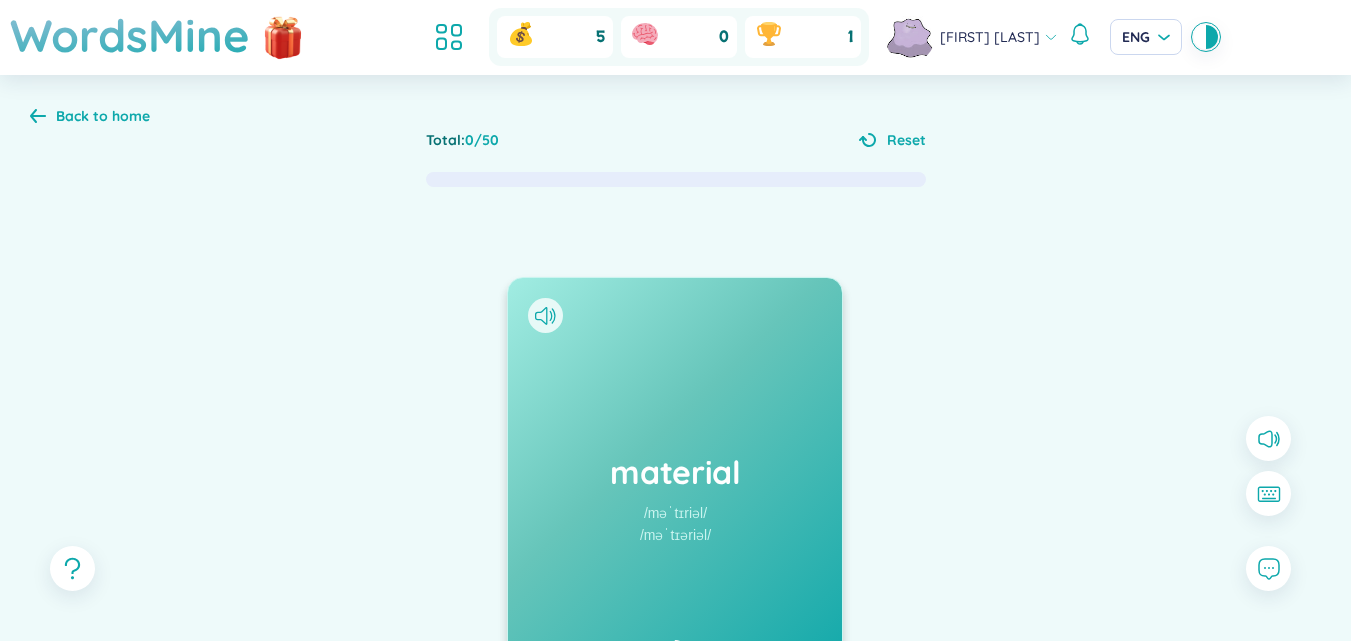 click on "Back to home" at bounding box center [103, 116] 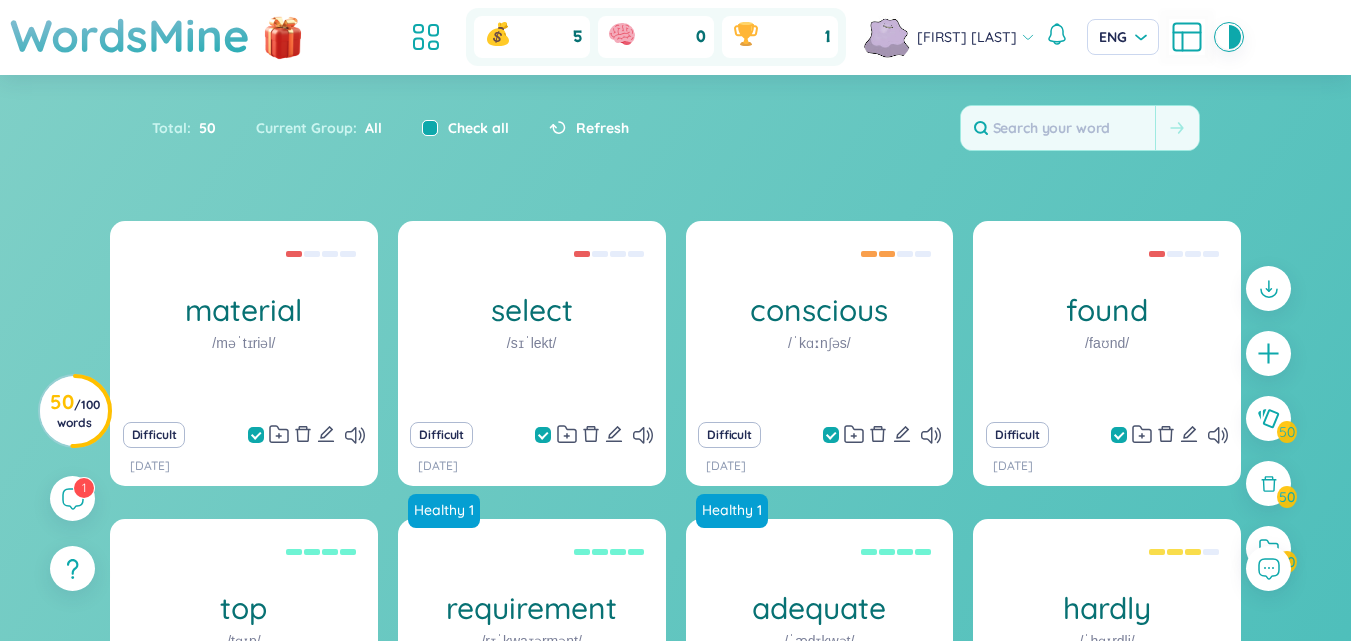 click at bounding box center [430, 128] 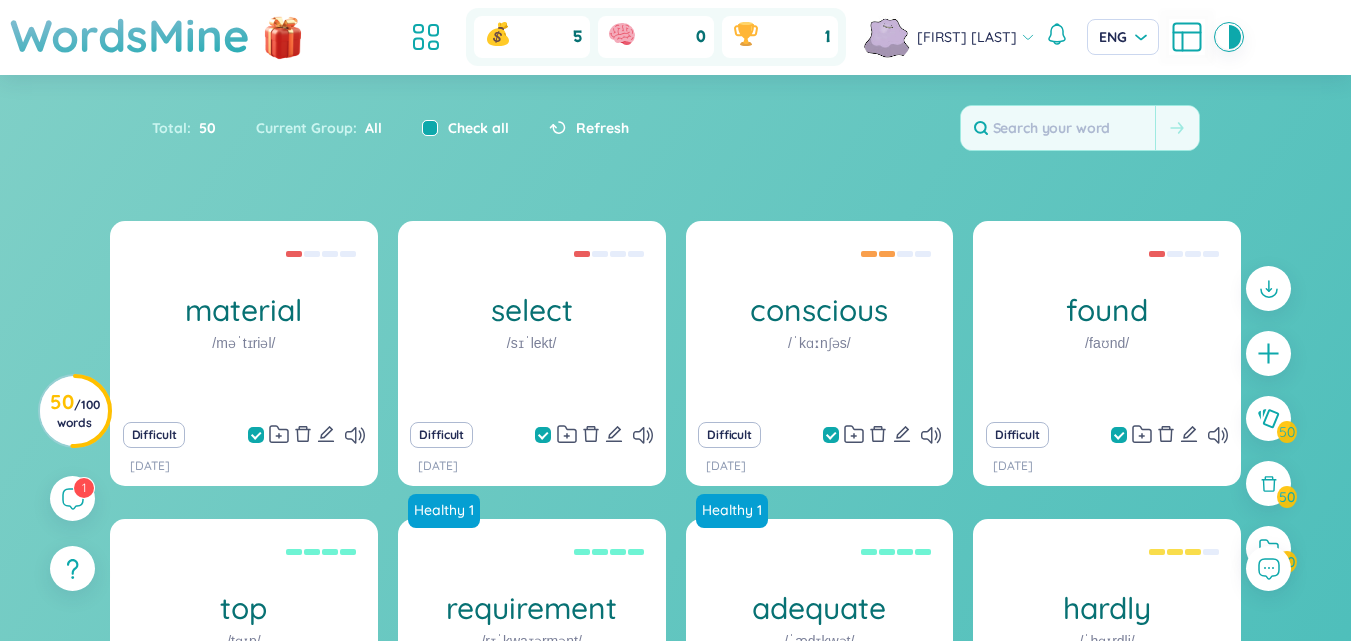 checkbox on "false" 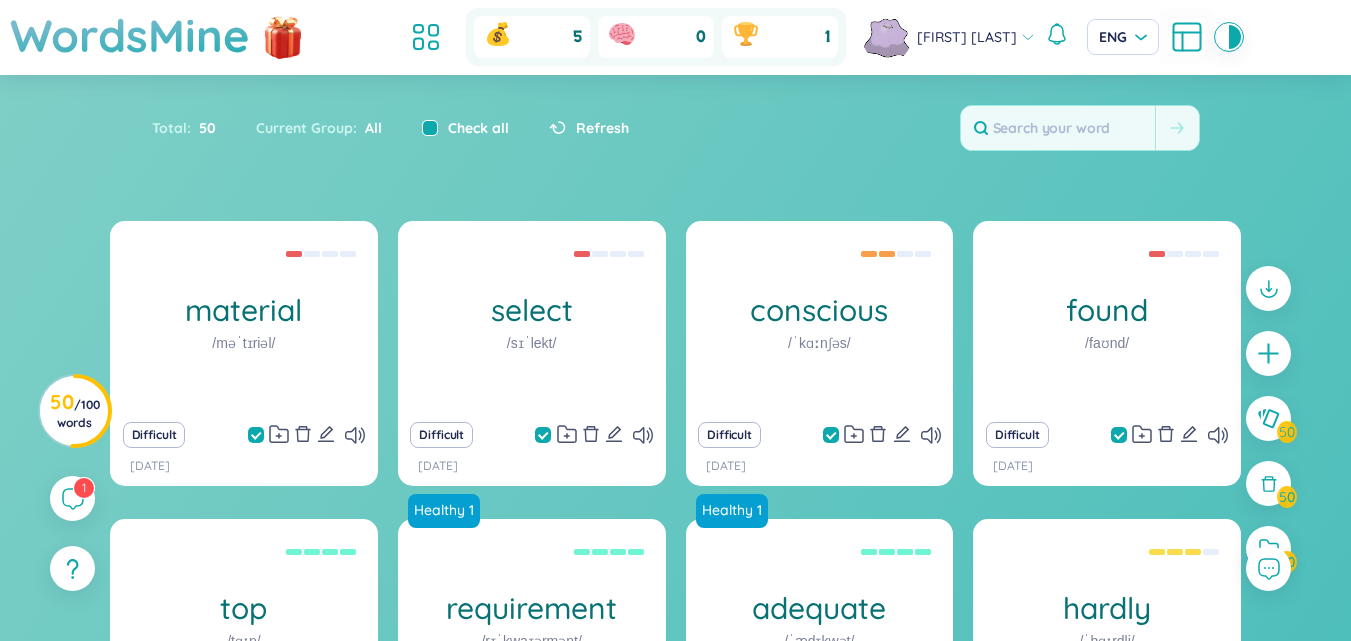 checkbox on "false" 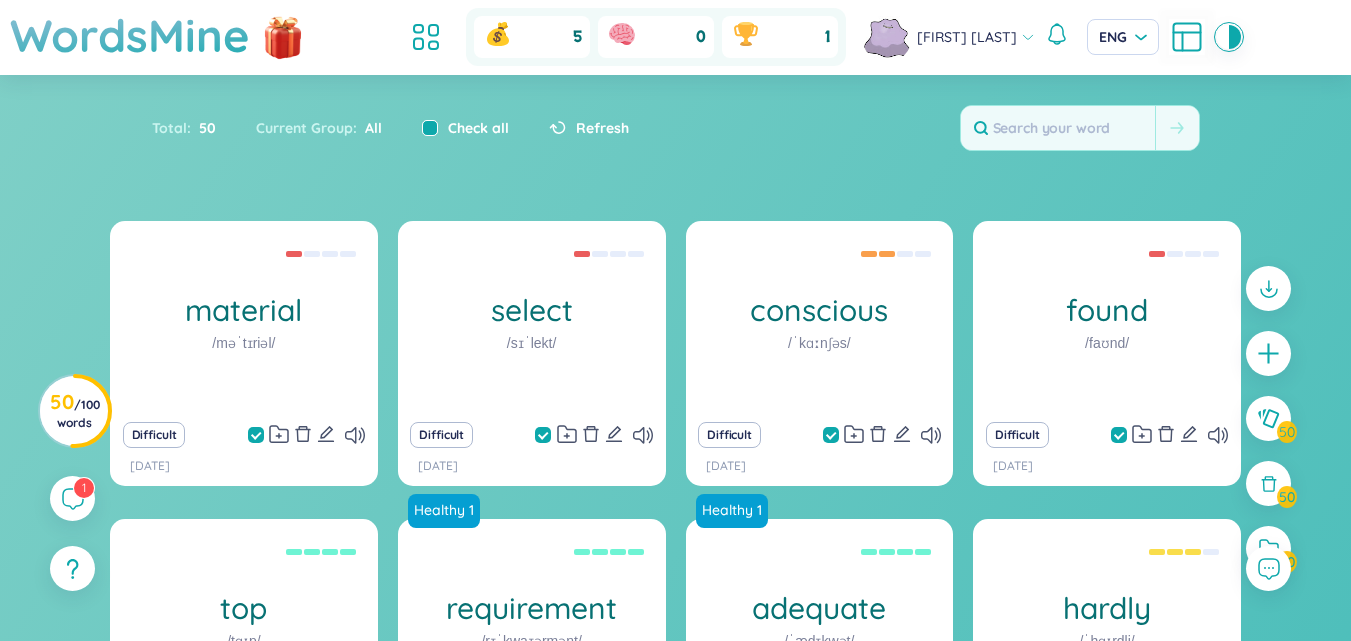 checkbox on "false" 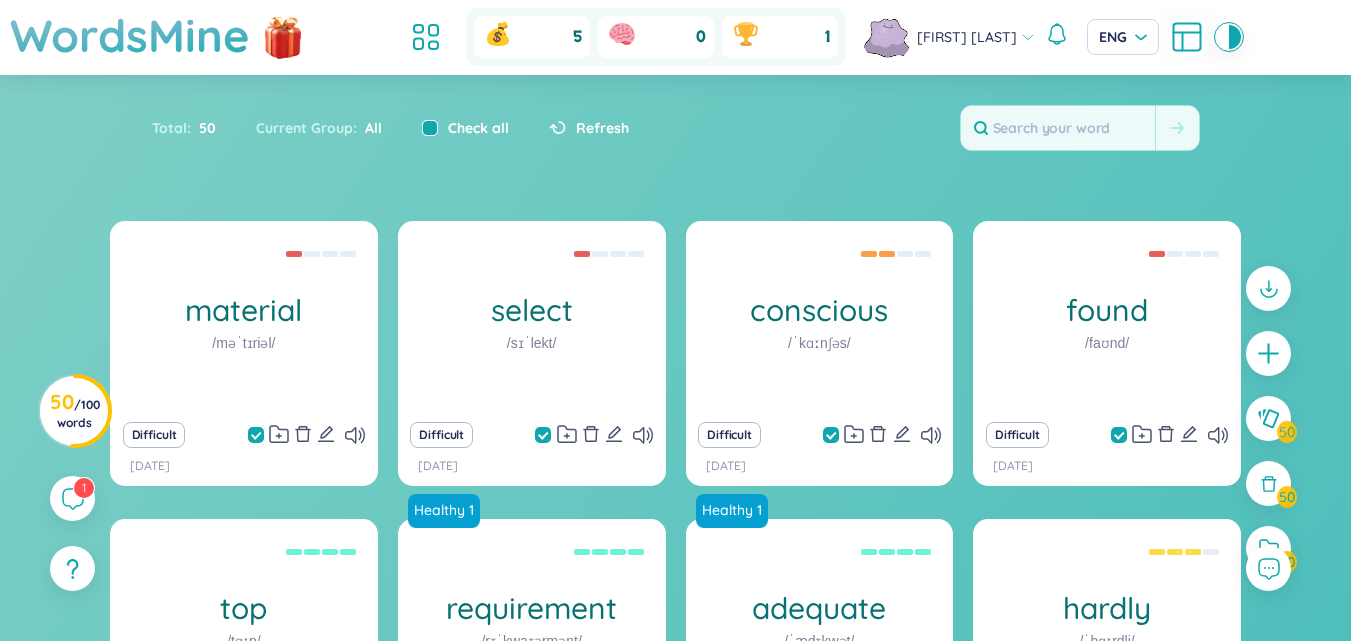 checkbox on "false" 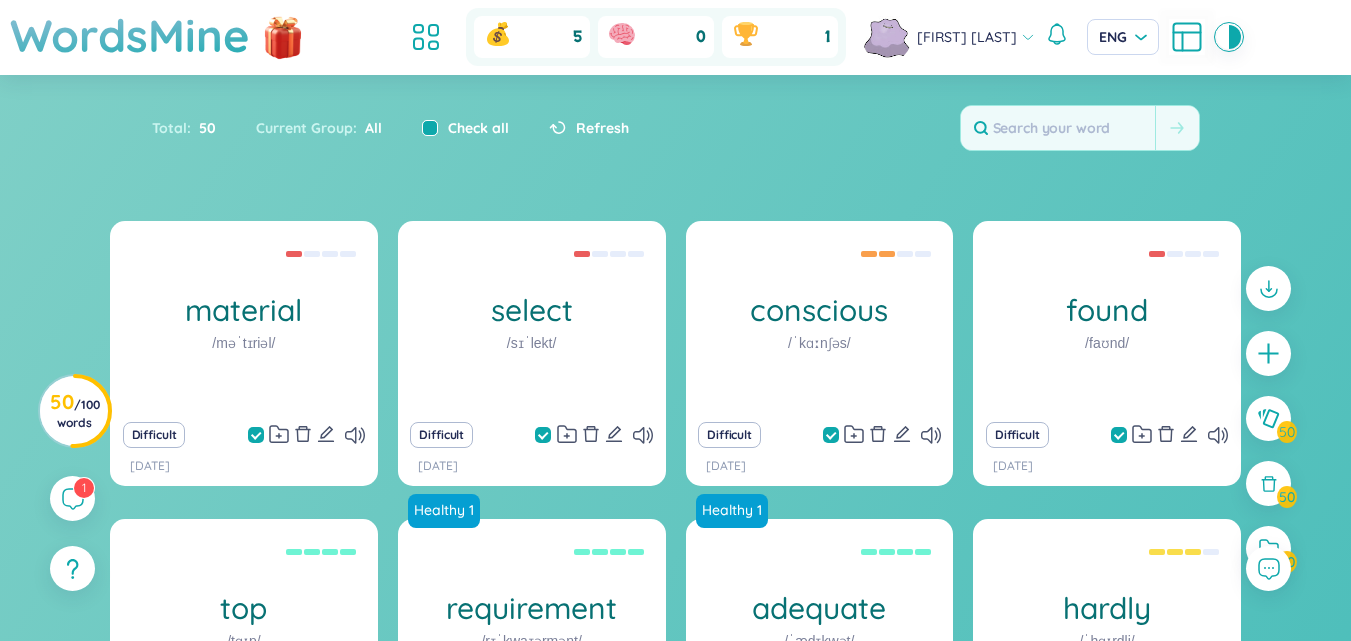 checkbox on "false" 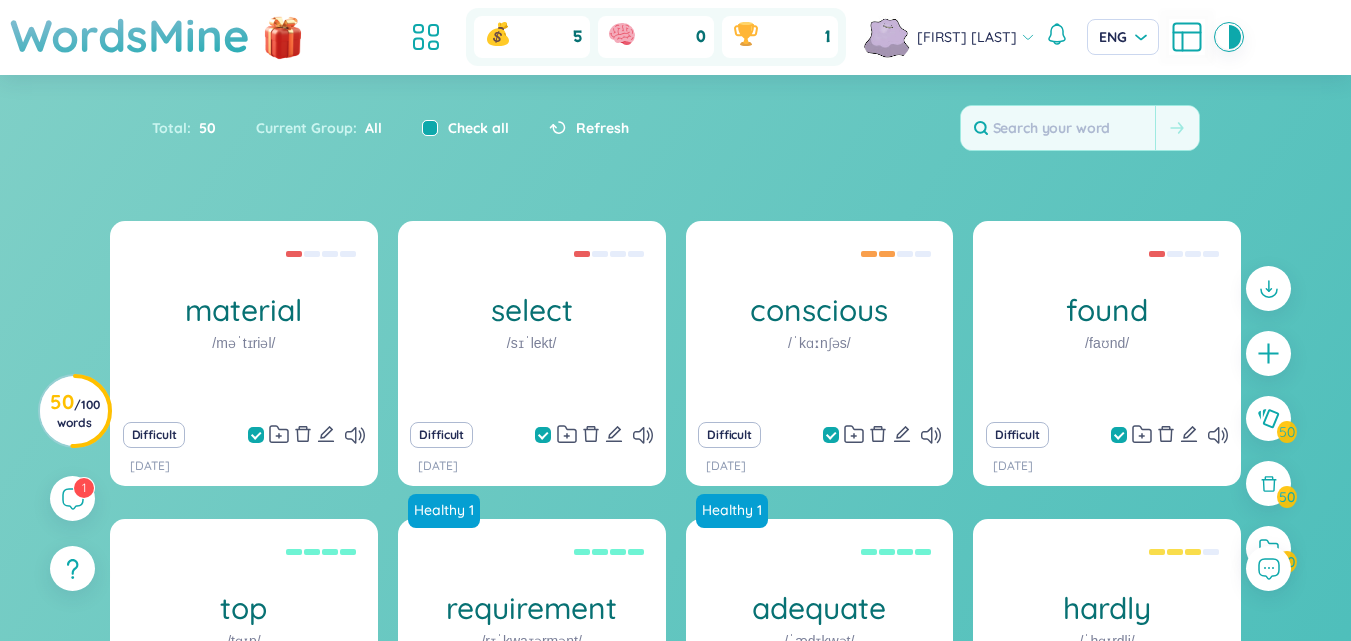 checkbox on "false" 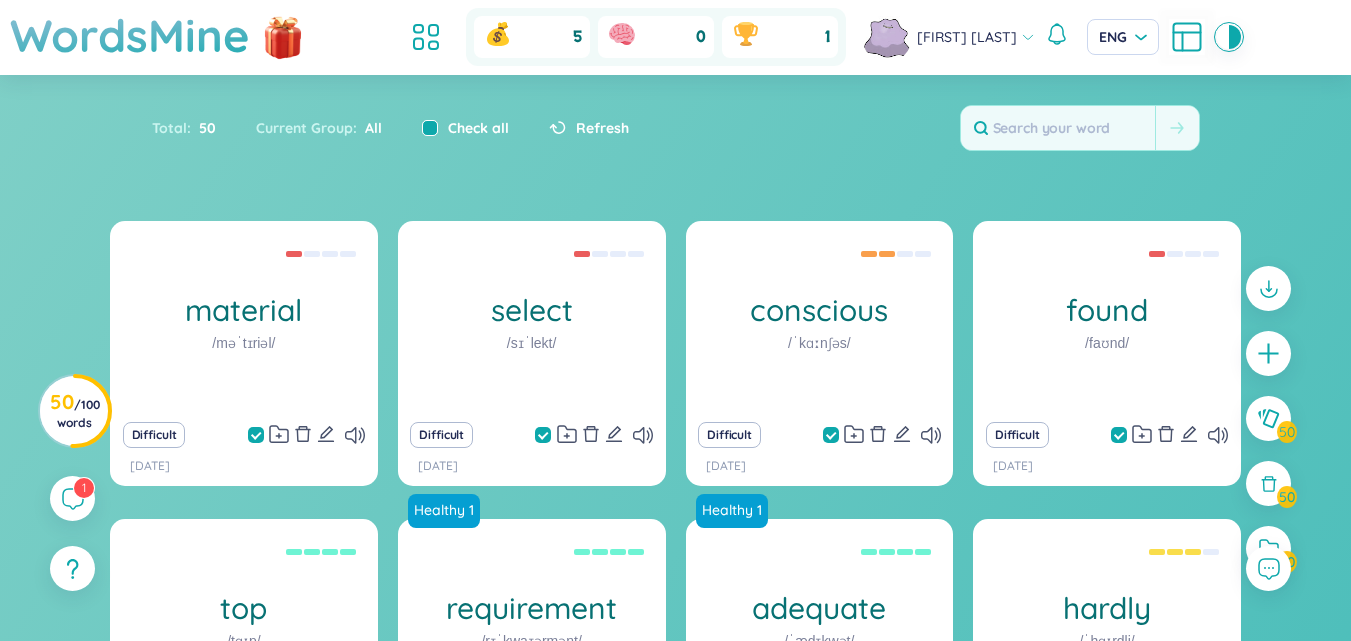 checkbox on "false" 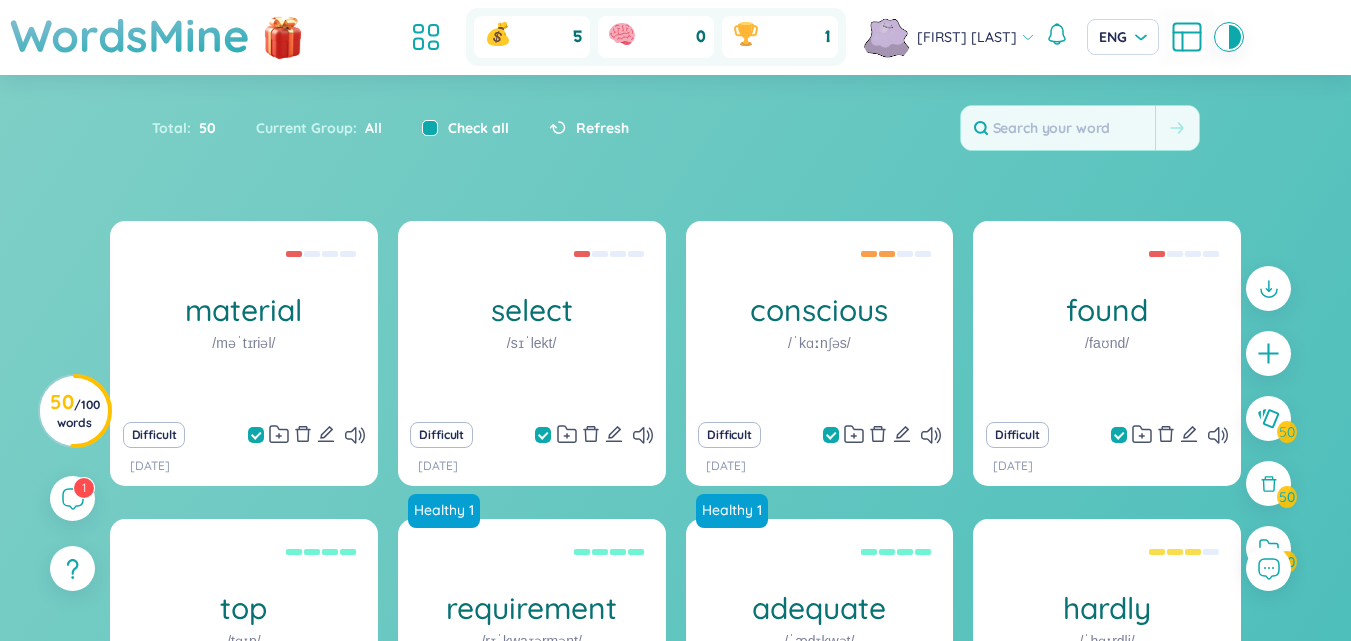 checkbox on "false" 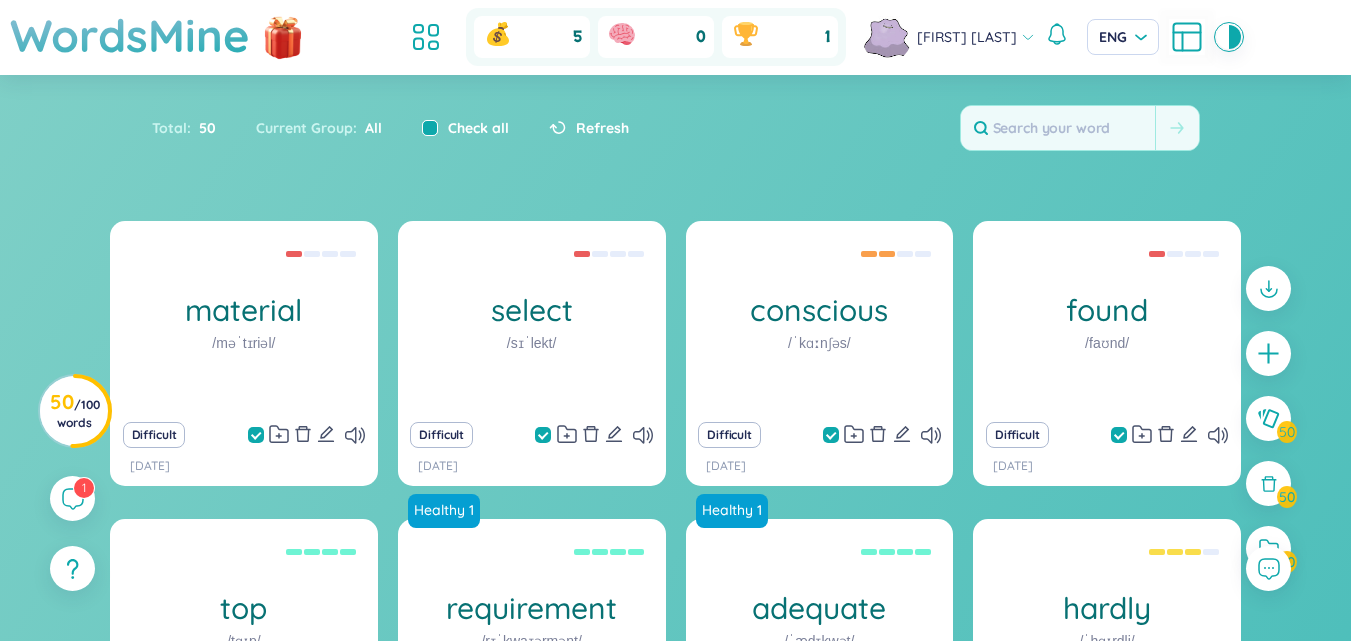 checkbox on "false" 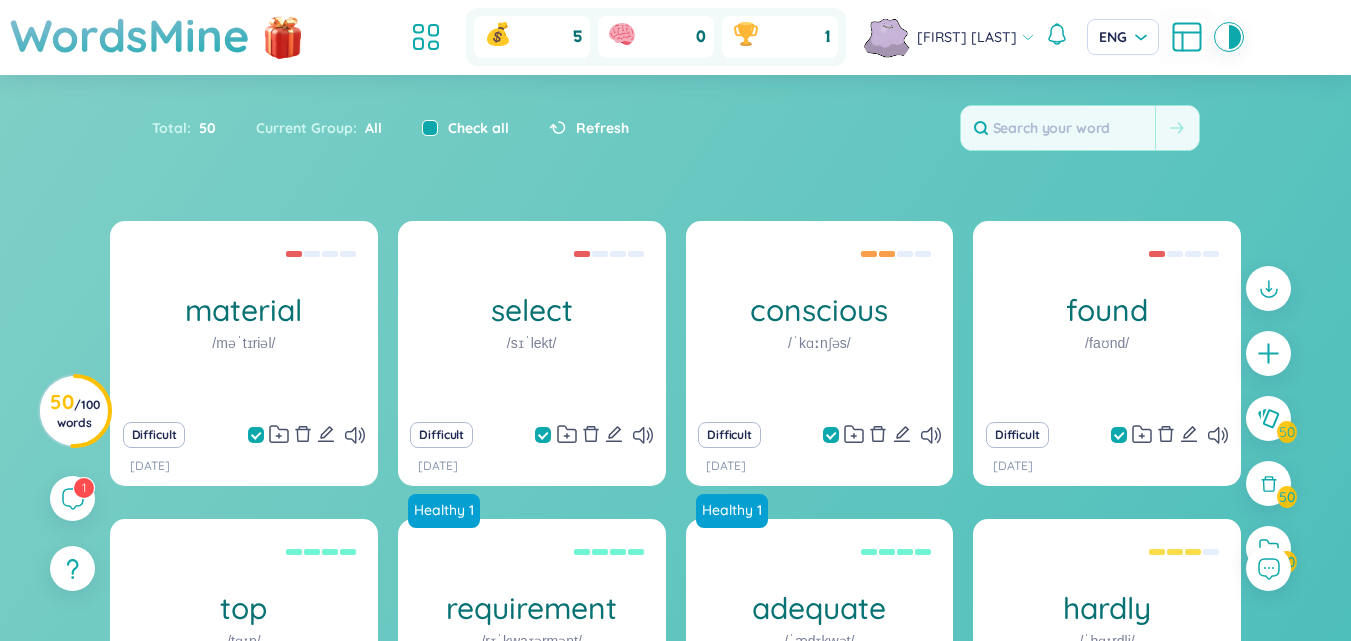 checkbox on "false" 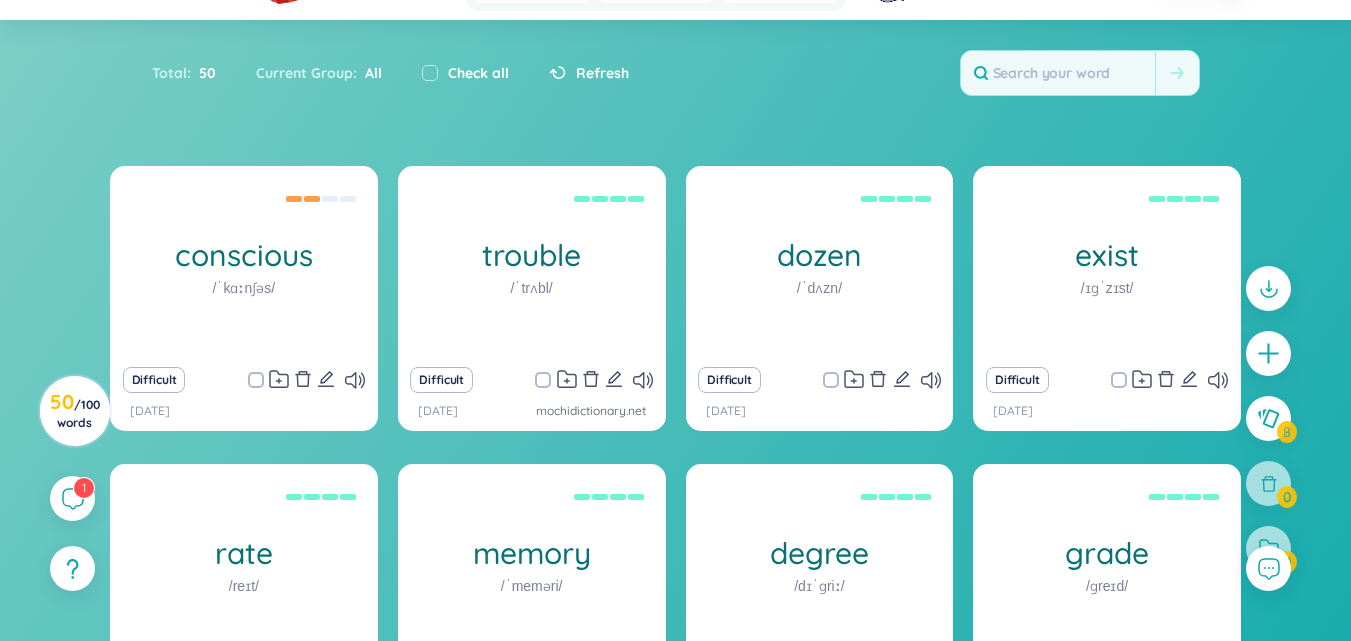 scroll, scrollTop: 0, scrollLeft: 0, axis: both 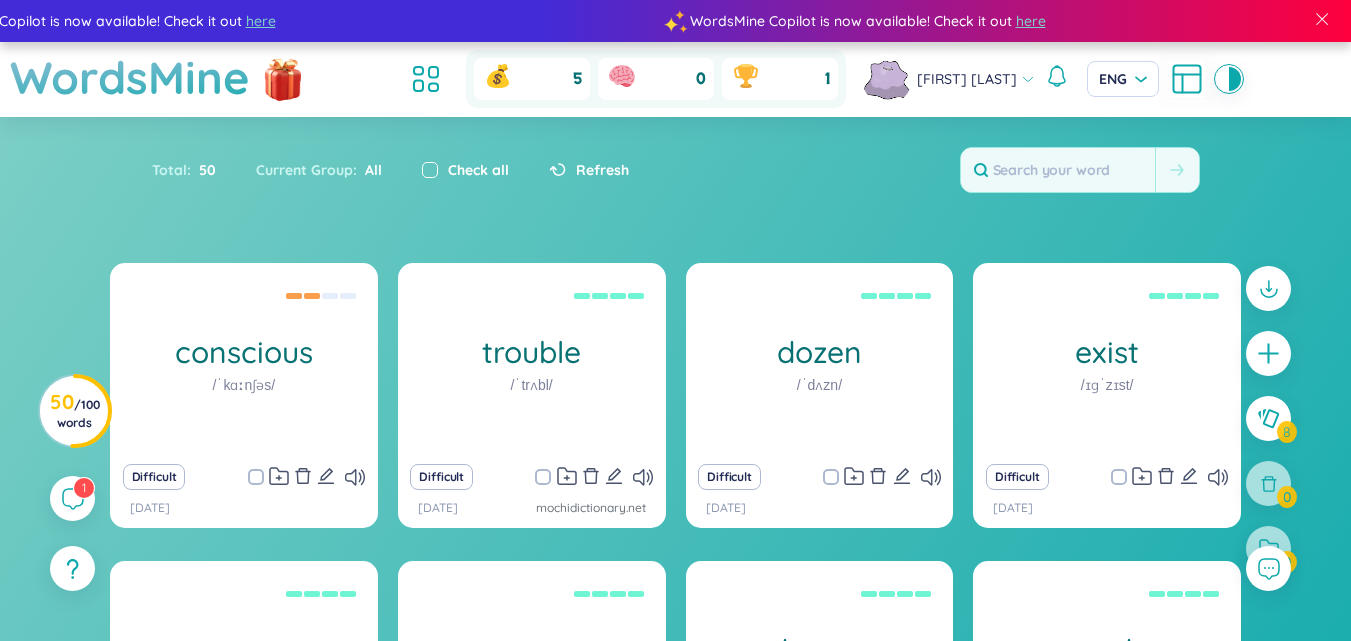 click at bounding box center (430, 170) 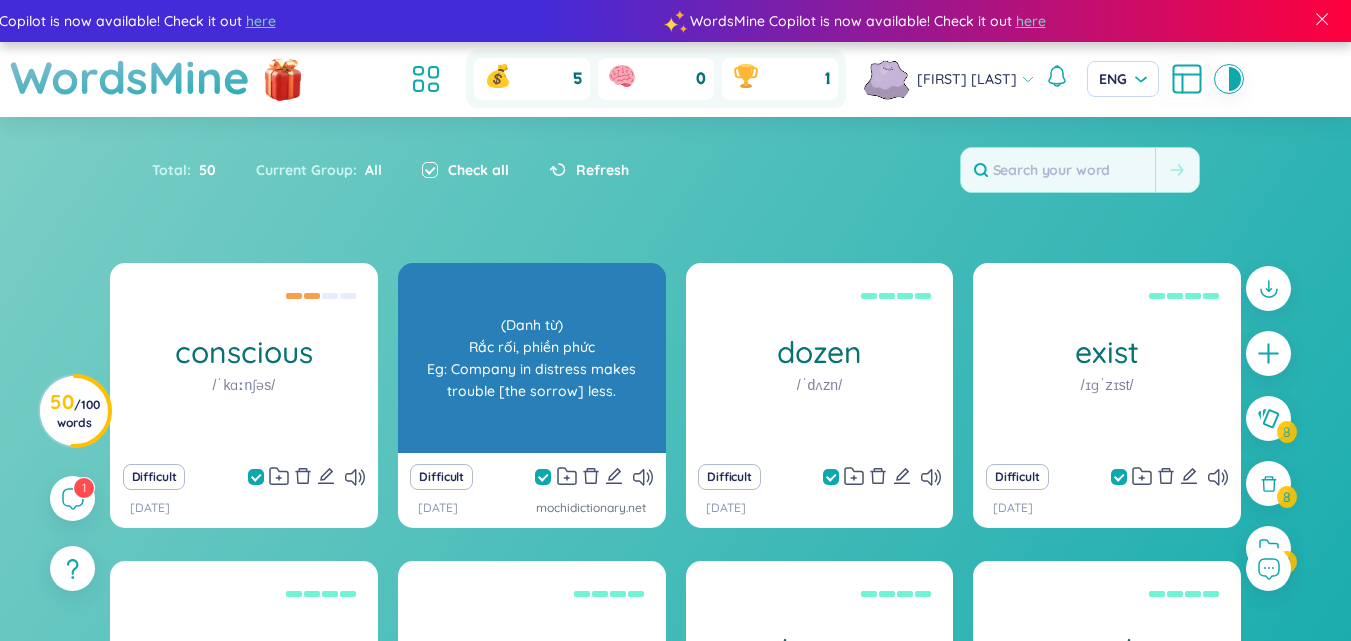 scroll, scrollTop: 370, scrollLeft: 0, axis: vertical 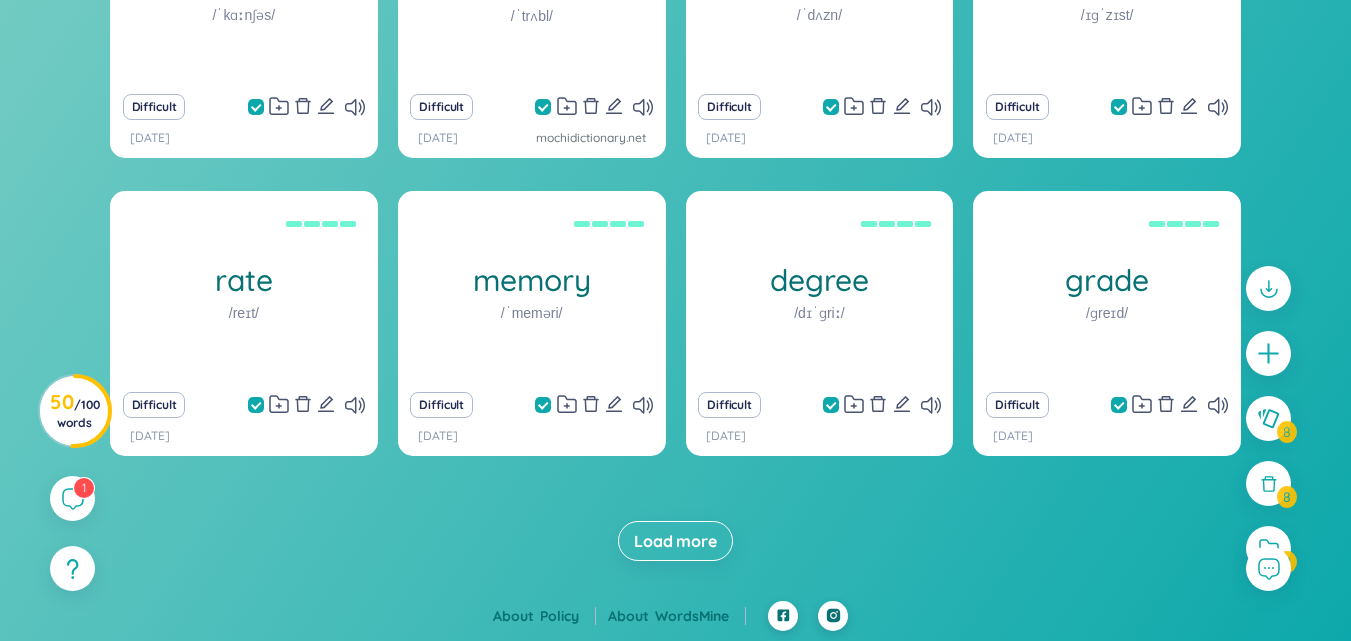 click on "Load more" at bounding box center (675, 541) 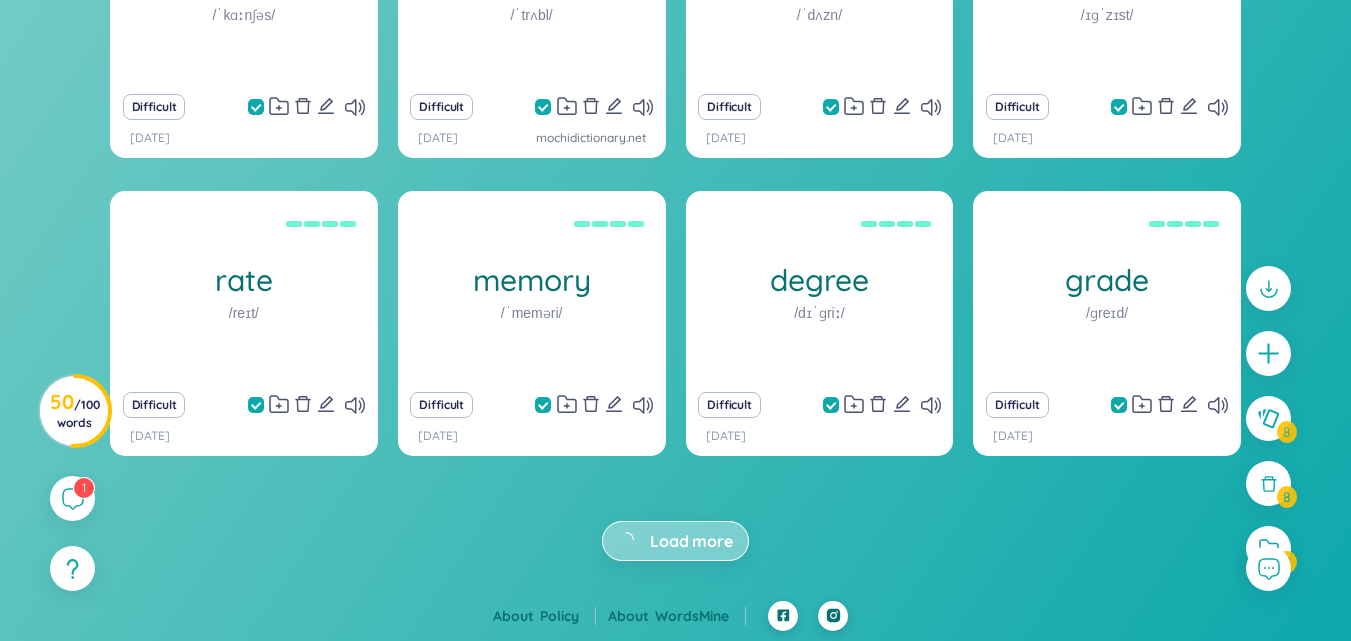 checkbox on "false" 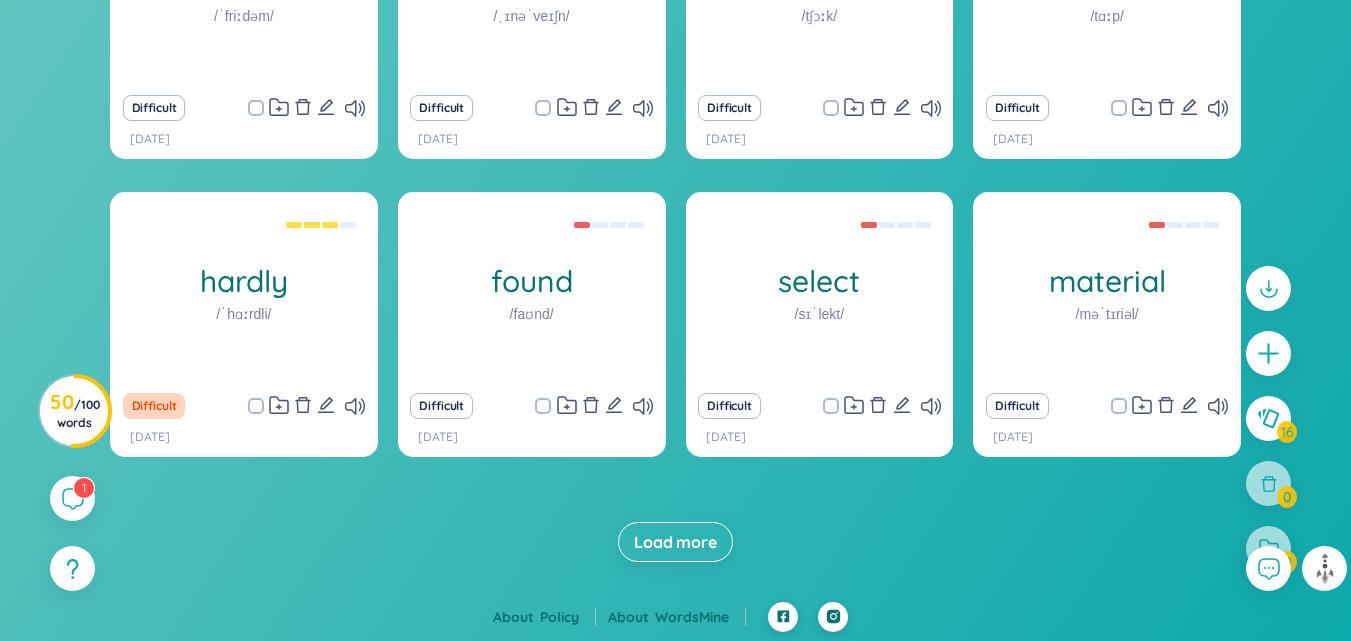 scroll, scrollTop: 966, scrollLeft: 0, axis: vertical 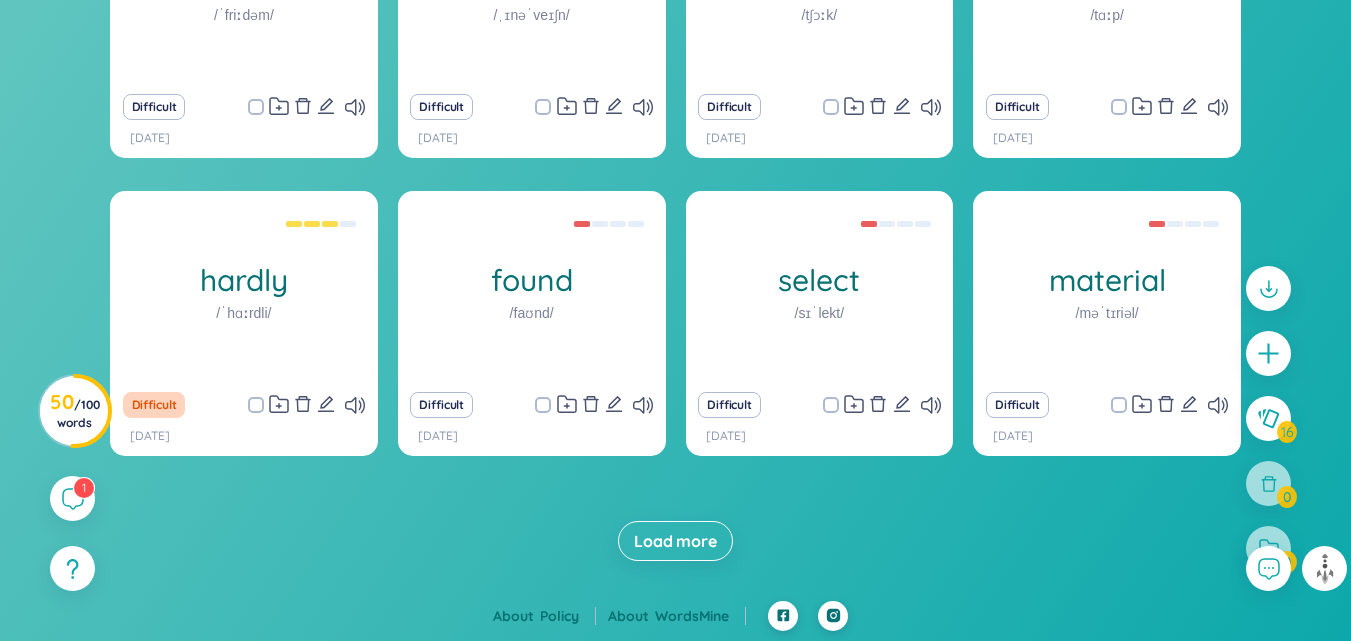 click on "Load more" at bounding box center [675, 541] 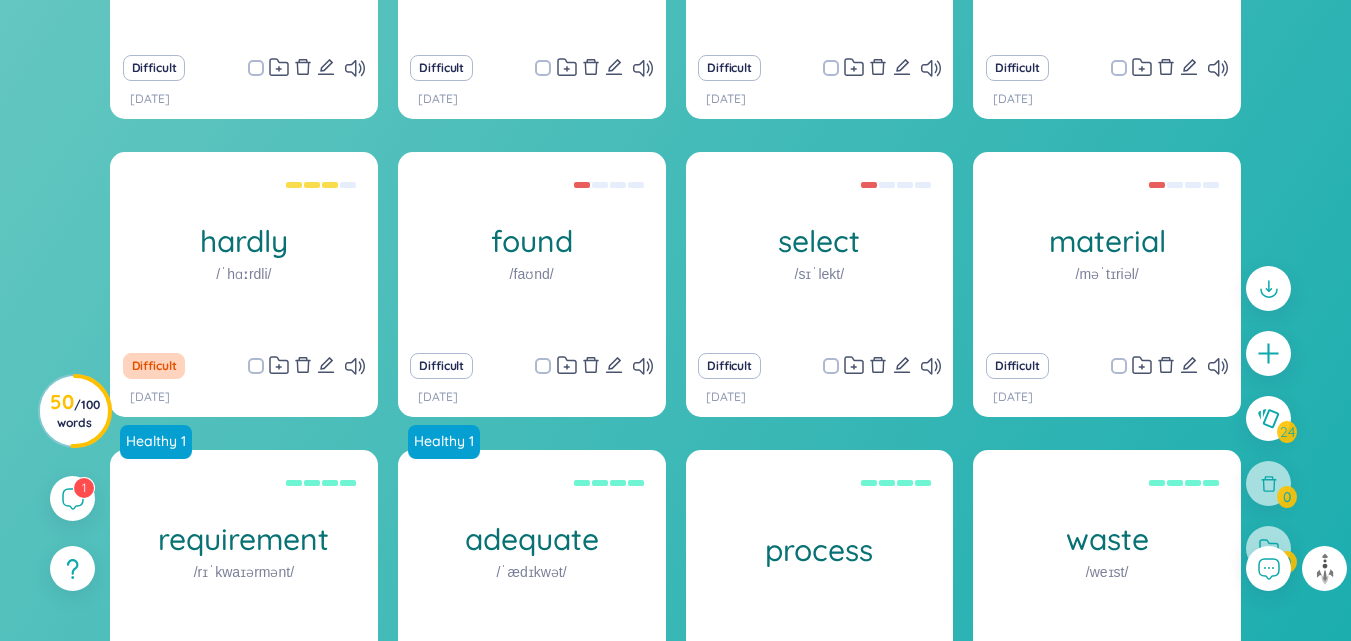 scroll, scrollTop: 1562, scrollLeft: 0, axis: vertical 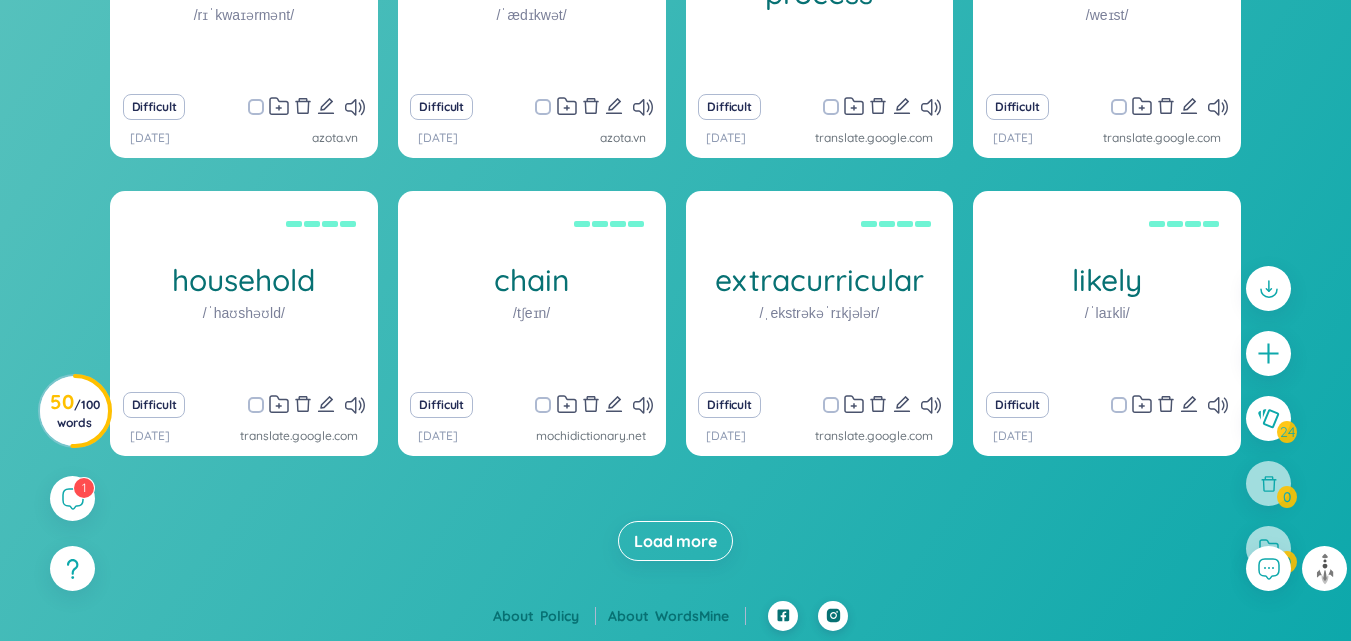 click on "Load more" at bounding box center [675, 541] 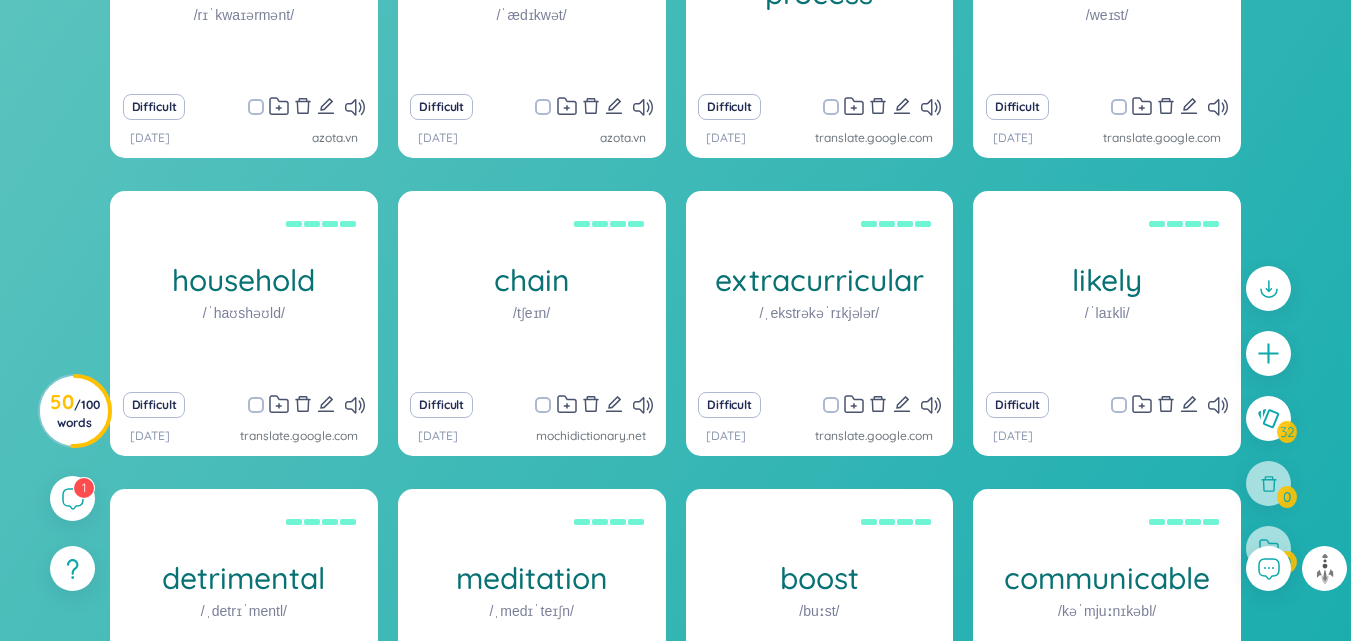 scroll, scrollTop: 2158, scrollLeft: 0, axis: vertical 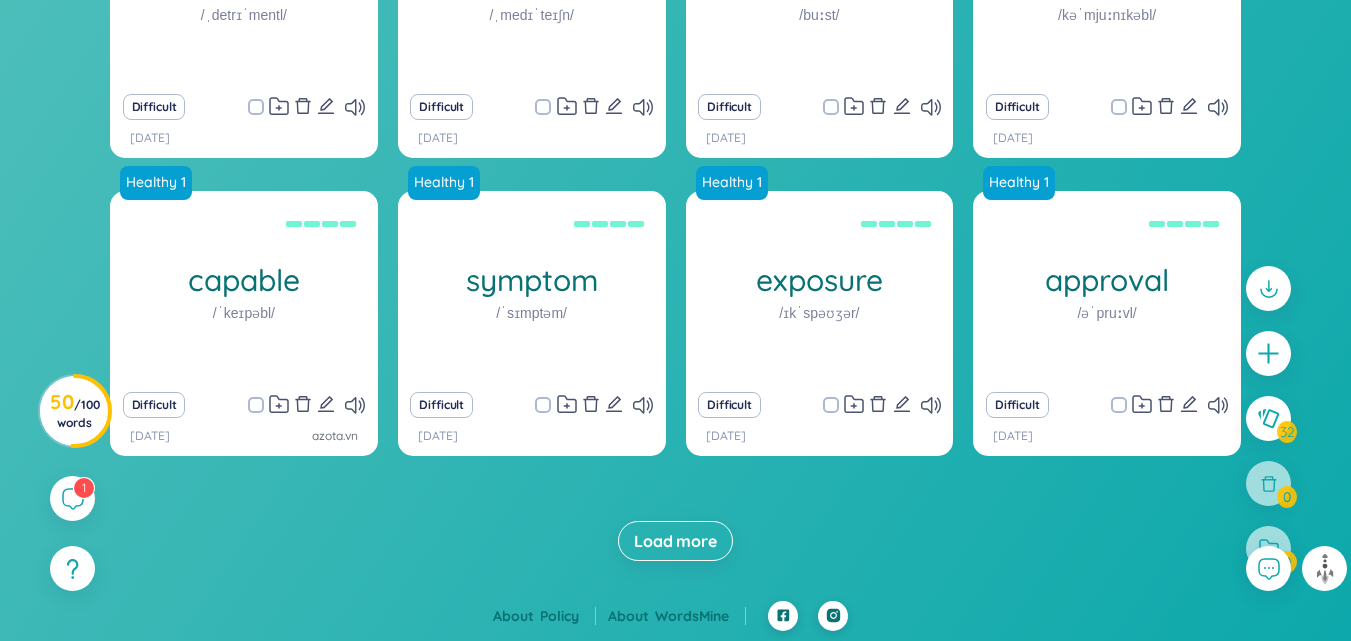 click on "Load more" at bounding box center [675, 541] 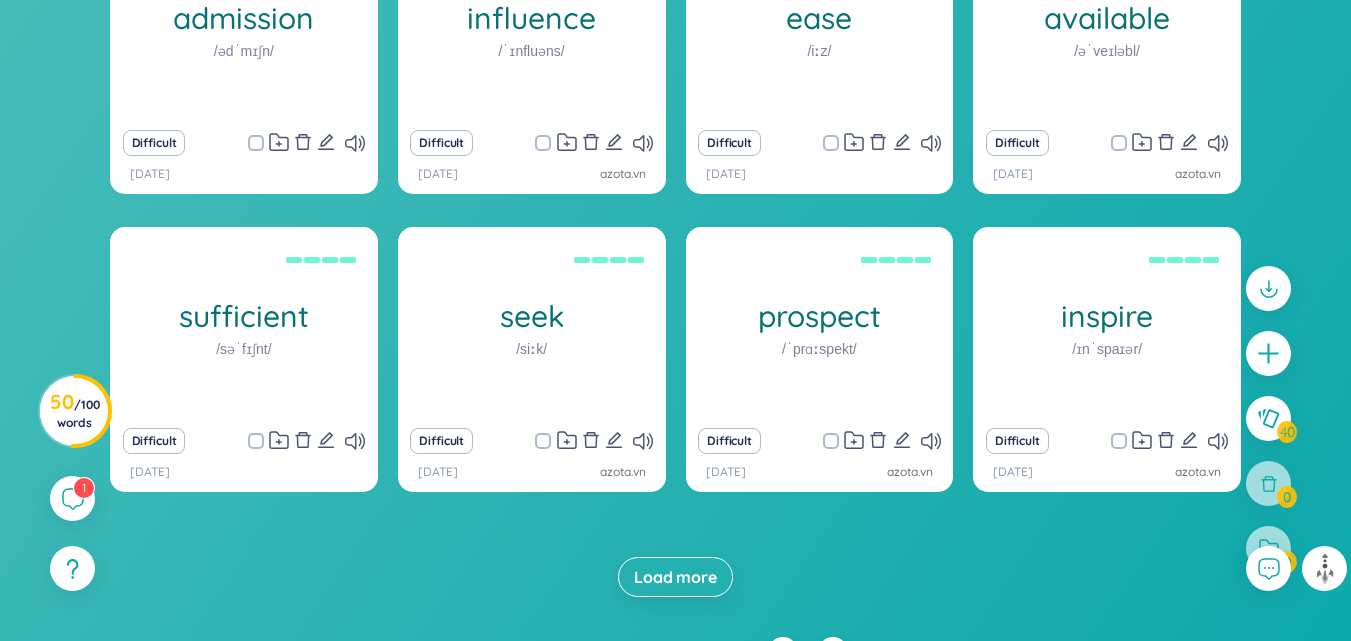 scroll, scrollTop: 2754, scrollLeft: 0, axis: vertical 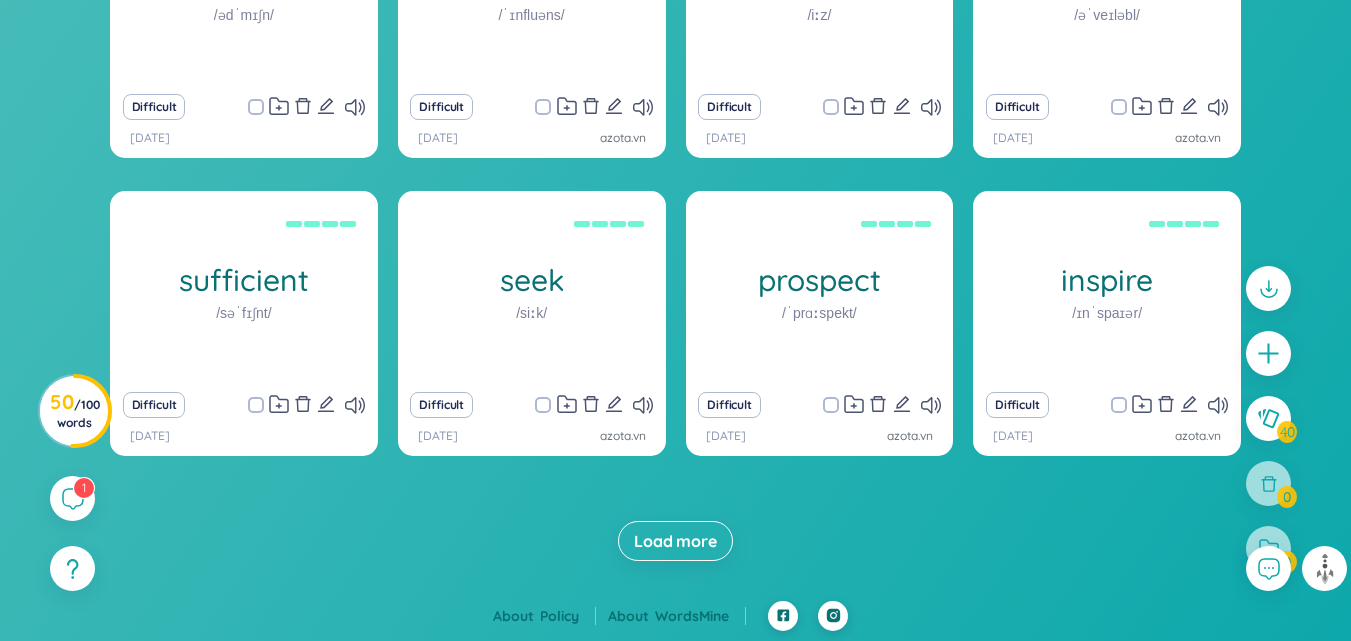 click on "Load more" at bounding box center [675, 541] 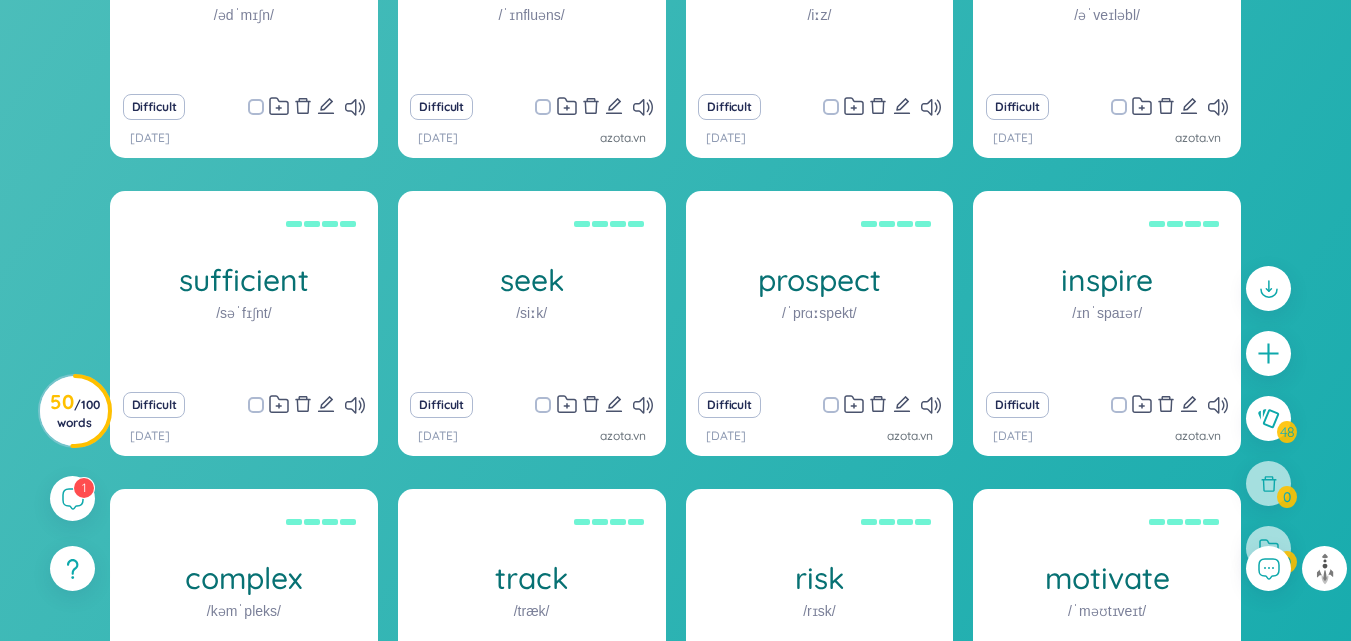 scroll, scrollTop: 3350, scrollLeft: 0, axis: vertical 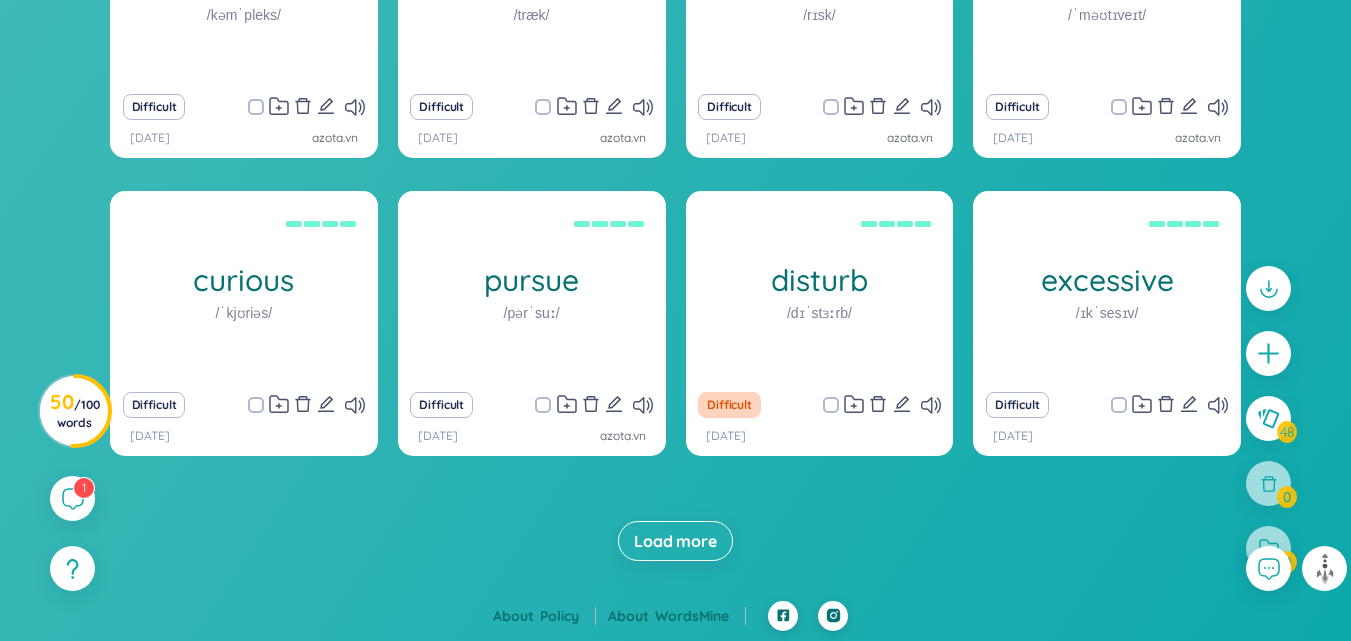 click on "Load more" at bounding box center (675, 541) 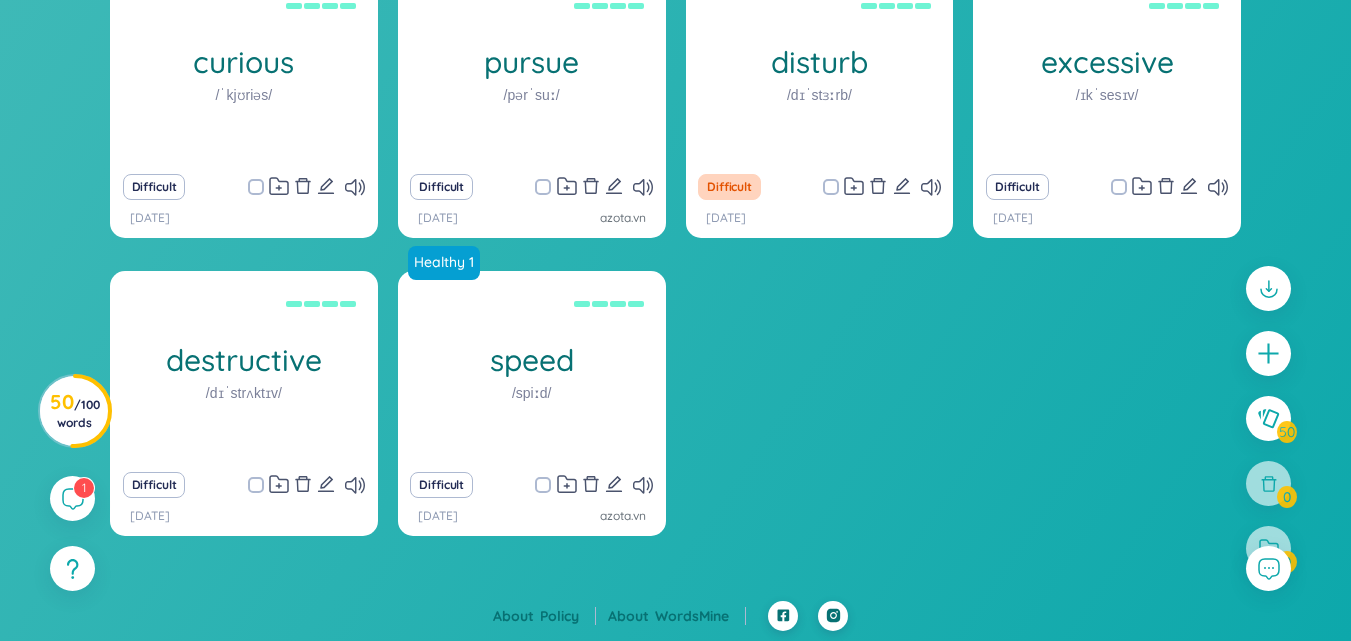 scroll, scrollTop: 0, scrollLeft: 0, axis: both 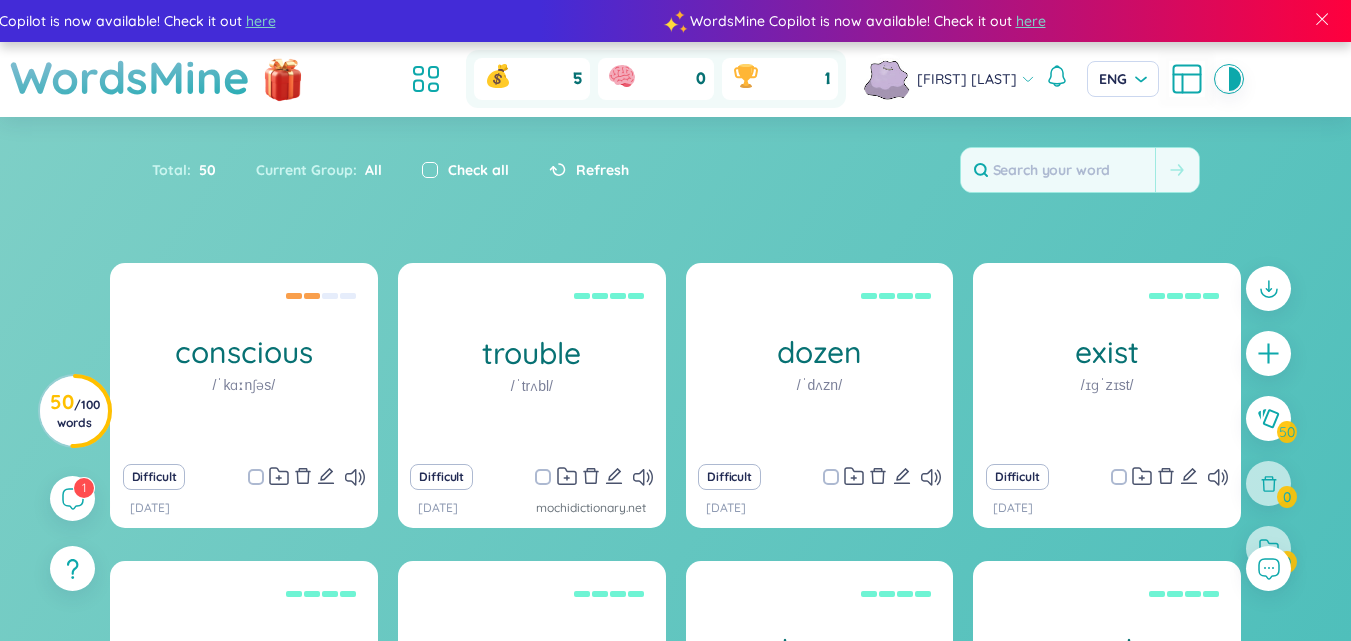 click at bounding box center (430, 170) 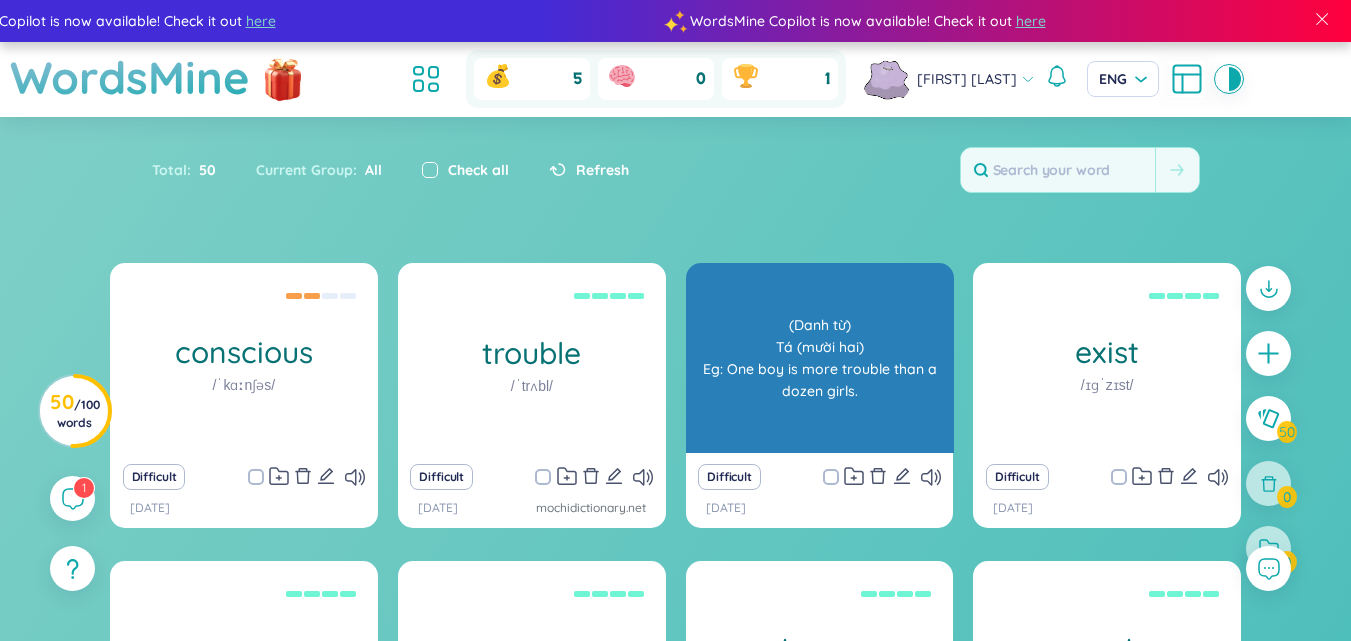 checkbox on "true" 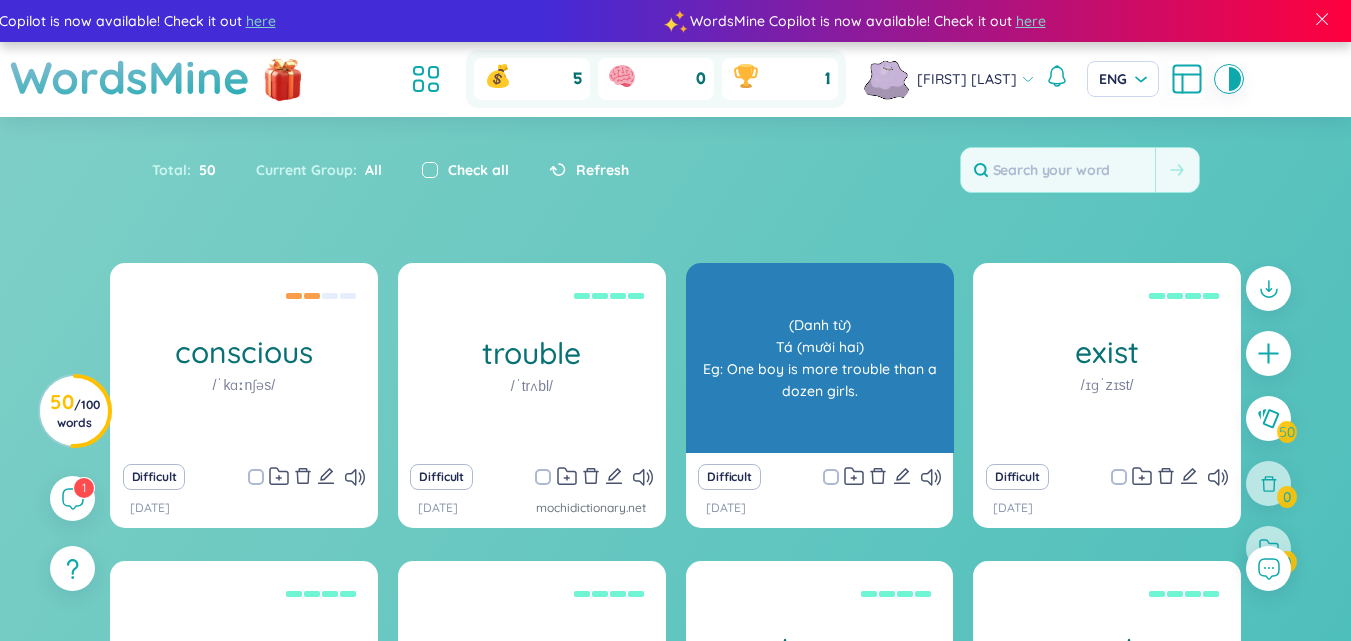 checkbox on "true" 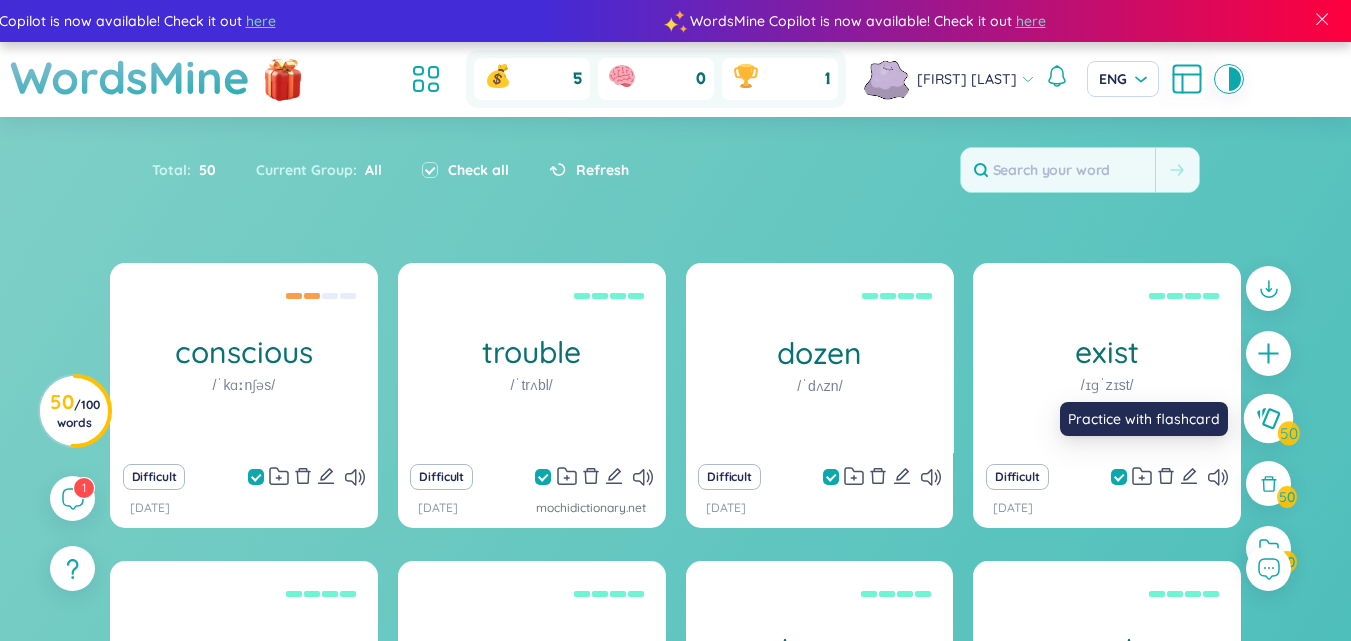 click 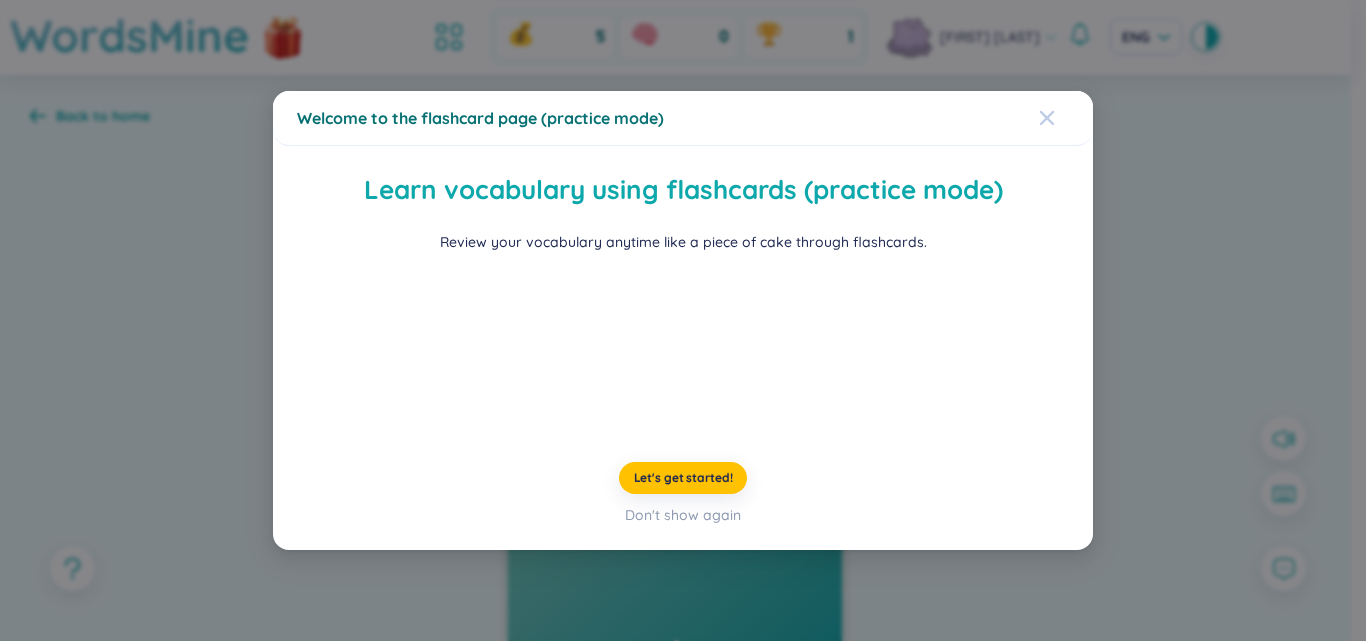 click 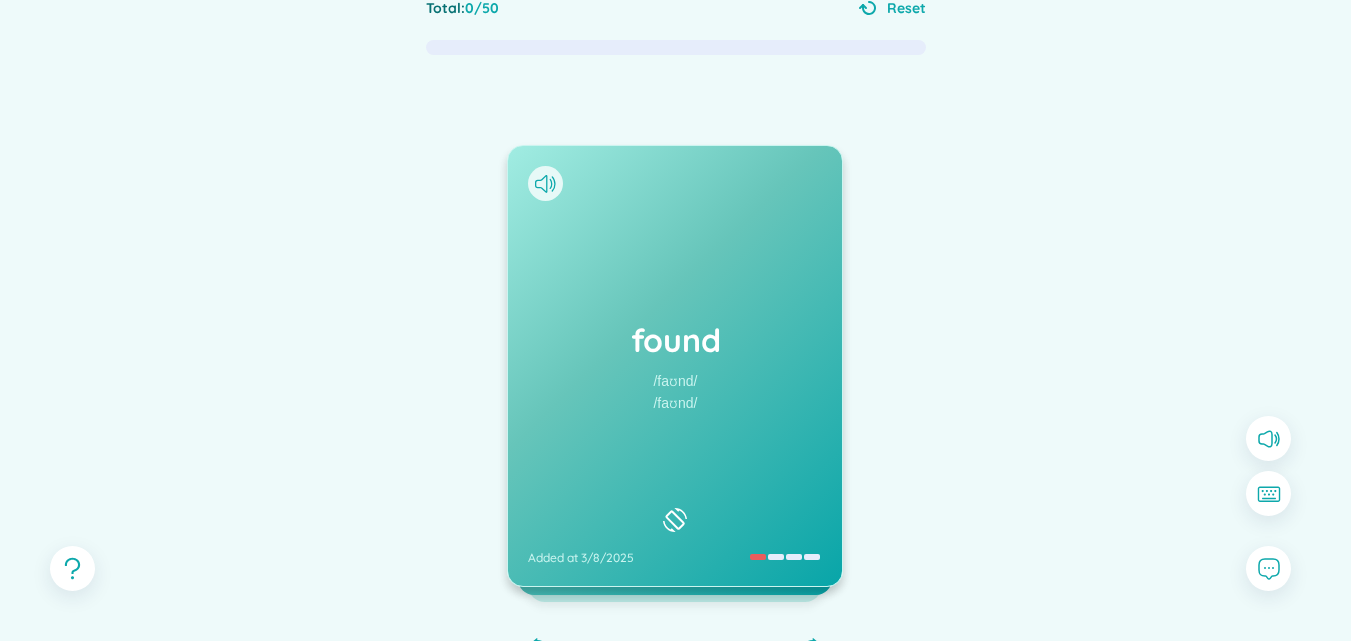scroll, scrollTop: 218, scrollLeft: 0, axis: vertical 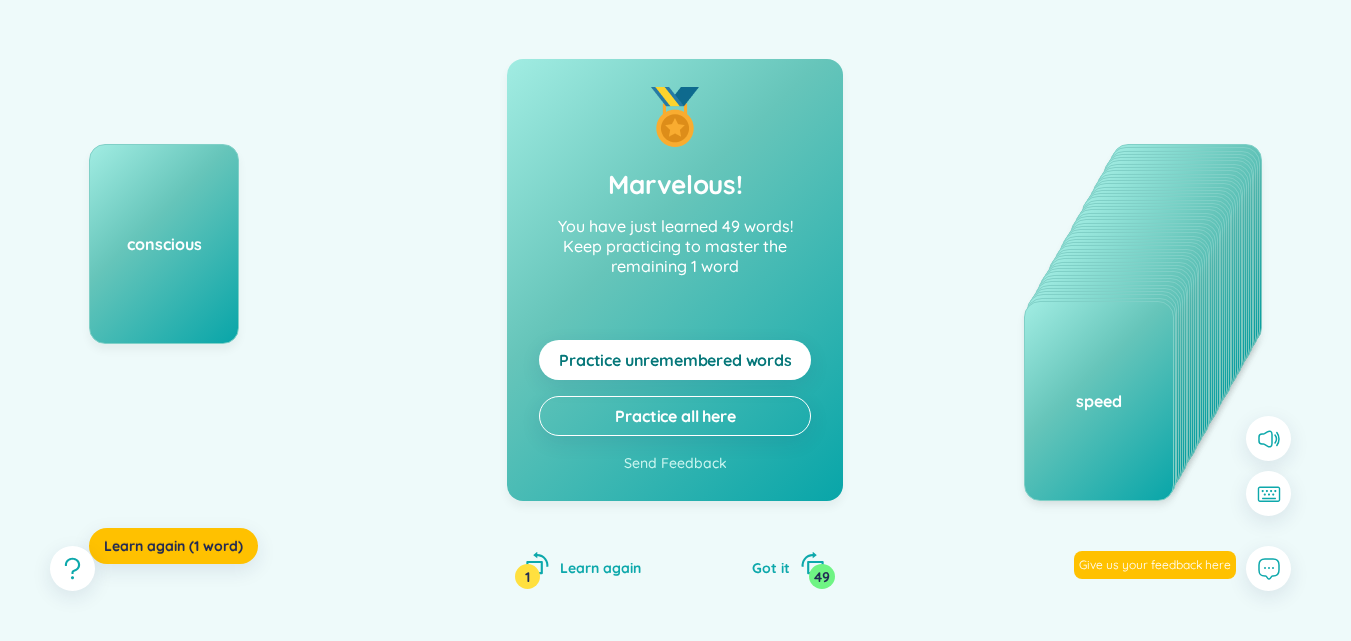 click on "Practice unremembered words" at bounding box center (675, 360) 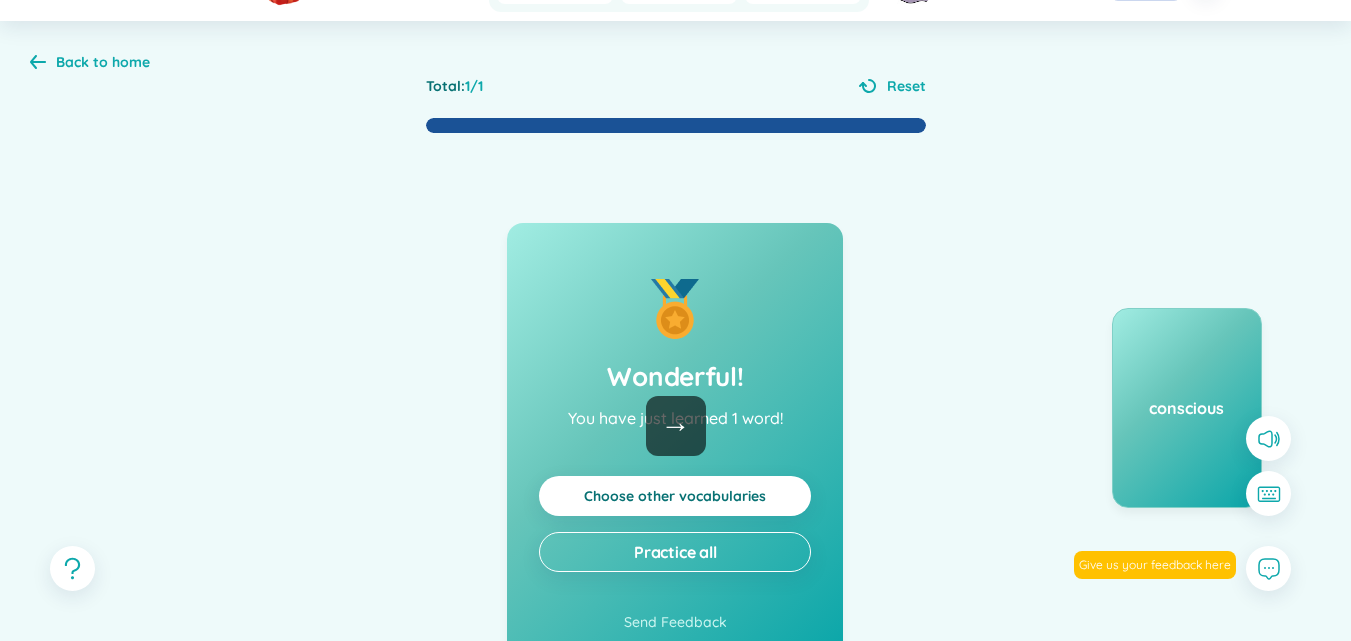 scroll, scrollTop: 0, scrollLeft: 0, axis: both 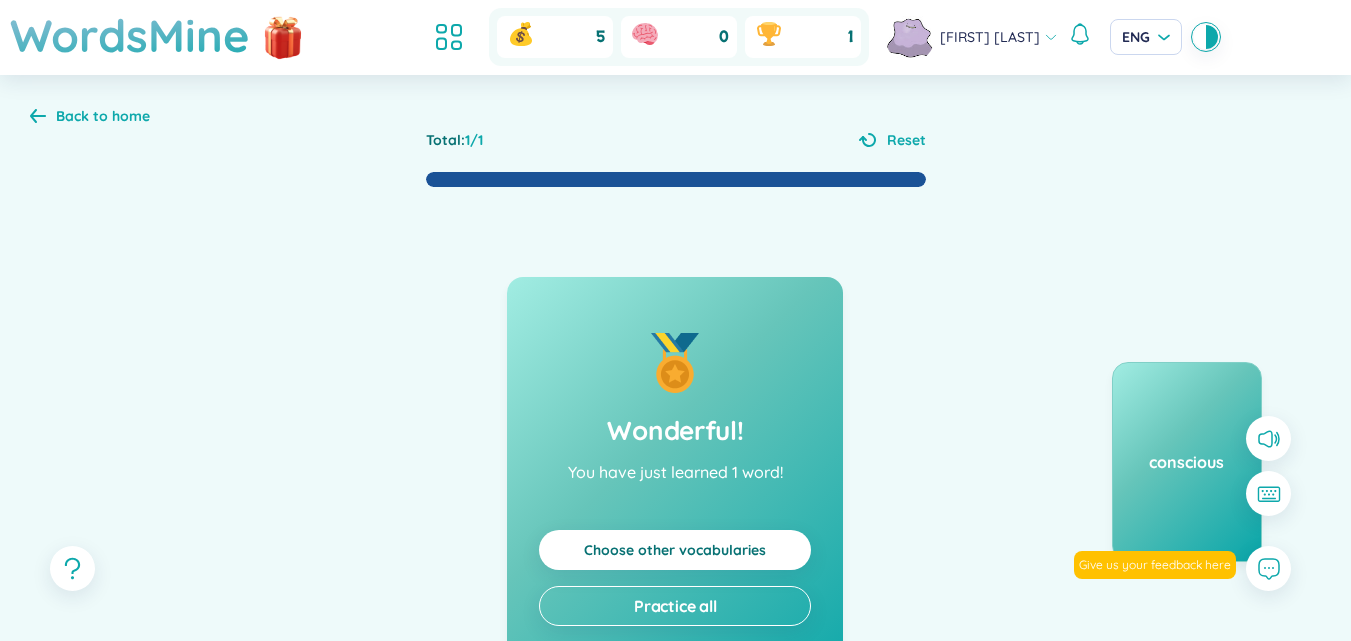 click on "Back to home Total :  1 / 1 Reset Wonderful! You have just learned 1 word! Choose other vocabularies Practice all Send Feedback Marvelous! You have just learned 1 word! Choose other vocabularies Practice all Send Feedback Learn again 0 Got it 1 conscious" at bounding box center [675, 476] 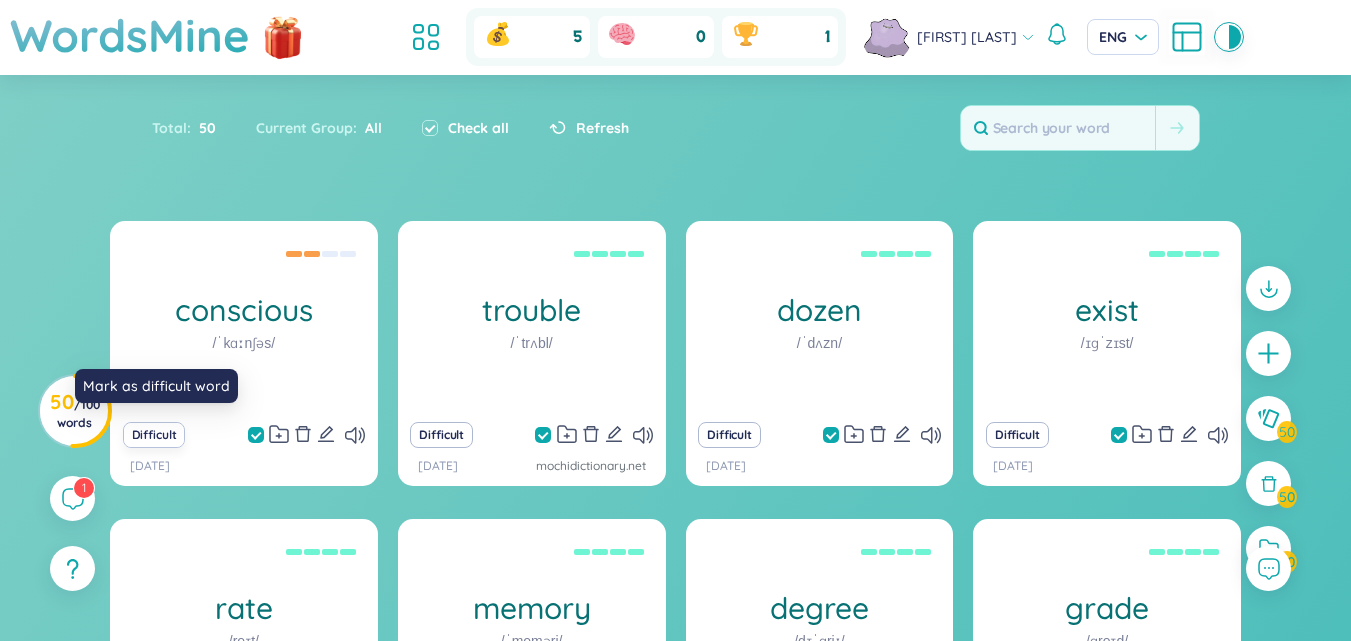 click on "Difficult" at bounding box center [154, 435] 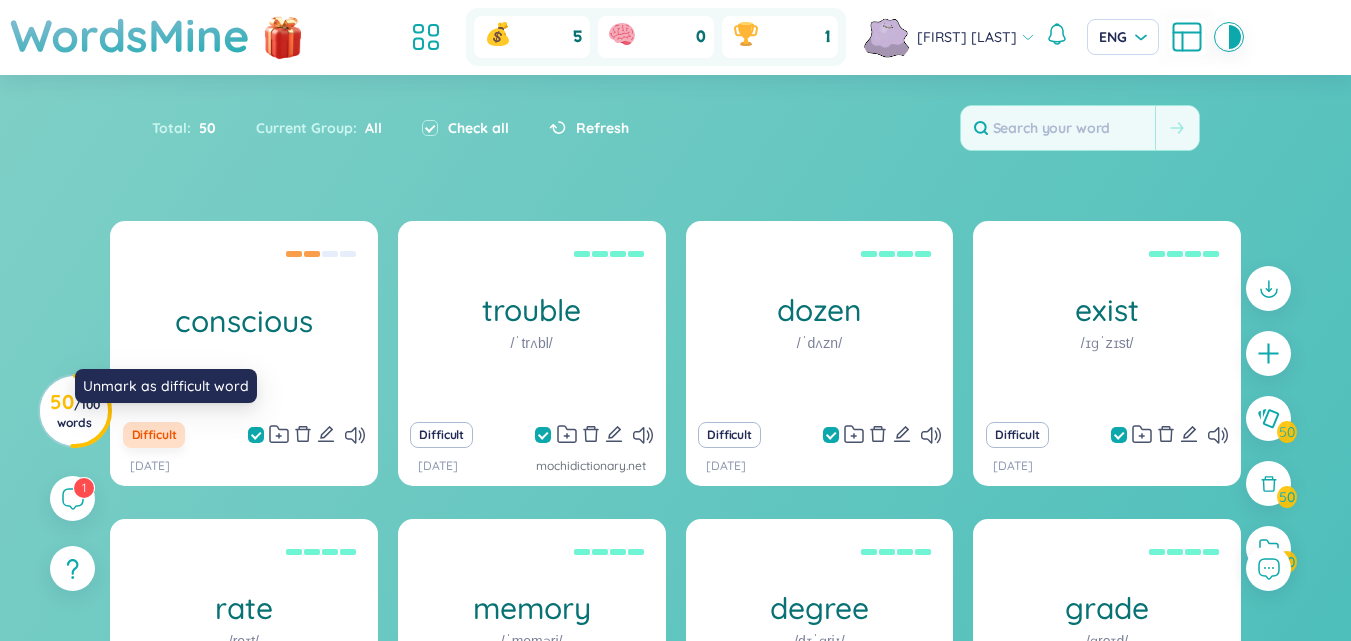click on "Difficult" at bounding box center (154, 435) 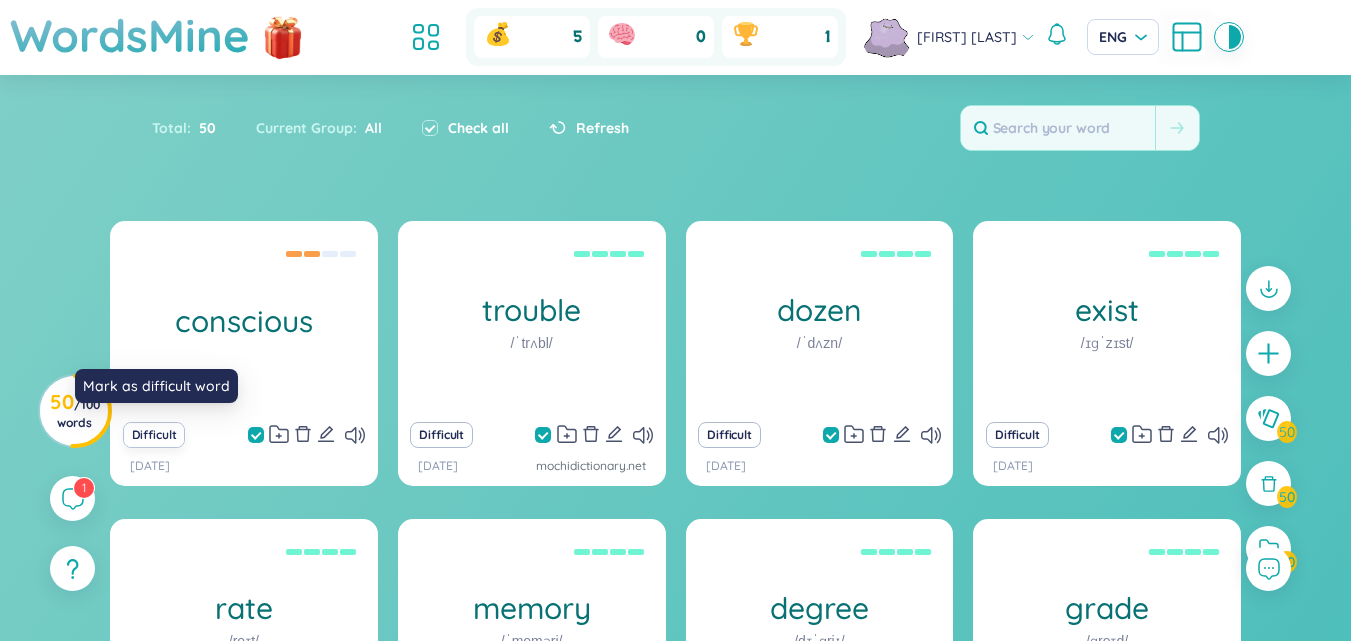 click on "Difficult" at bounding box center (154, 435) 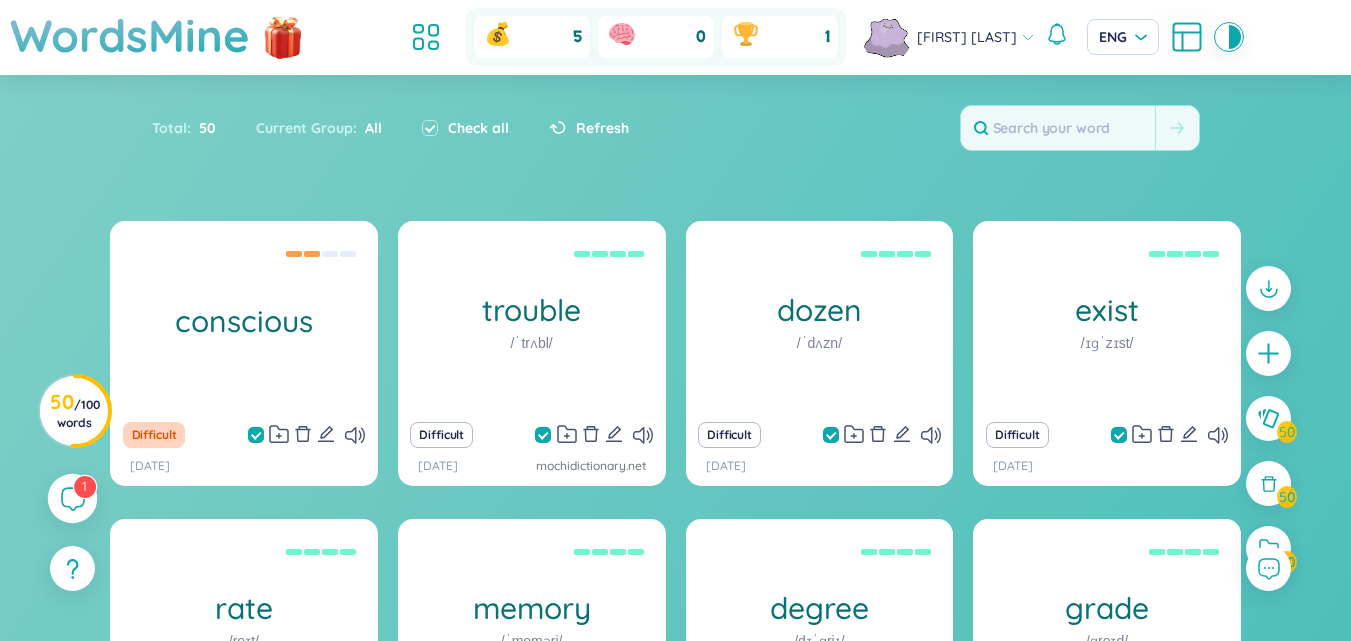 click 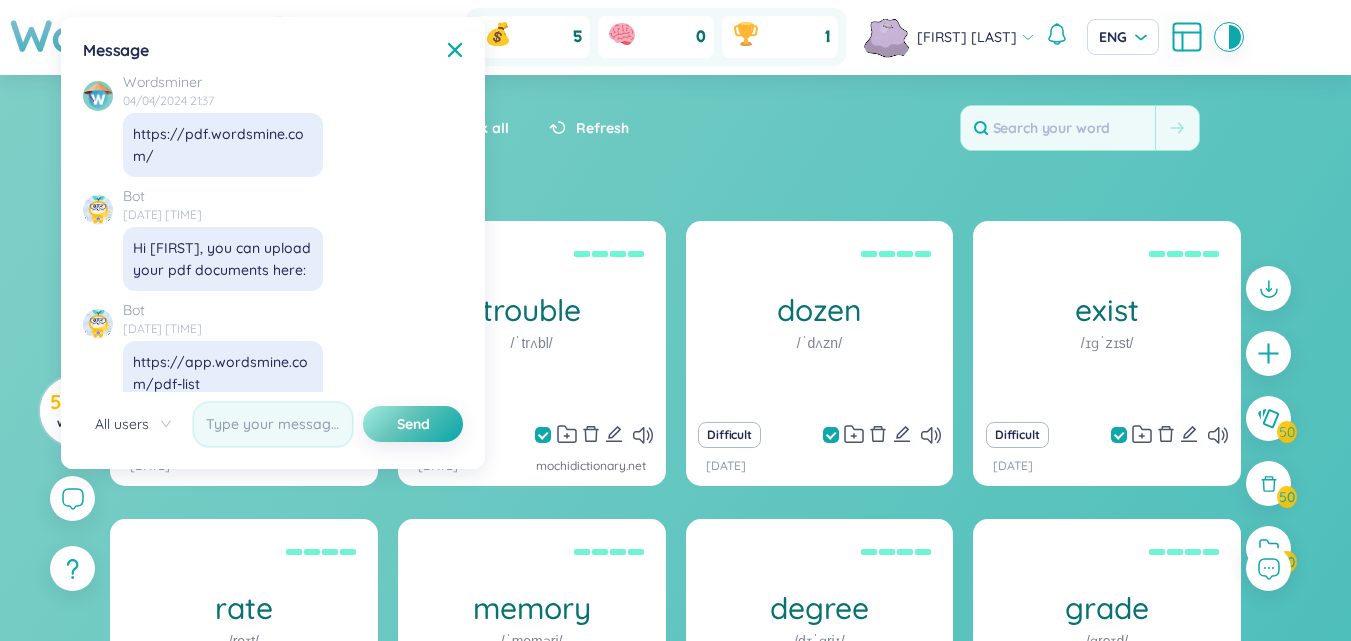 scroll, scrollTop: 22985, scrollLeft: 0, axis: vertical 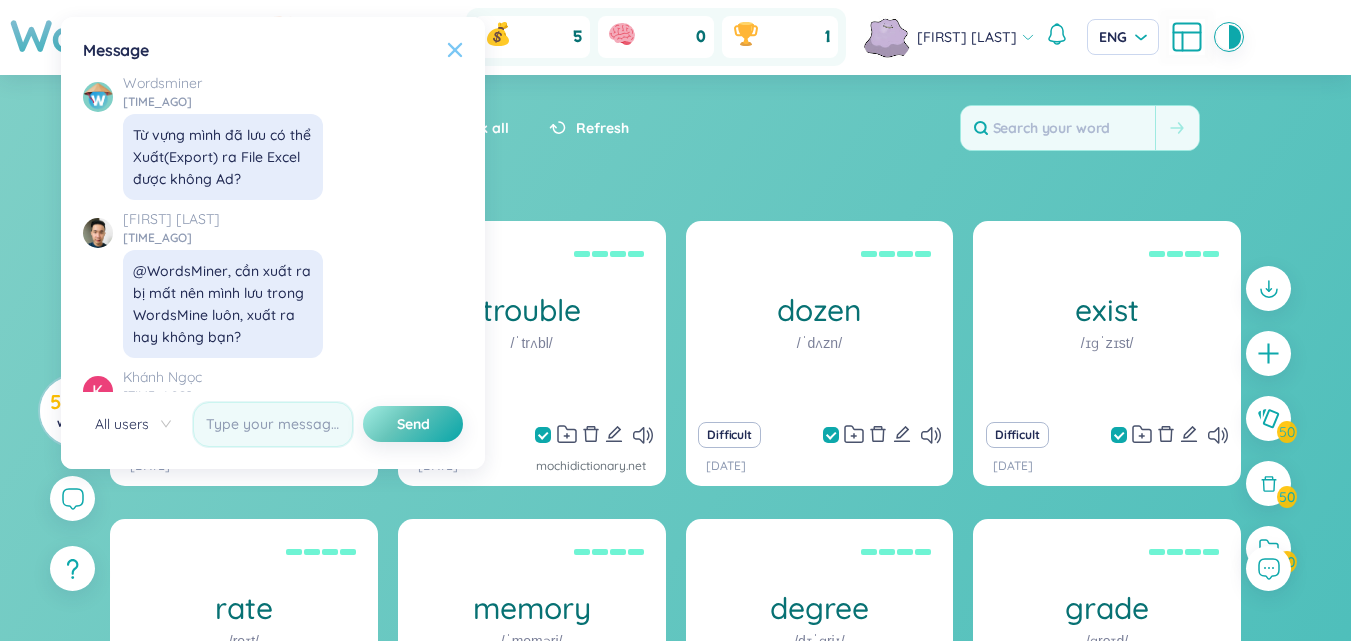 click 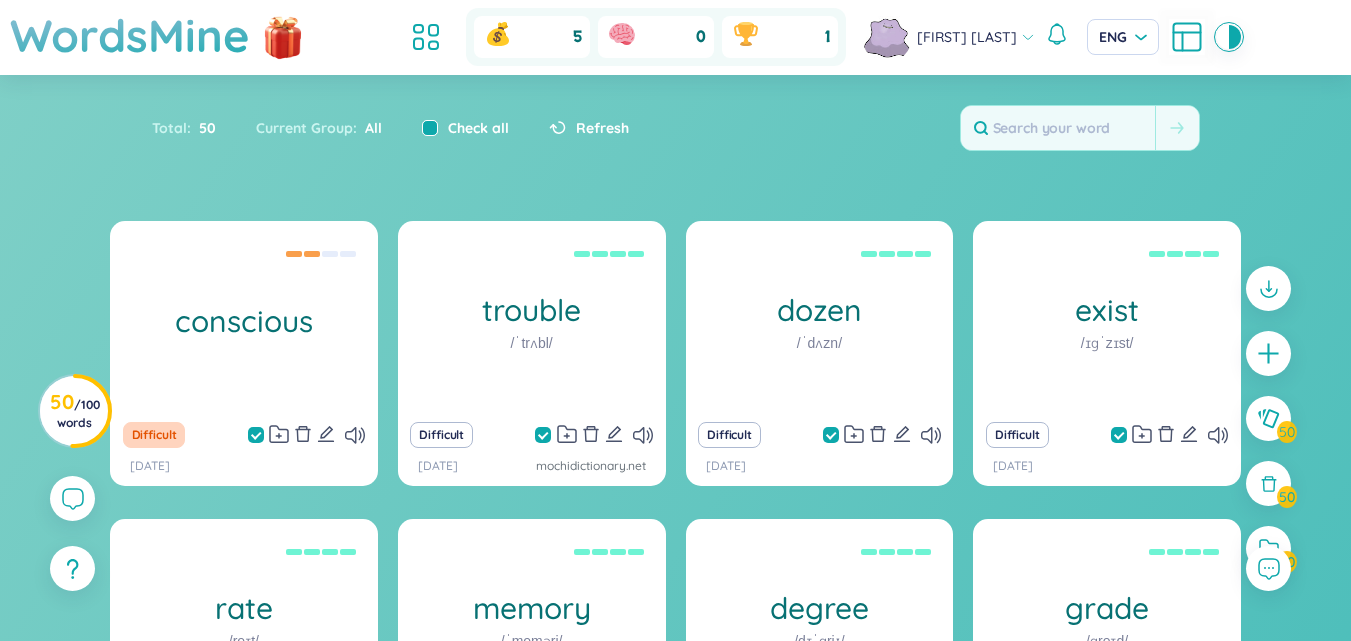click at bounding box center [430, 128] 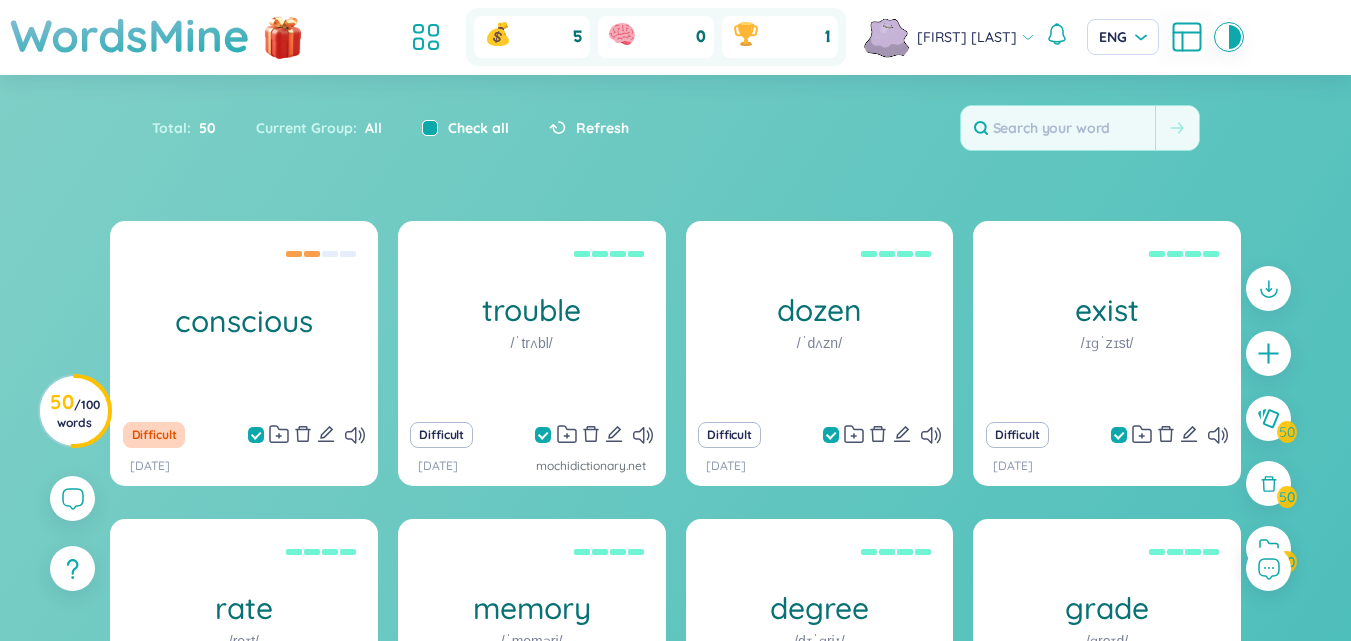 checkbox on "false" 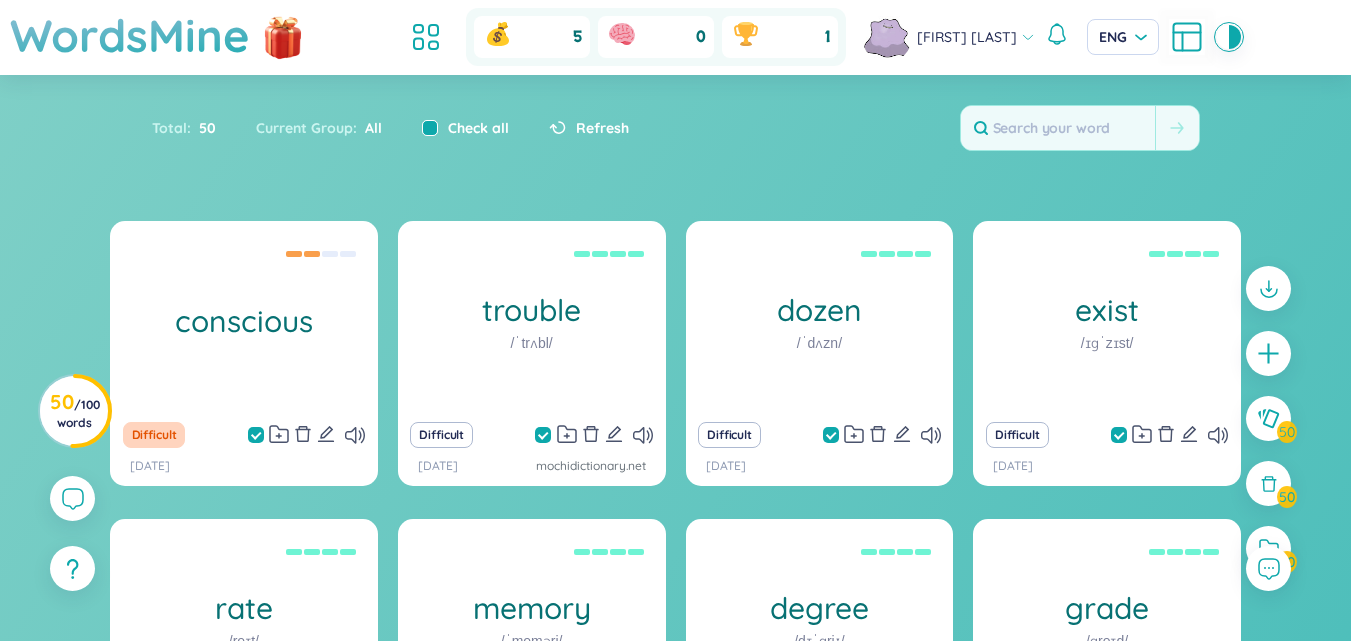checkbox on "false" 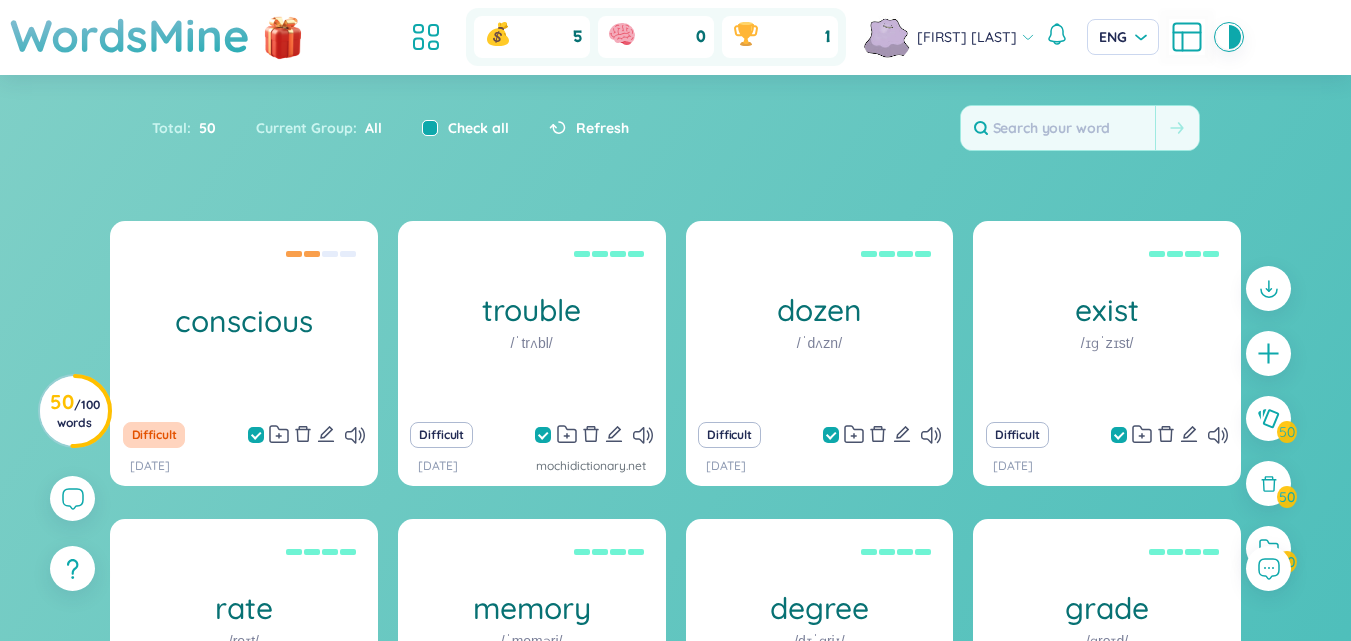 checkbox on "false" 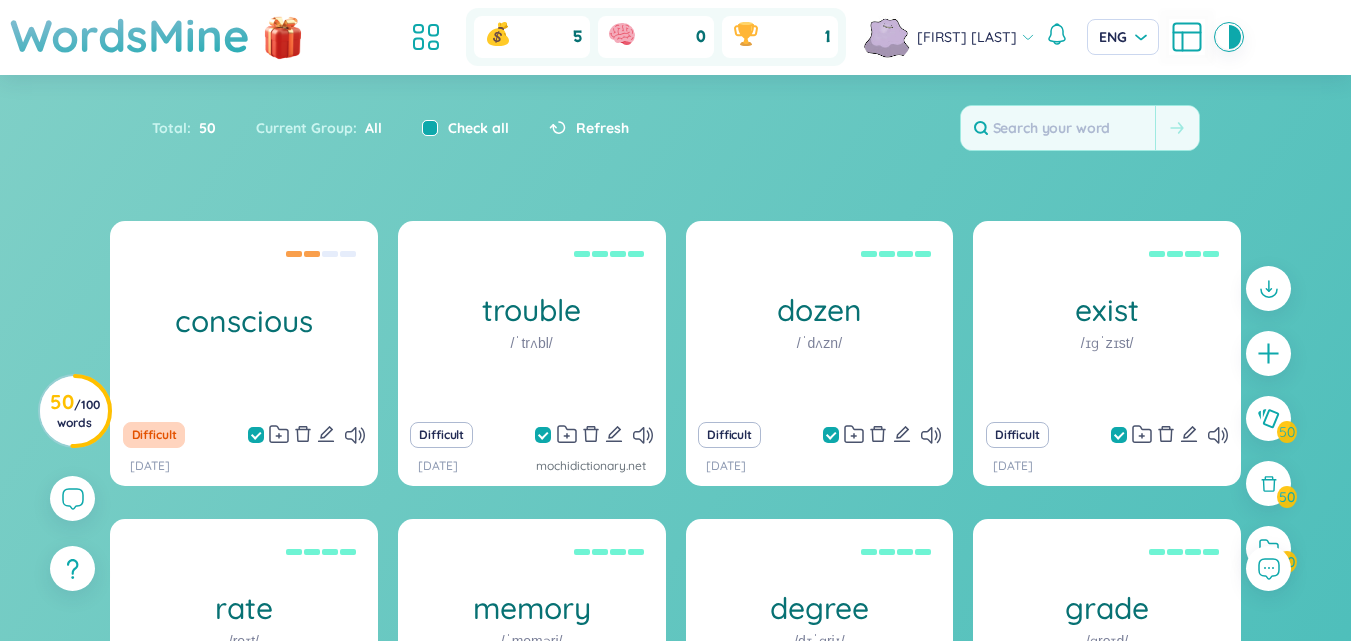 checkbox on "false" 